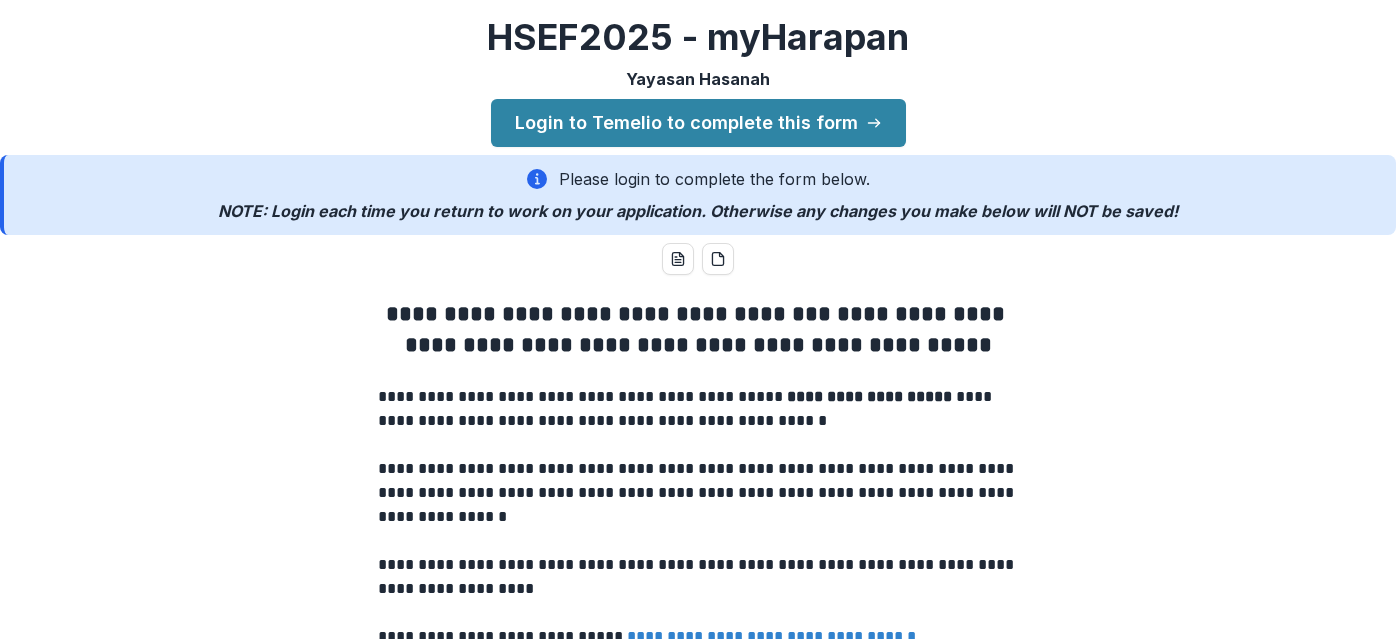 scroll, scrollTop: 0, scrollLeft: 0, axis: both 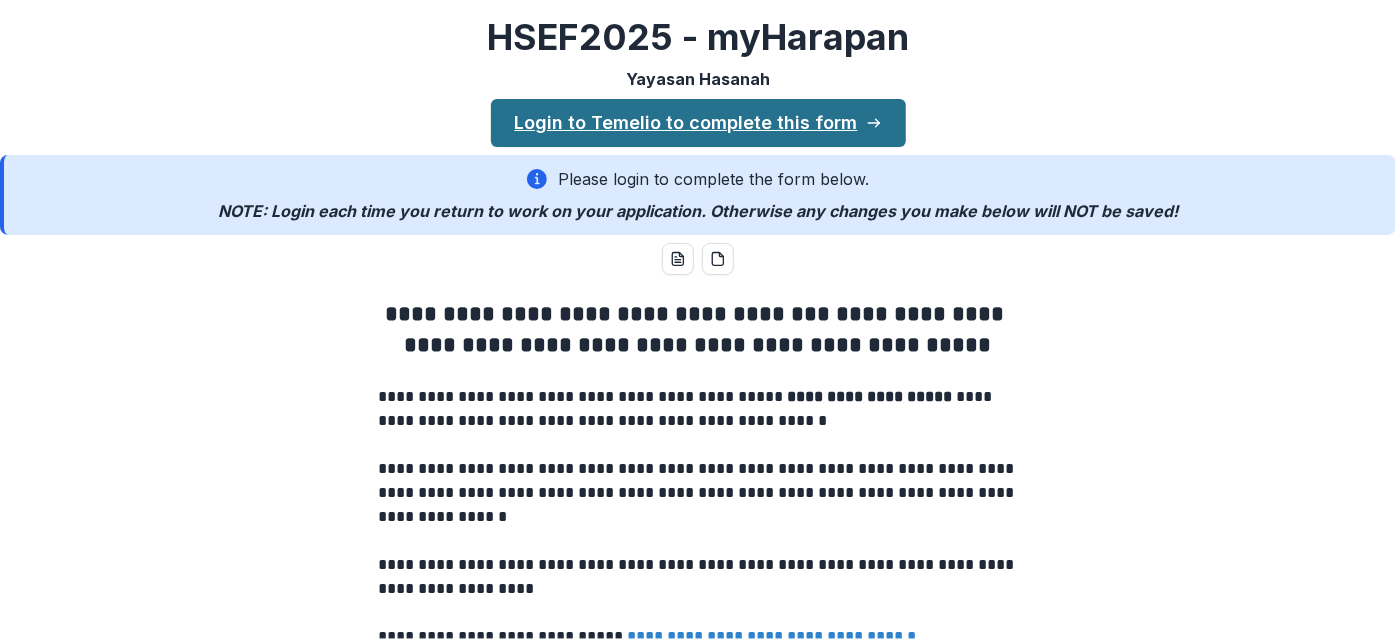 click on "Login to Temelio to complete this form" at bounding box center (698, 123) 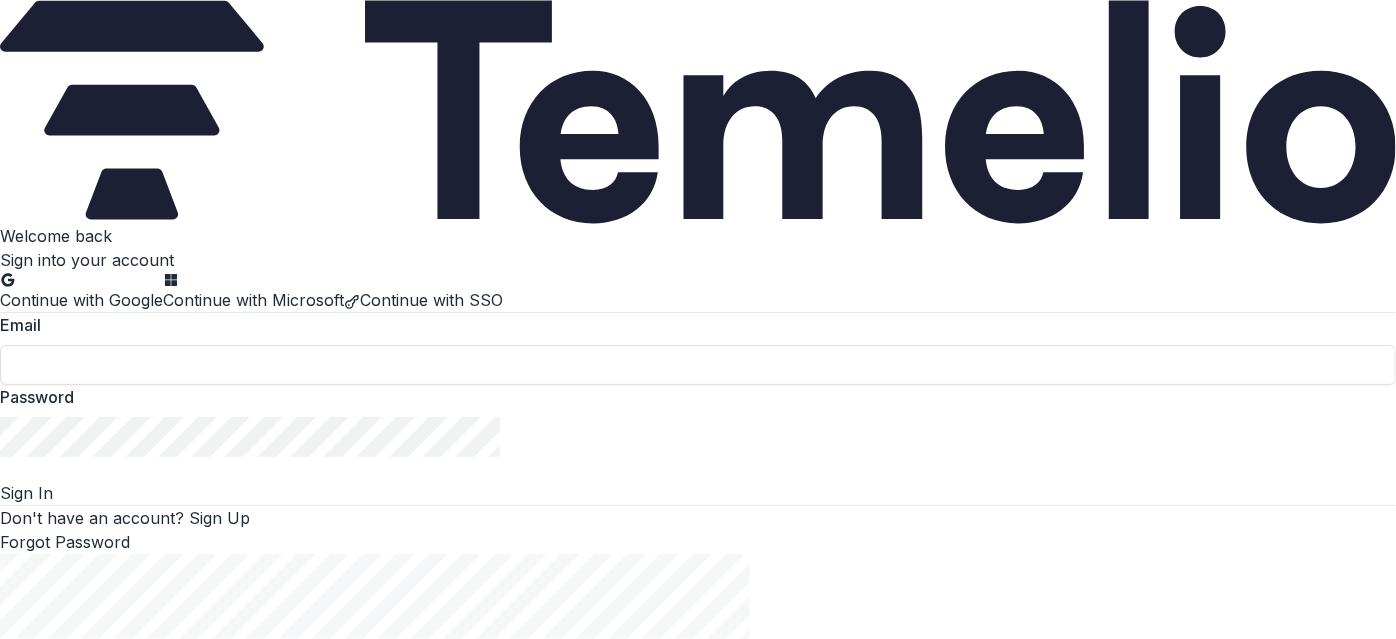 click on "Continue with Google" at bounding box center (81, 292) 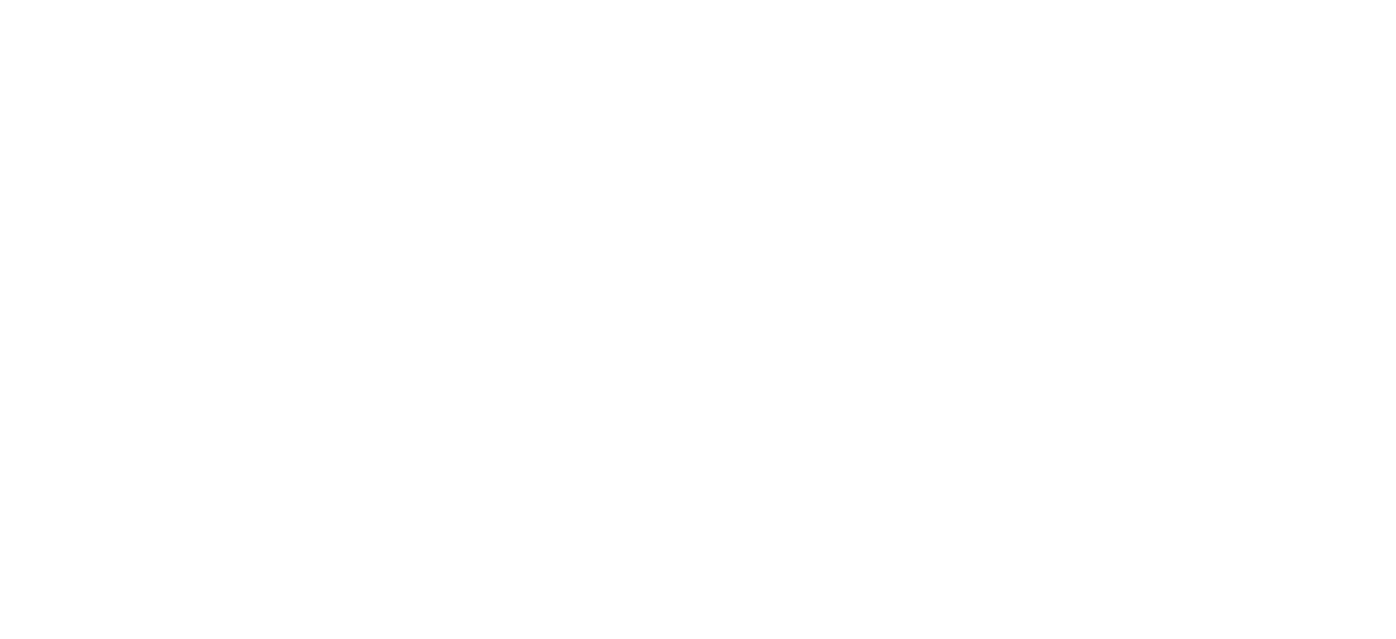 scroll, scrollTop: 0, scrollLeft: 0, axis: both 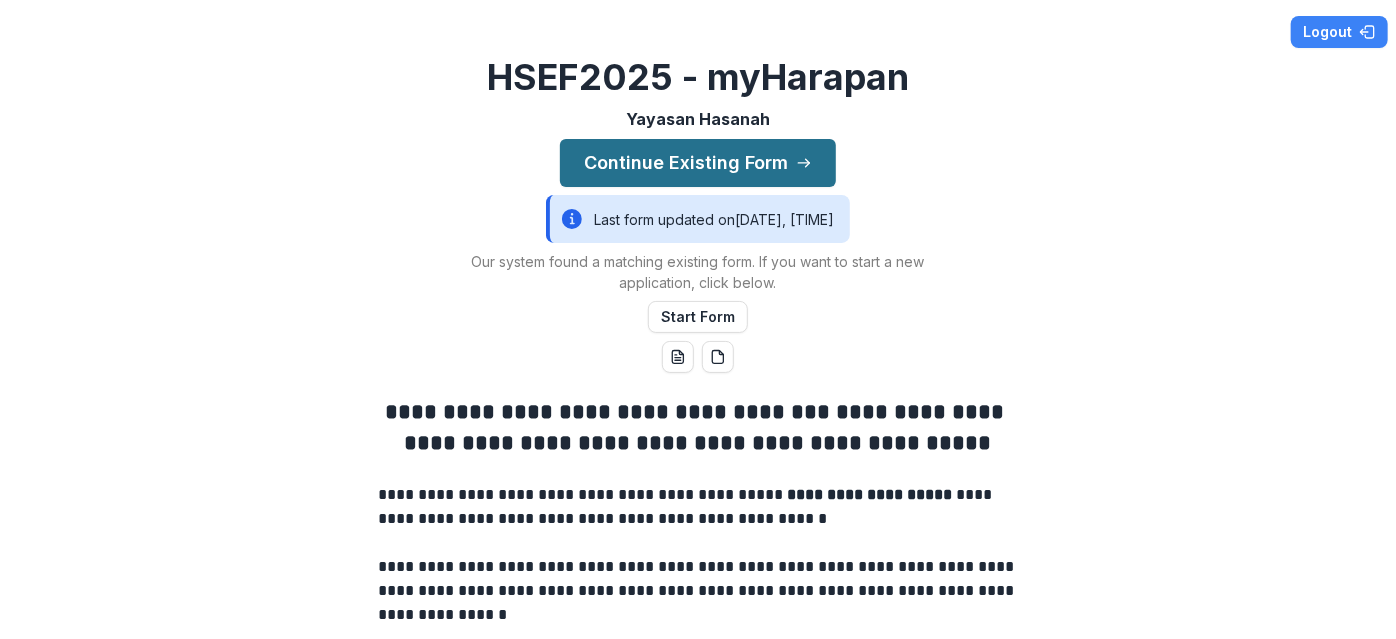 click on "Continue Existing Form" at bounding box center (698, 163) 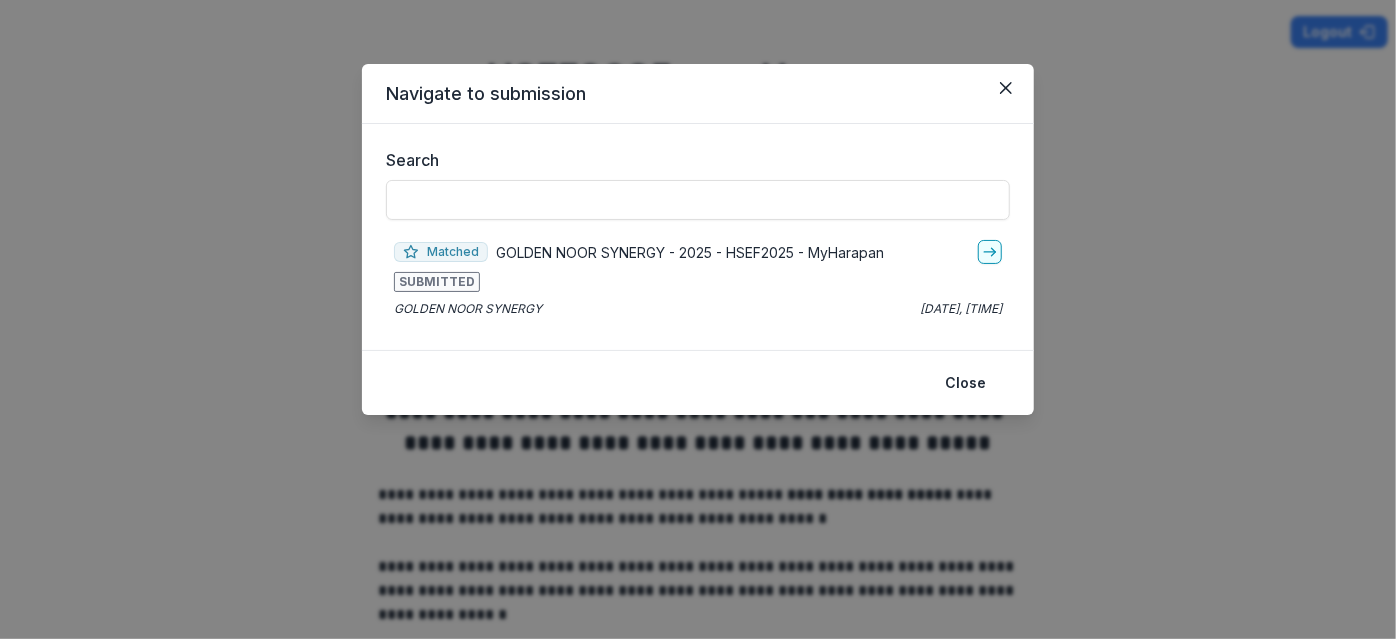 click on "GOLDEN NOOR SYNERGY - 2025 - HSEF2025 - MyHarapan" at bounding box center [690, 252] 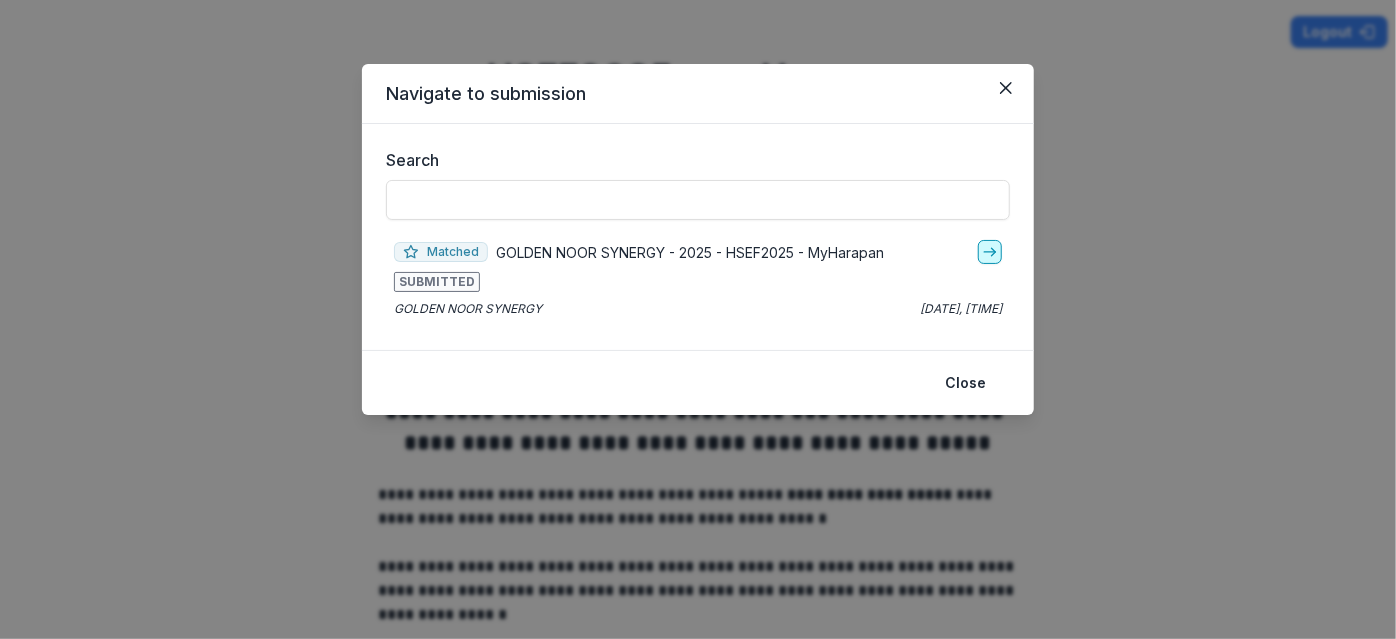 click at bounding box center [990, 252] 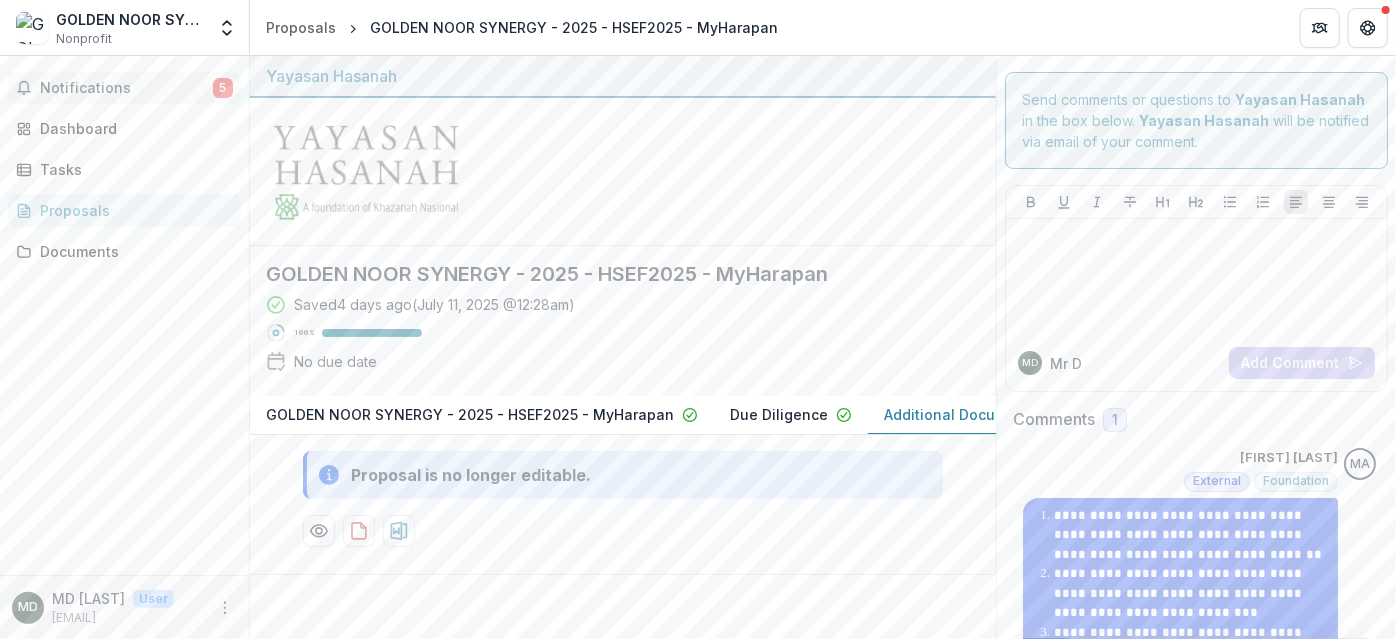 click on "Notifications" at bounding box center (126, 88) 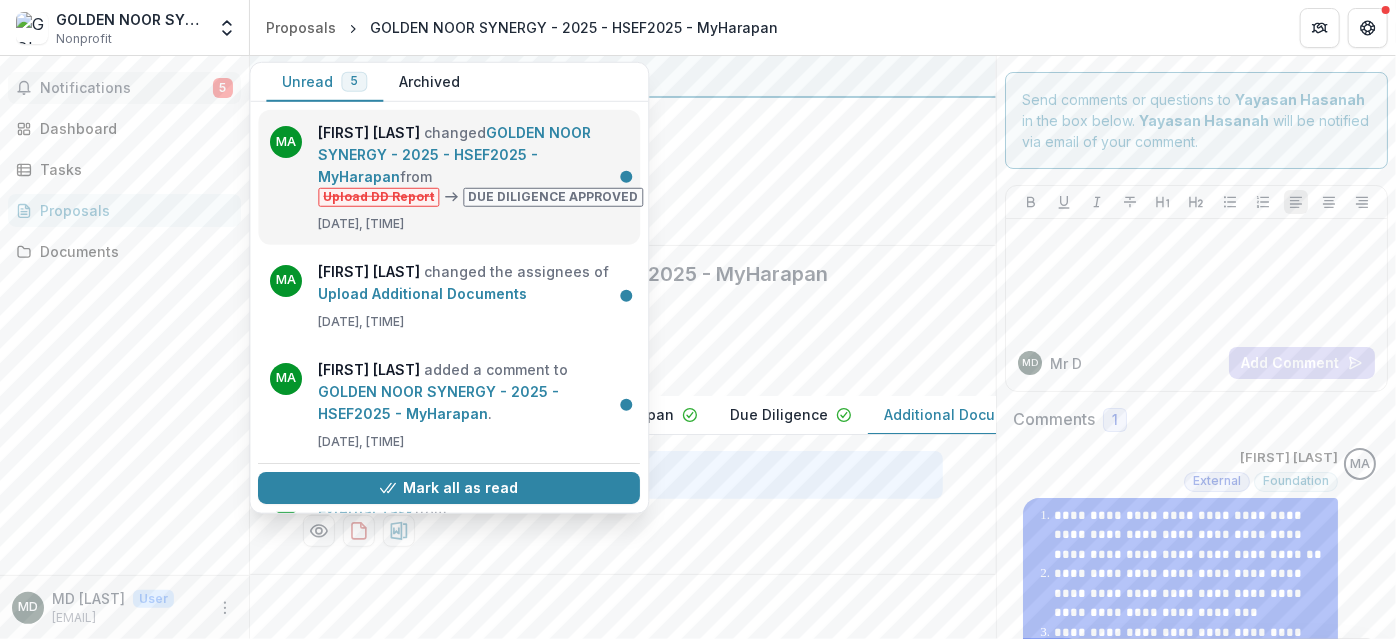 click on "GOLDEN NOOR SYNERGY - 2025 - HSEF2025 - MyHarapan" at bounding box center (454, 154) 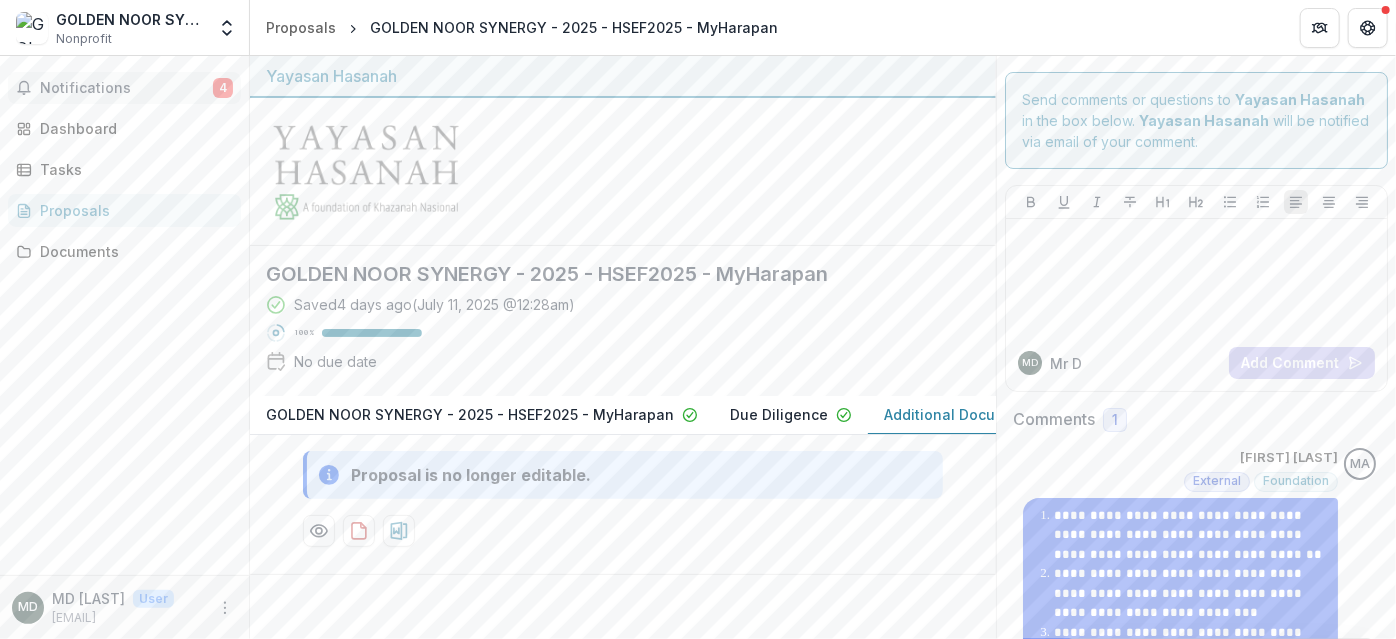 click on "Notifications" at bounding box center [126, 88] 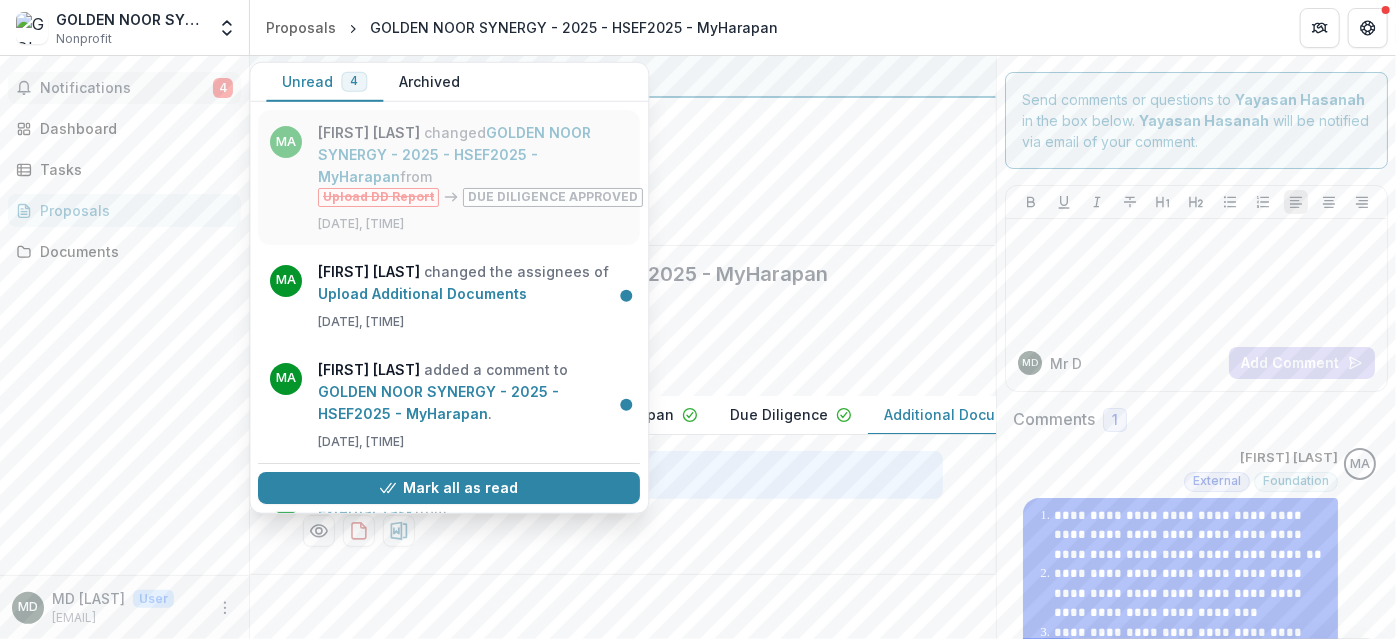 click on "GOLDEN NOOR SYNERGY - 2025 - HSEF2025 - MyHarapan" at bounding box center [454, 154] 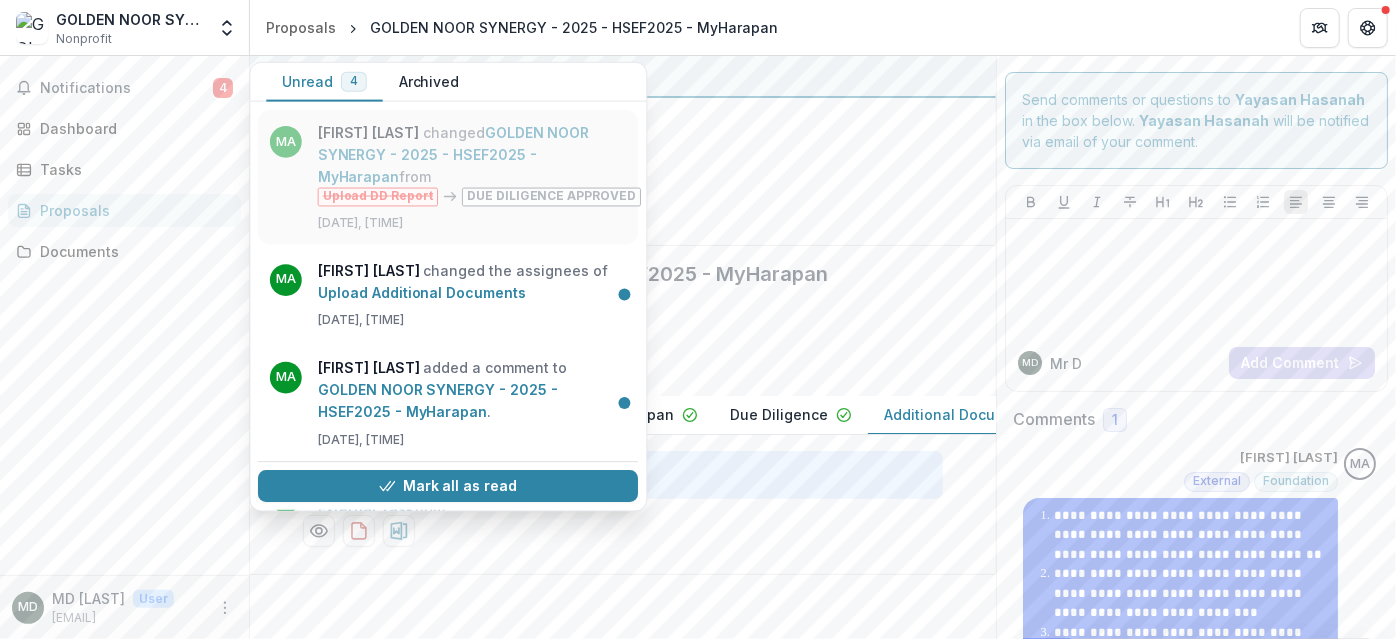 click on "GOLDEN NOOR SYNERGY - 2025 - HSEF2025 - MyHarapan" at bounding box center (454, 154) 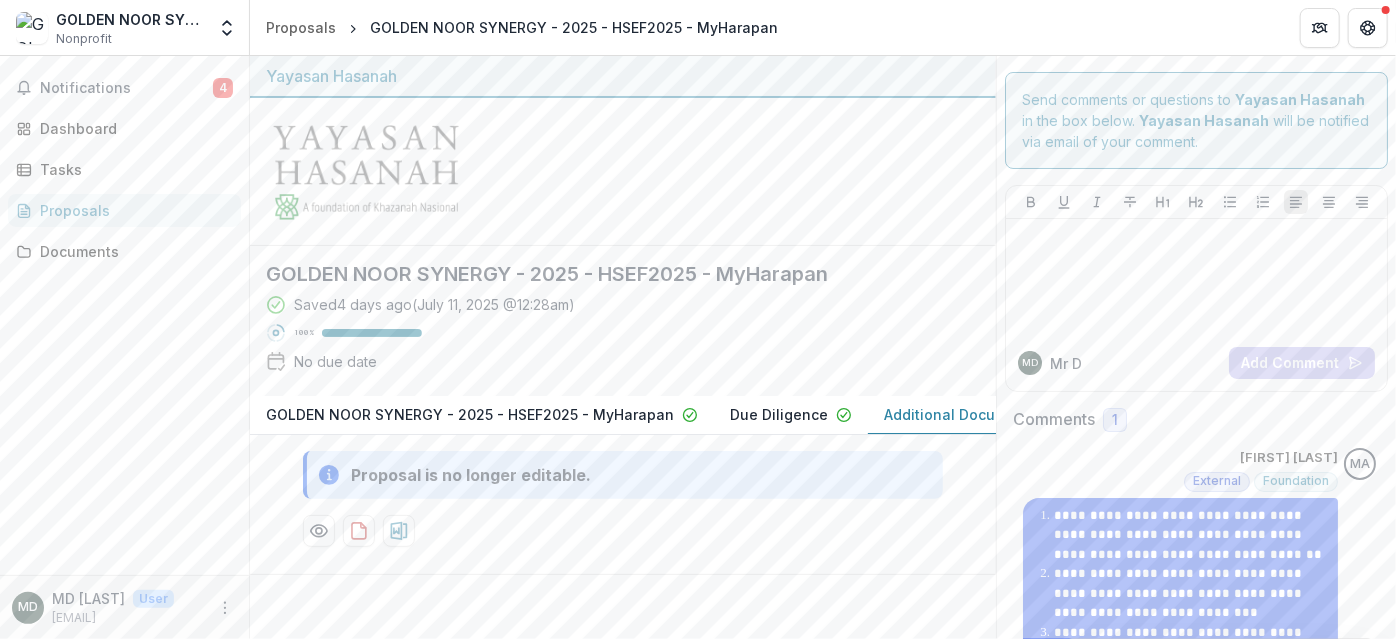 scroll, scrollTop: 0, scrollLeft: 0, axis: both 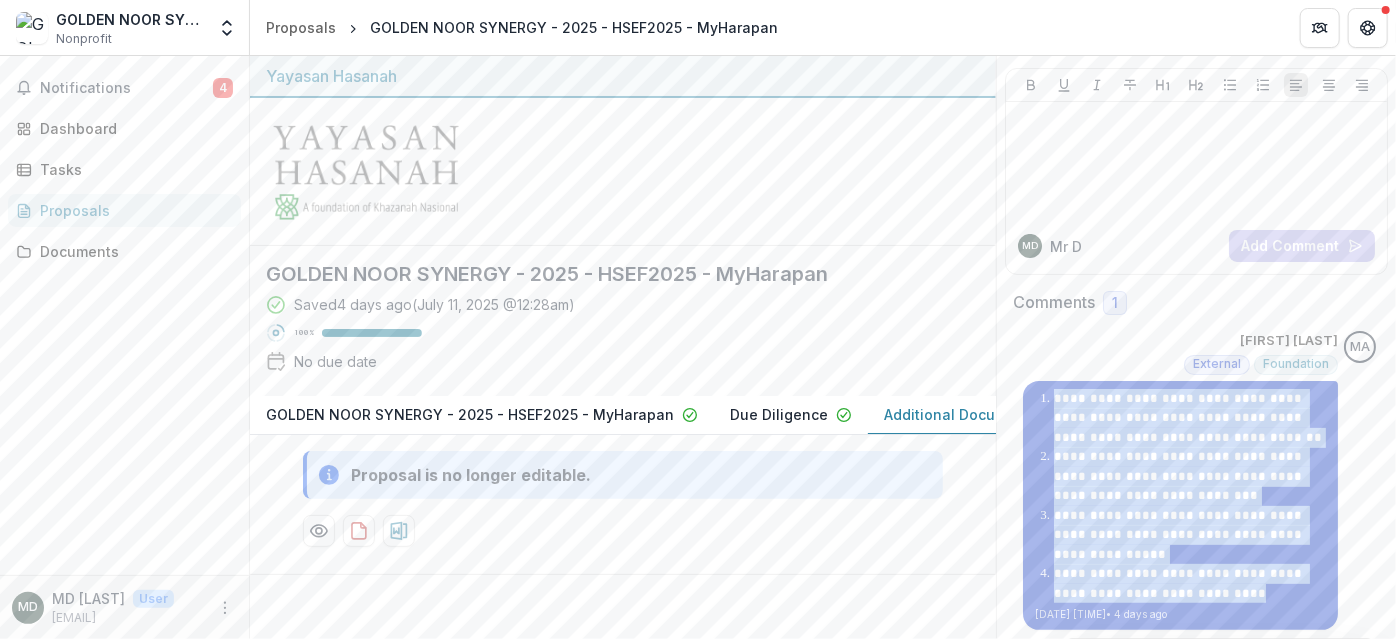 drag, startPoint x: 1040, startPoint y: 402, endPoint x: 1252, endPoint y: 597, distance: 288.0434 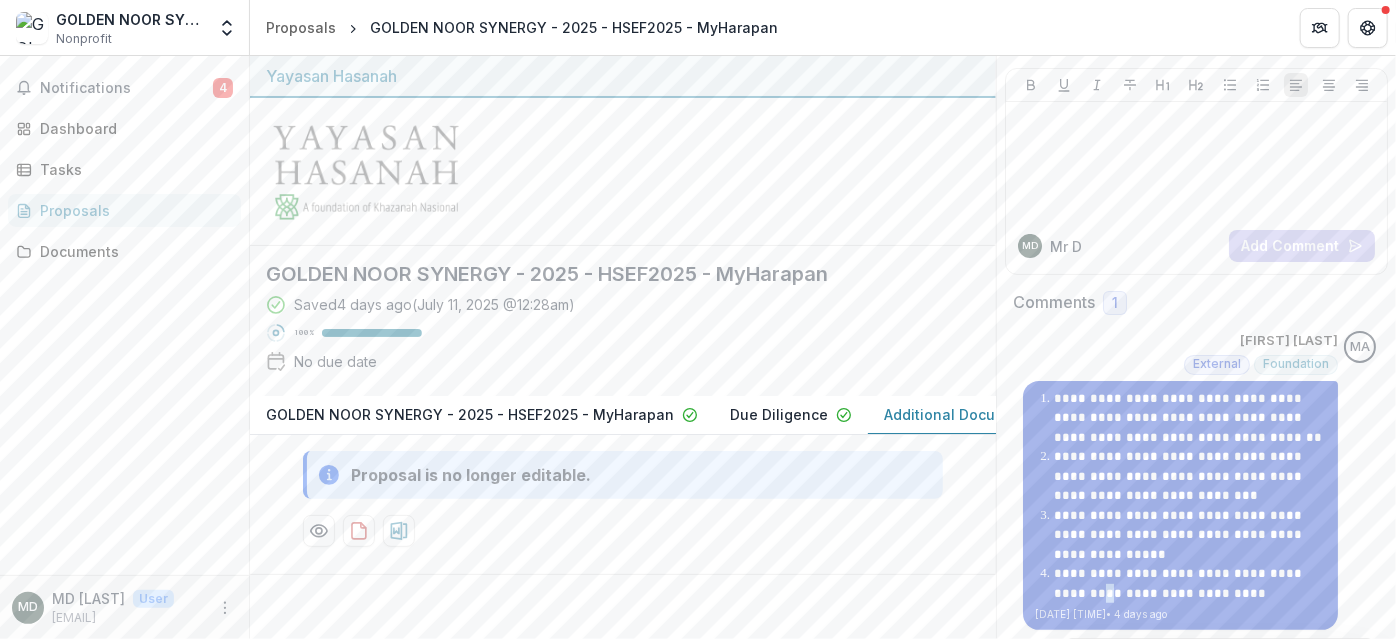 click on "**********" at bounding box center (1190, 583) 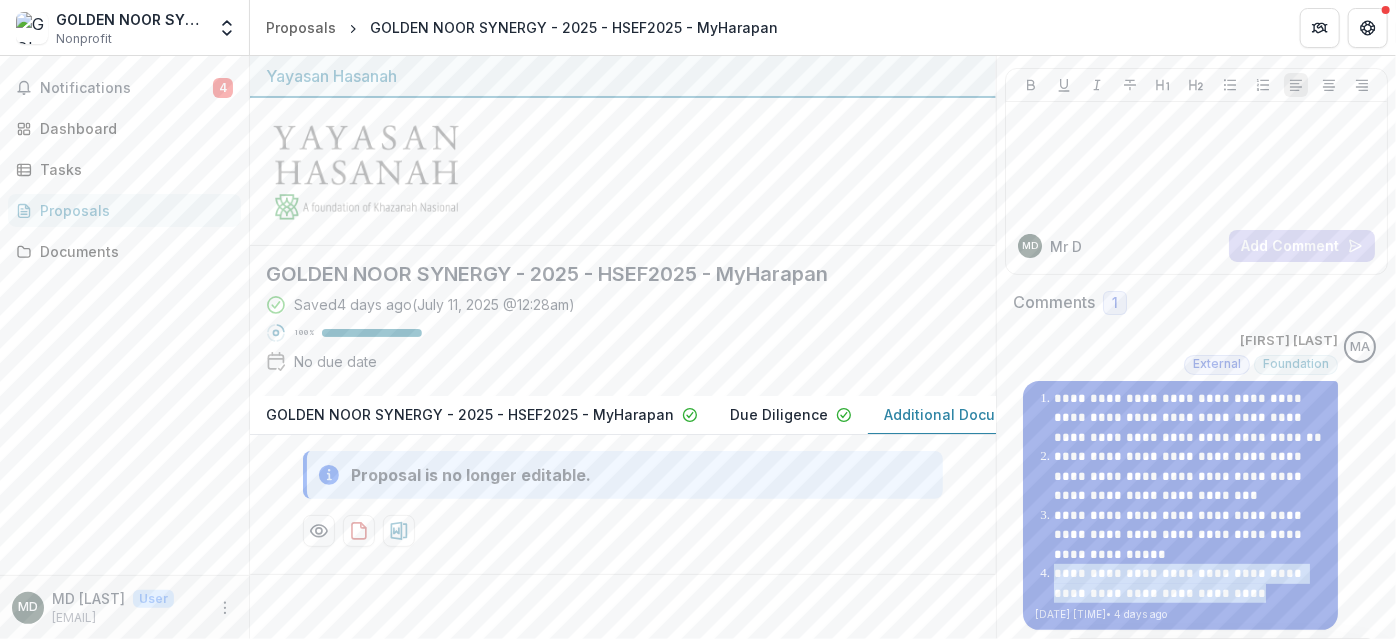 click on "**********" at bounding box center (1190, 583) 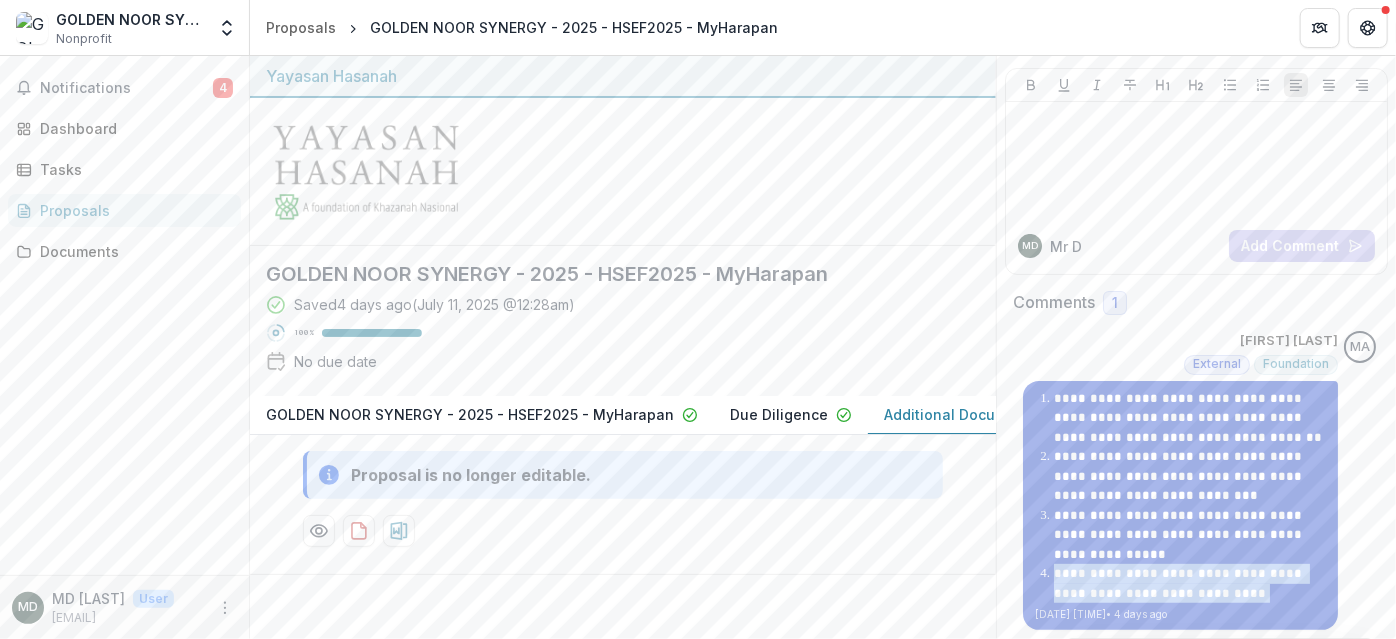 click on "**********" at bounding box center [1190, 583] 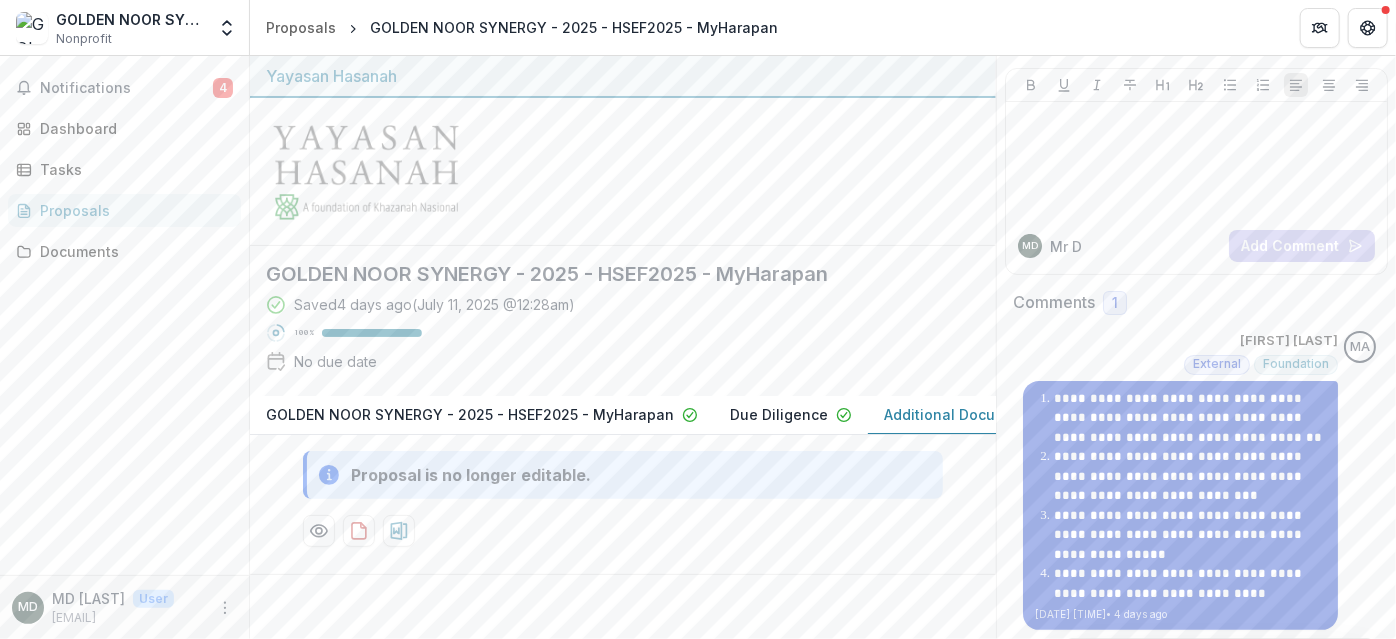 click on "**********" at bounding box center [1190, 535] 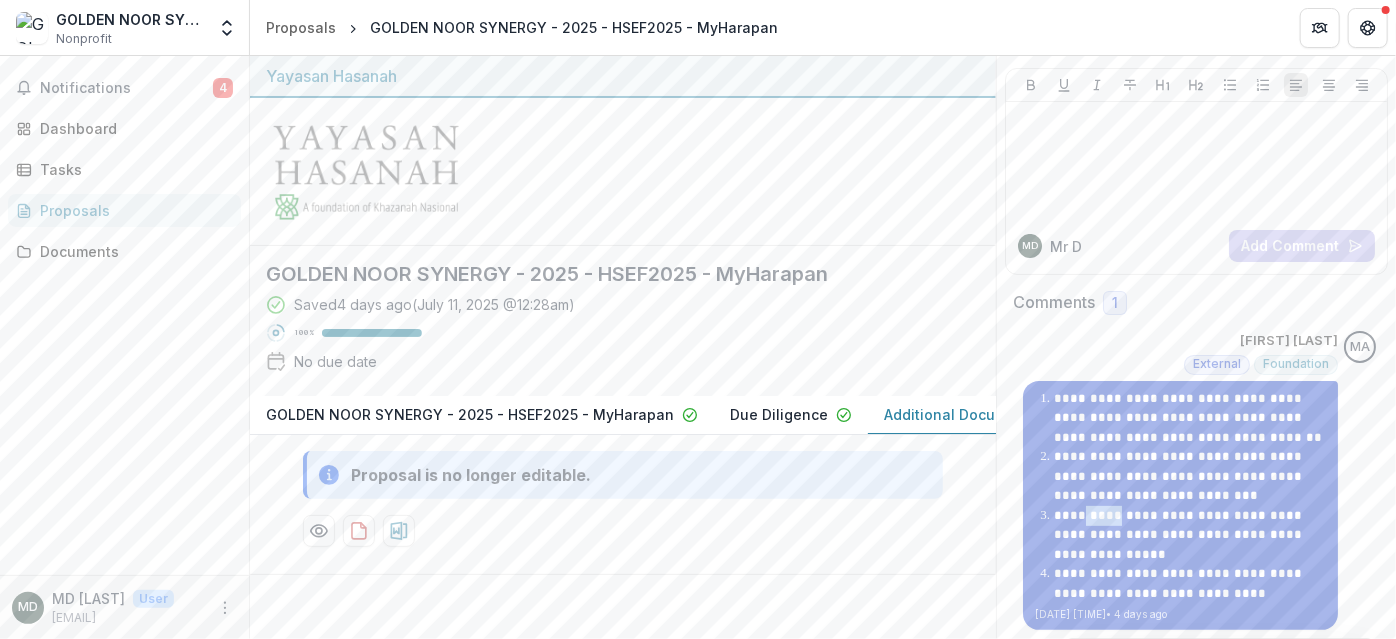 click on "**********" at bounding box center [1190, 535] 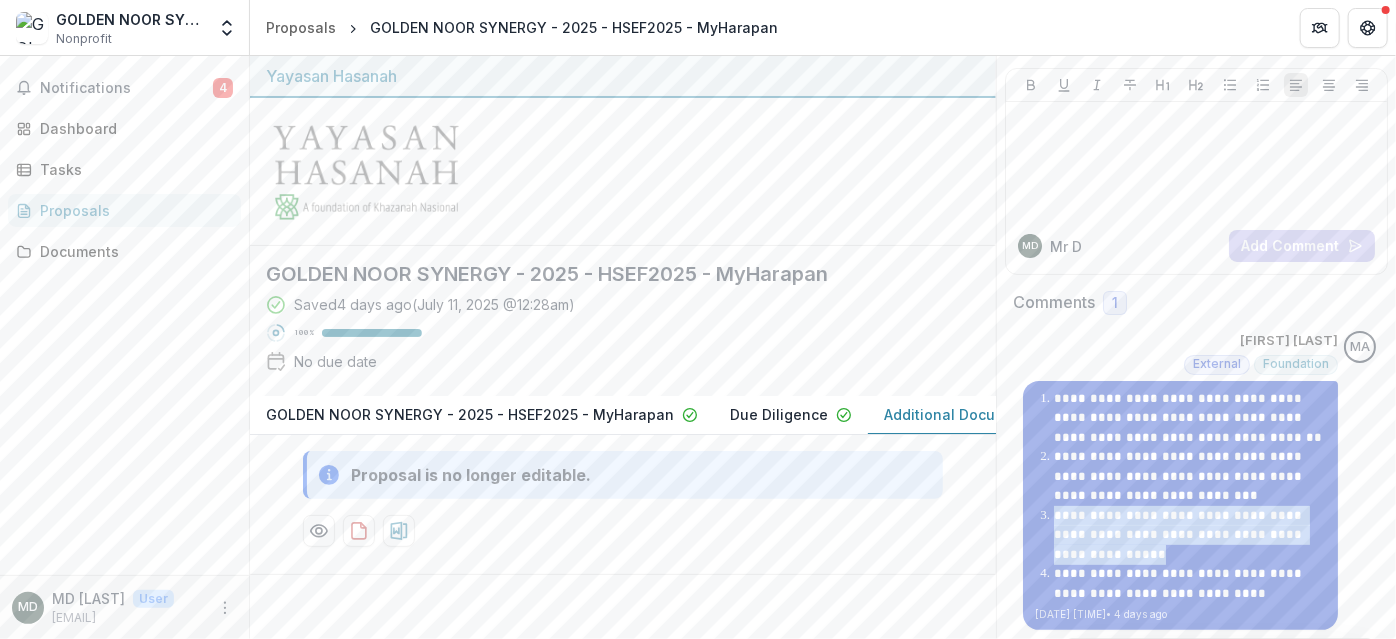 click on "**********" at bounding box center [1190, 535] 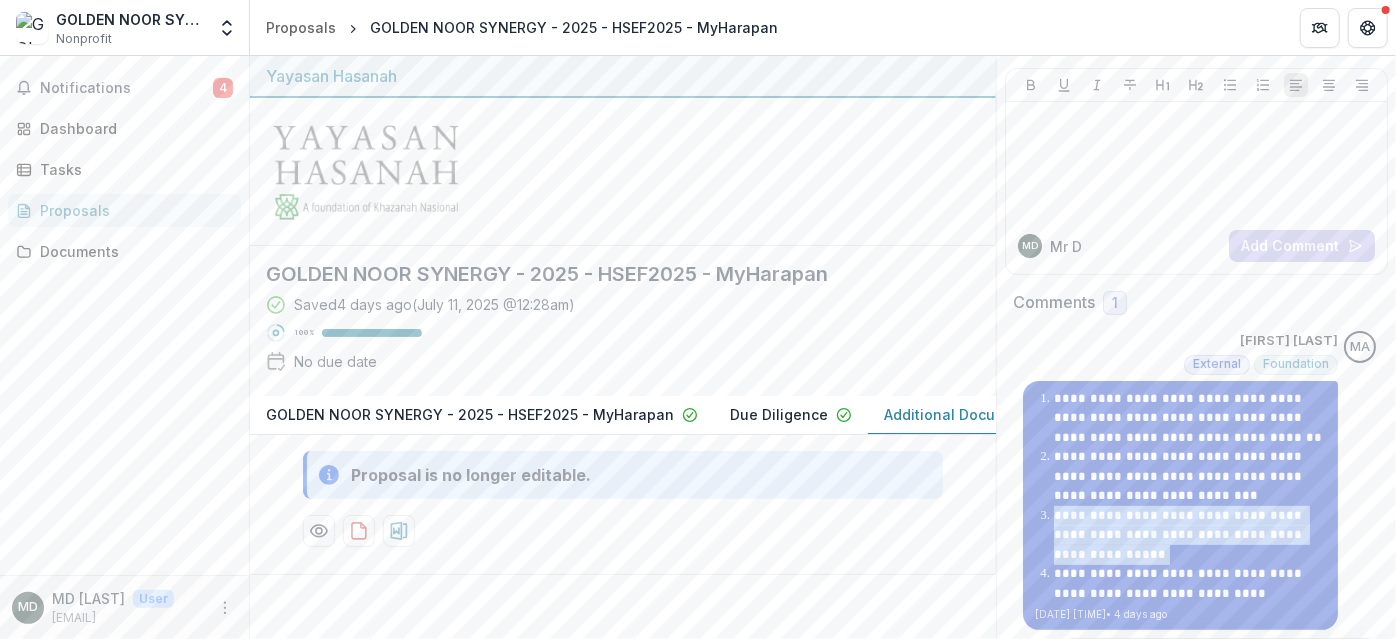 click on "**********" at bounding box center (1190, 535) 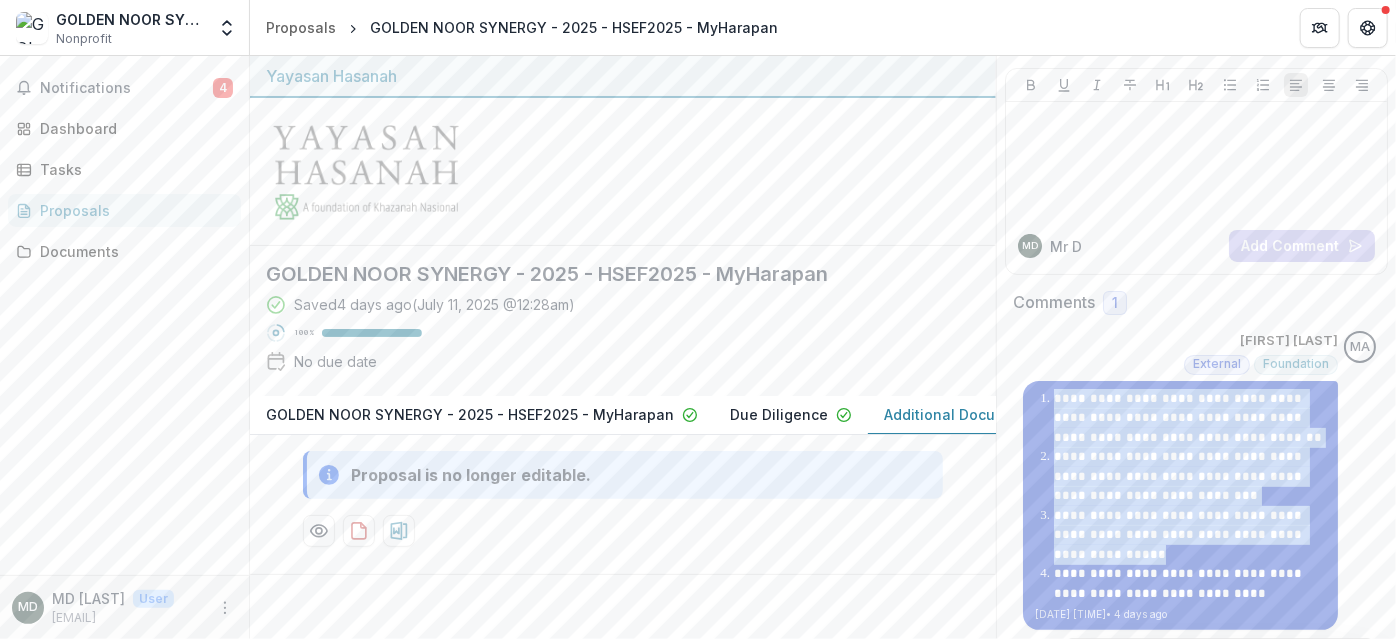 drag, startPoint x: 1033, startPoint y: 396, endPoint x: 1245, endPoint y: 556, distance: 265.6012 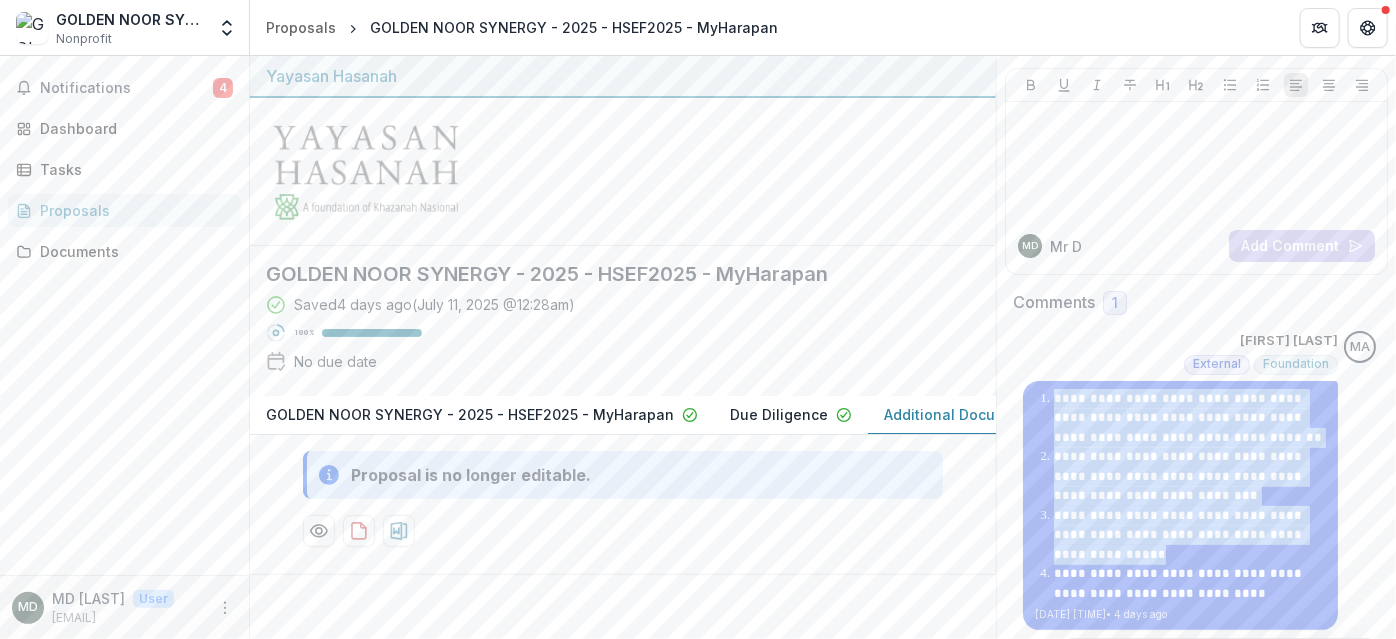 scroll, scrollTop: 117, scrollLeft: 0, axis: vertical 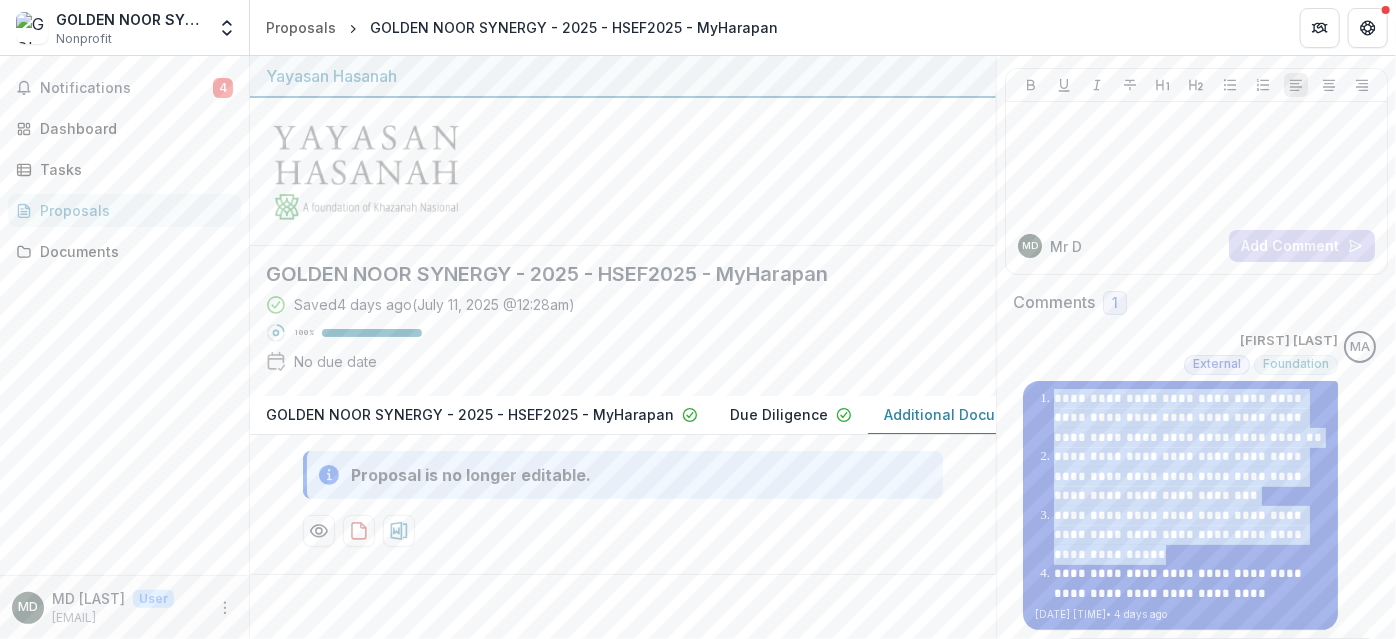 click on "**********" at bounding box center [1190, 418] 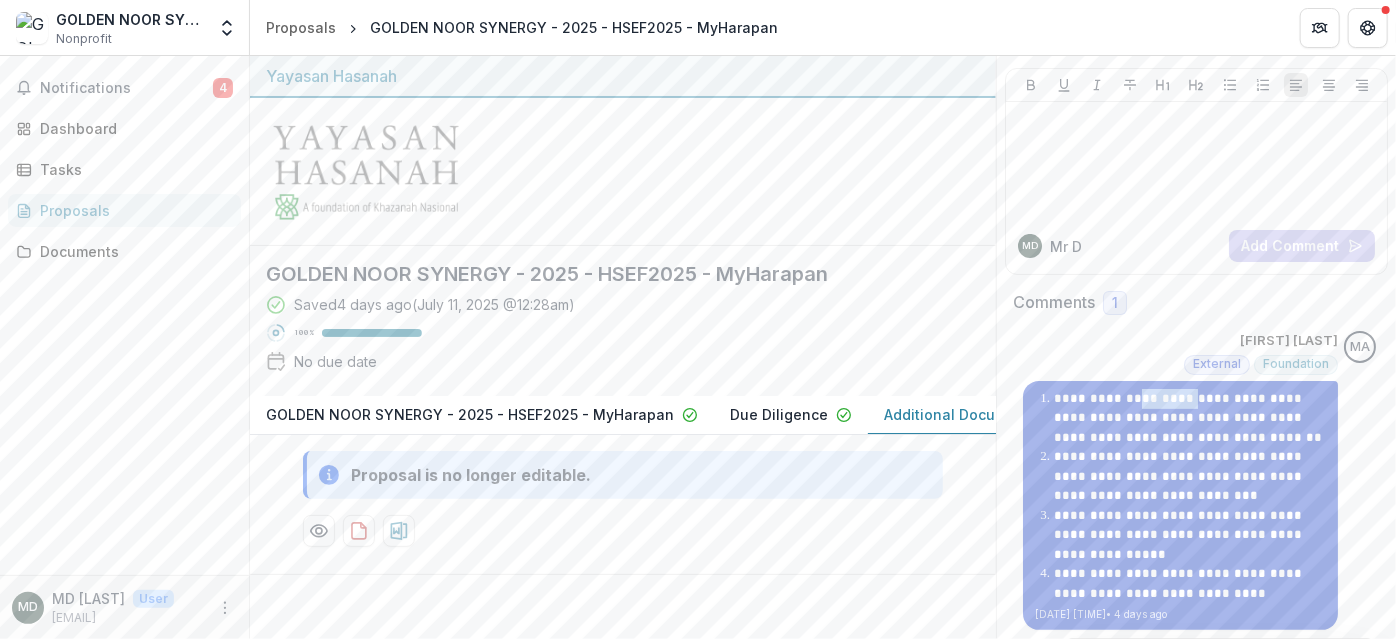 click on "**********" at bounding box center [1190, 418] 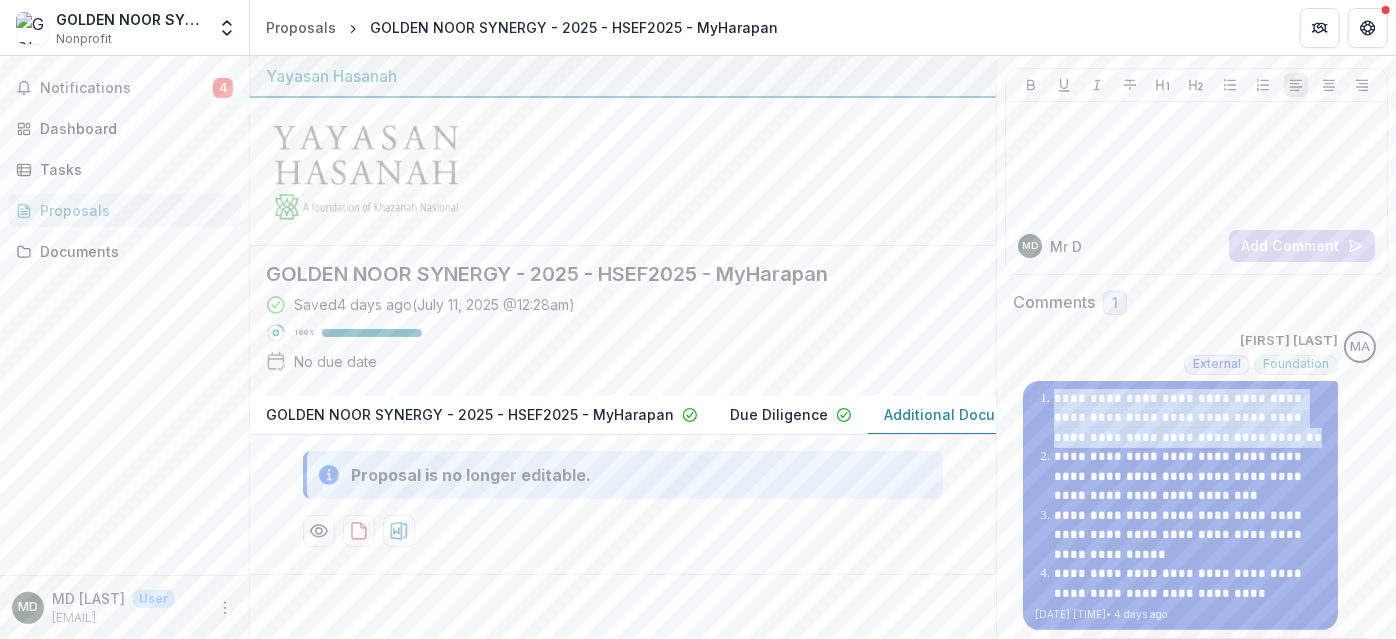click on "**********" at bounding box center (1190, 418) 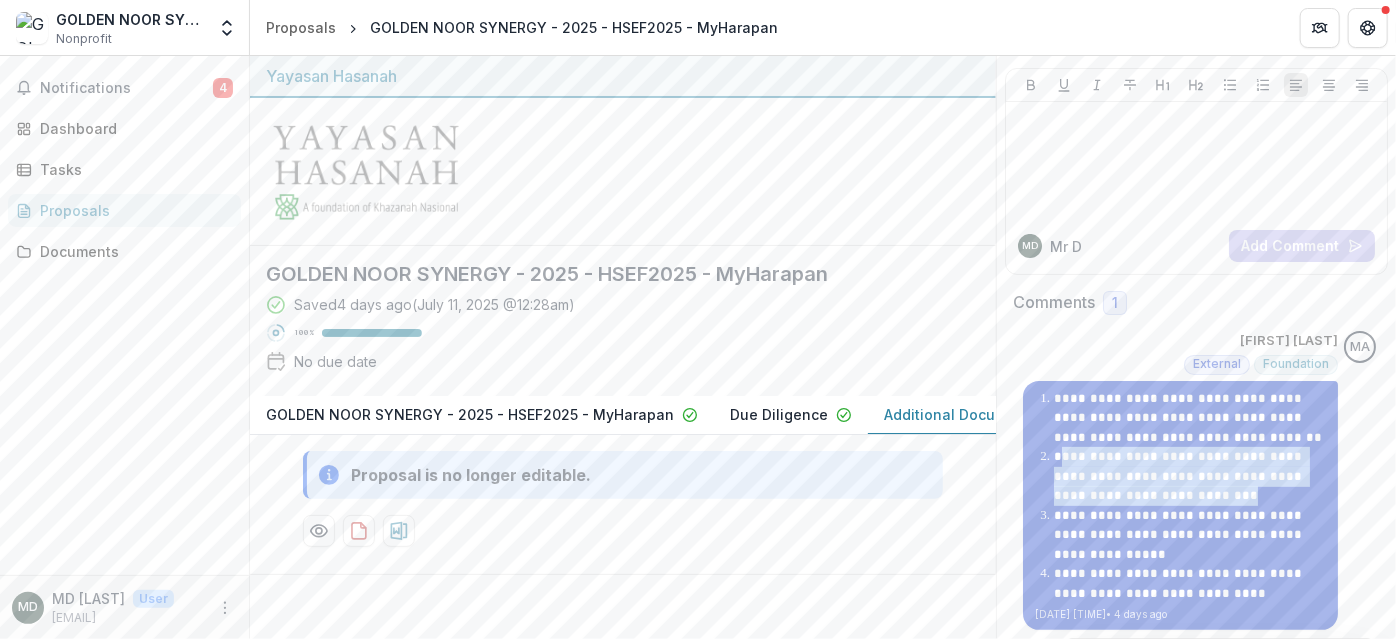 drag, startPoint x: 1168, startPoint y: 494, endPoint x: 1056, endPoint y: 454, distance: 118.92855 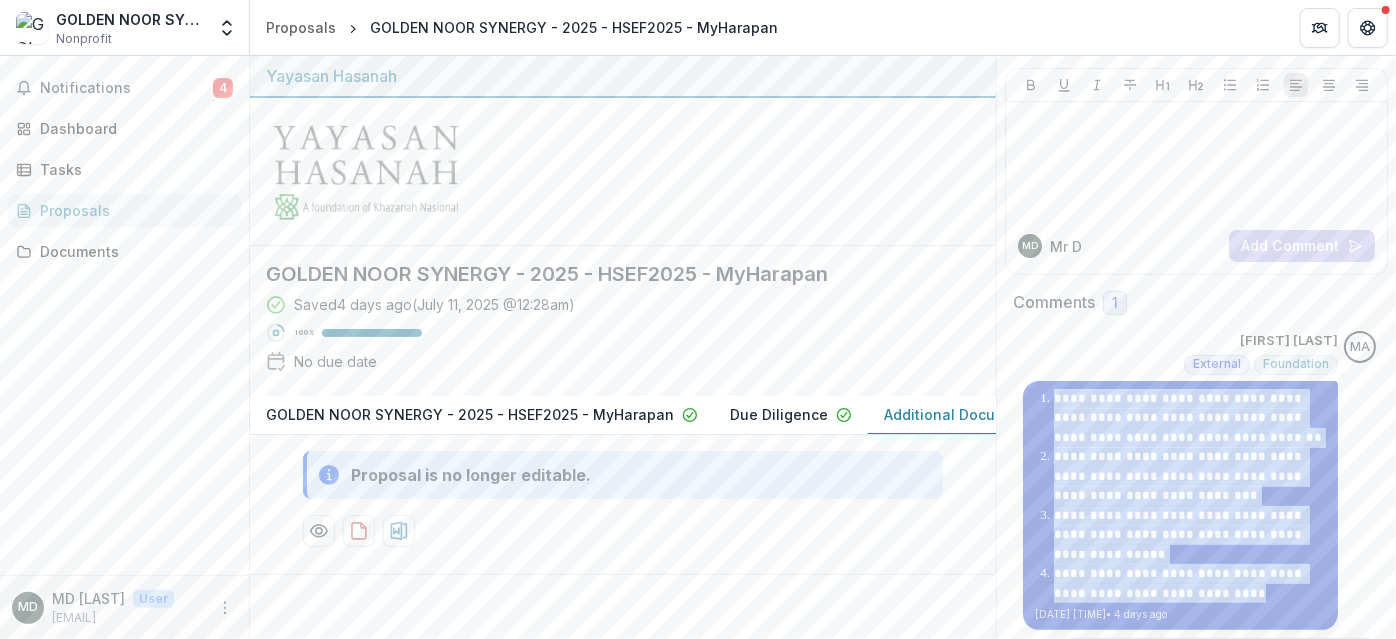 drag, startPoint x: 1235, startPoint y: 588, endPoint x: 1035, endPoint y: 394, distance: 278.6324 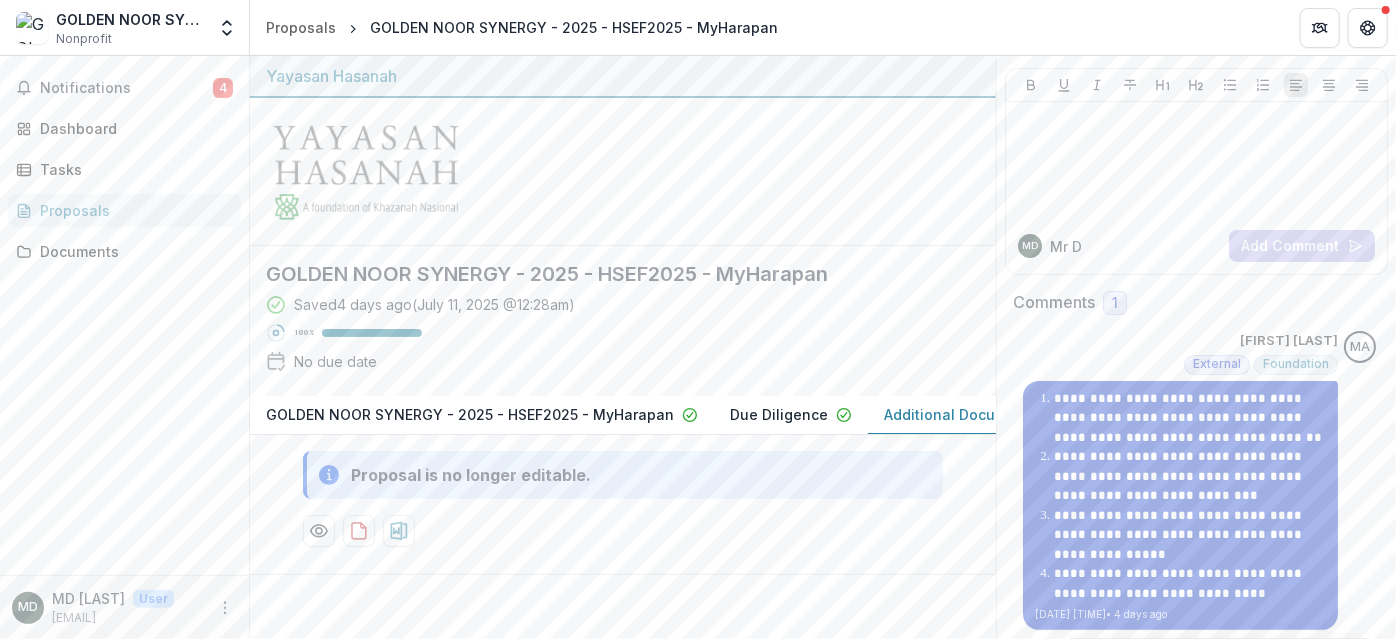 click on "**********" at bounding box center [1190, 418] 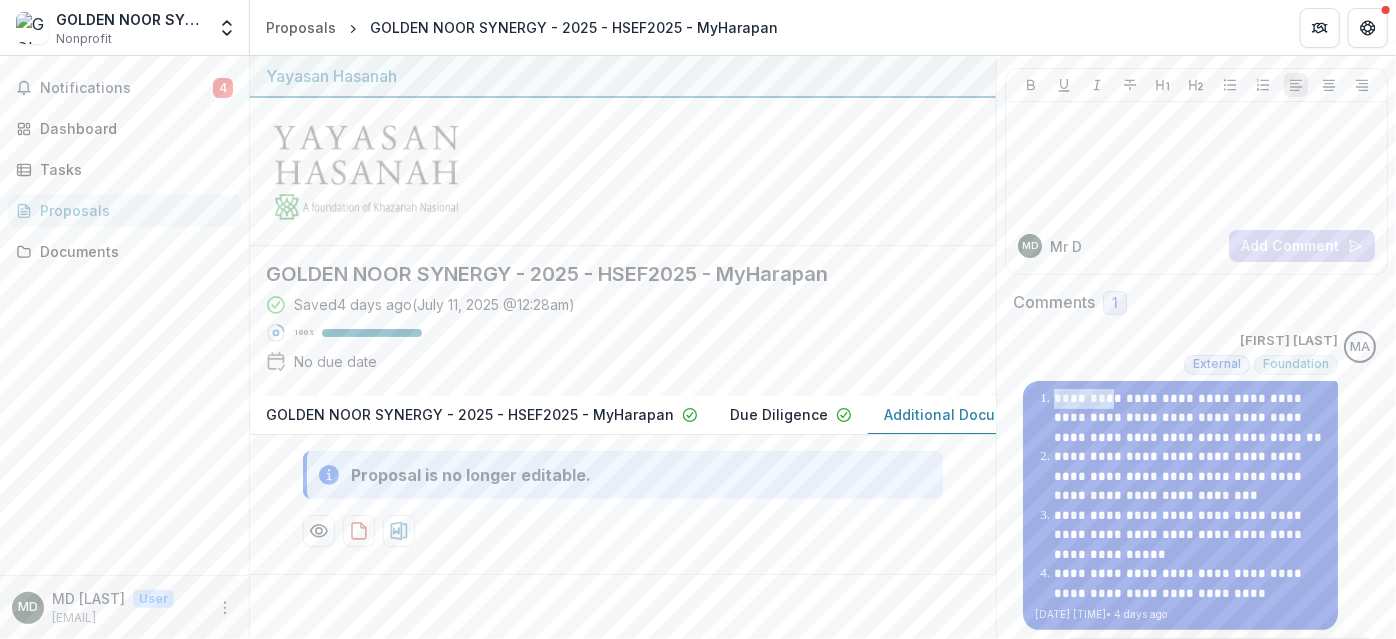 click on "**********" at bounding box center [1190, 418] 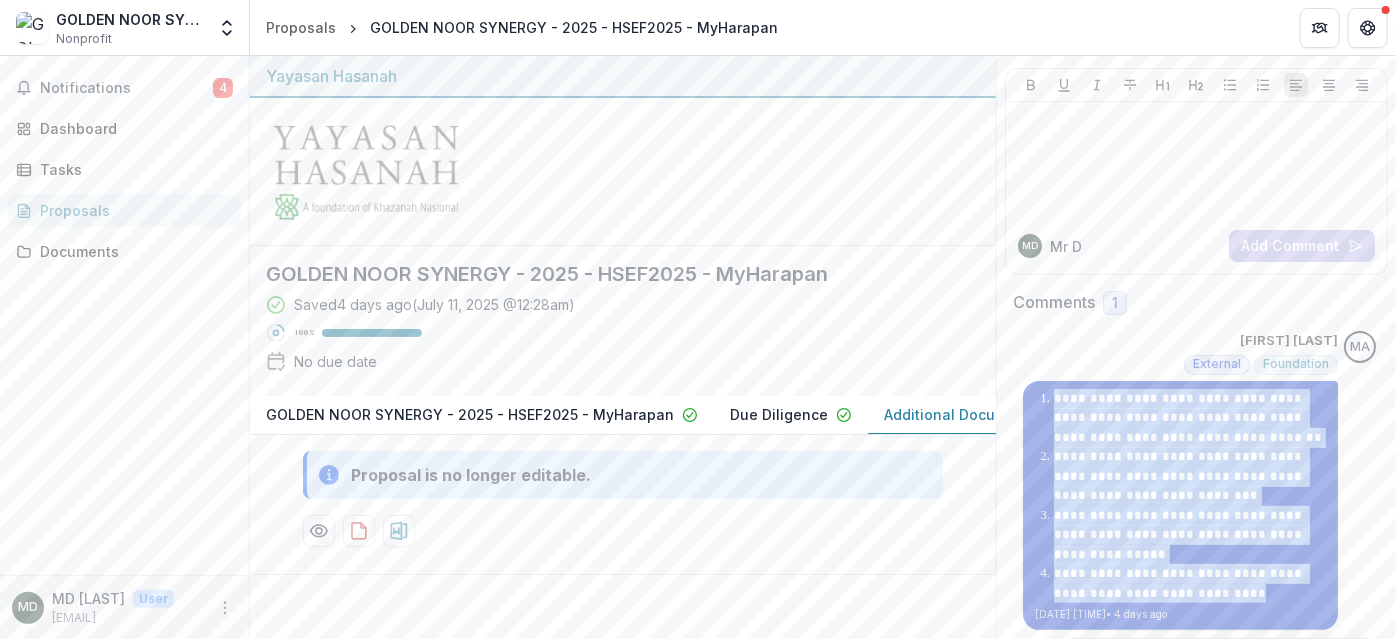 drag, startPoint x: 1032, startPoint y: 395, endPoint x: 1243, endPoint y: 595, distance: 290.72495 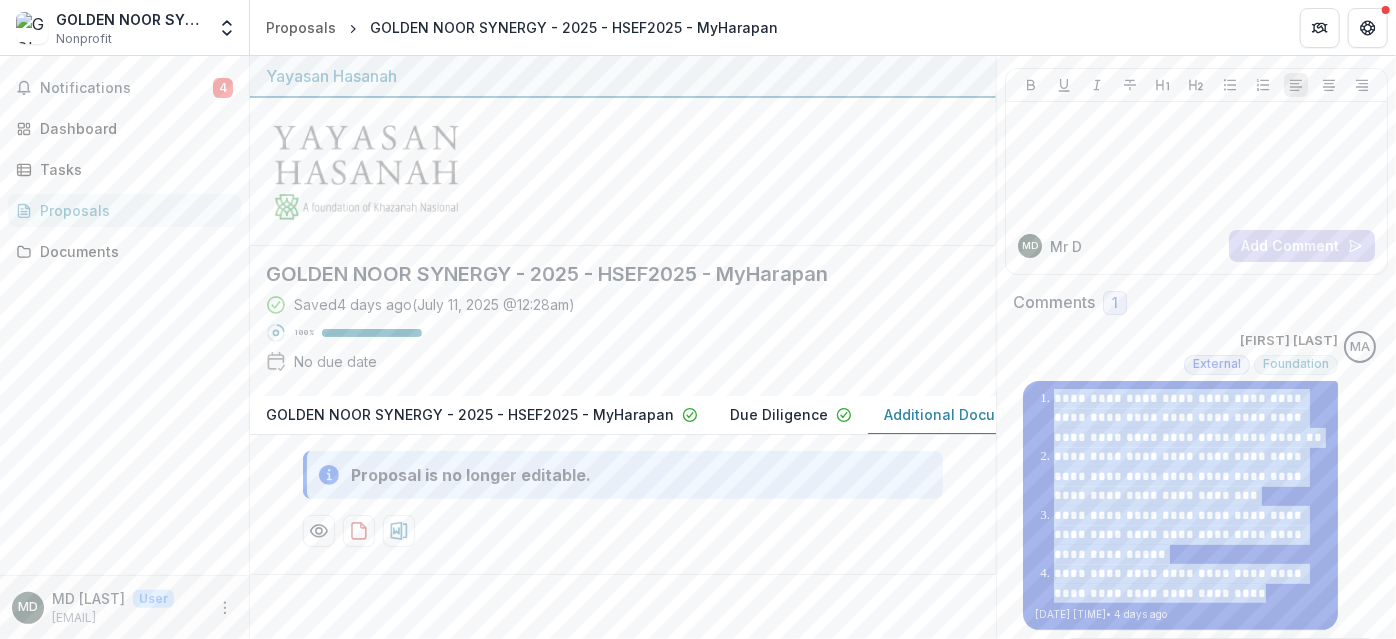 copy on "**********" 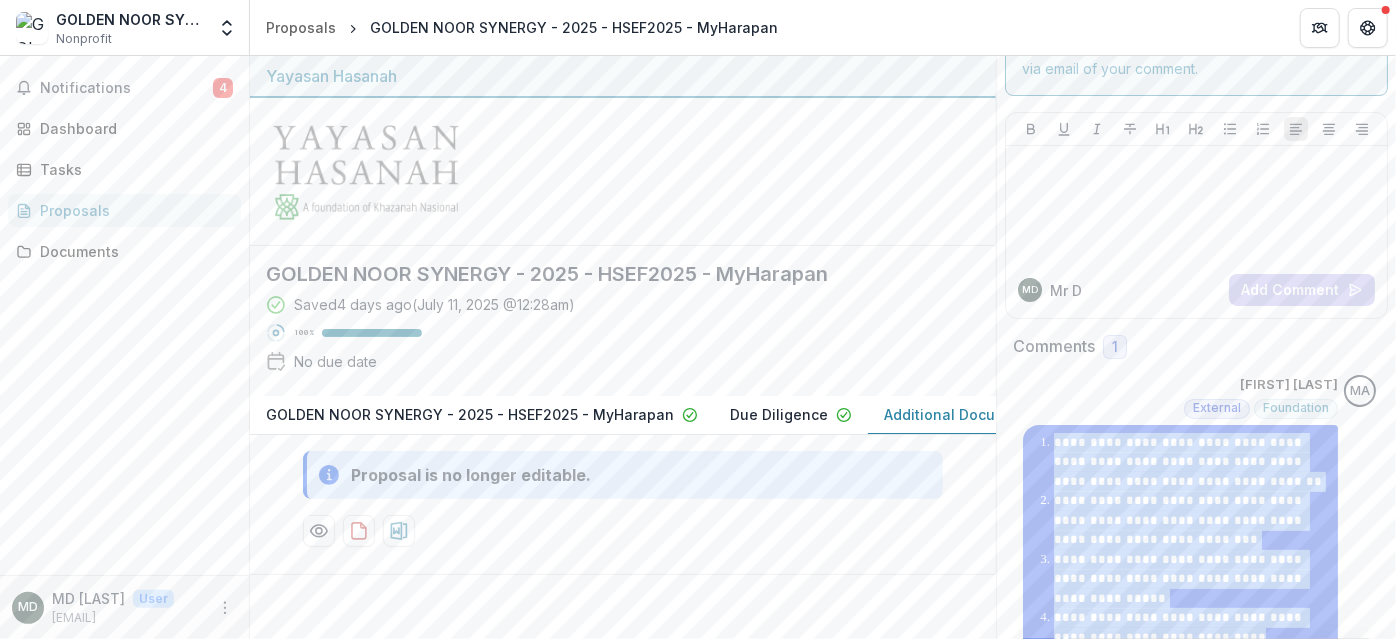 scroll, scrollTop: 0, scrollLeft: 0, axis: both 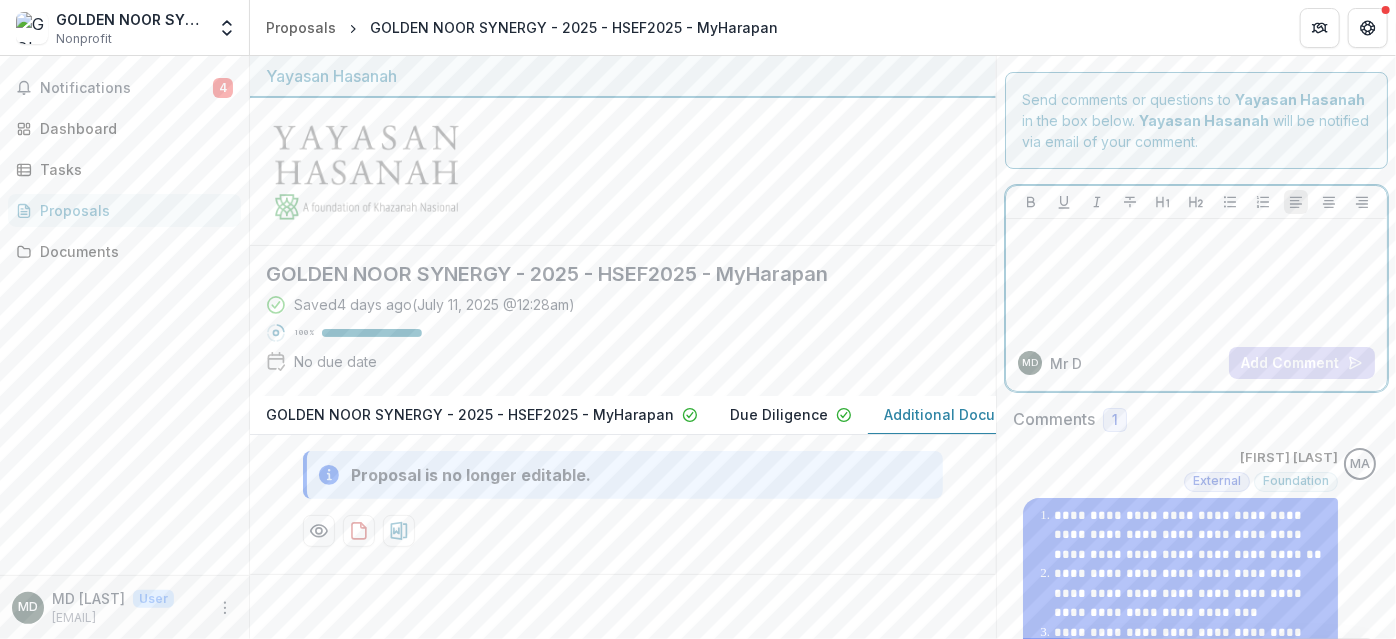 click at bounding box center (1196, 277) 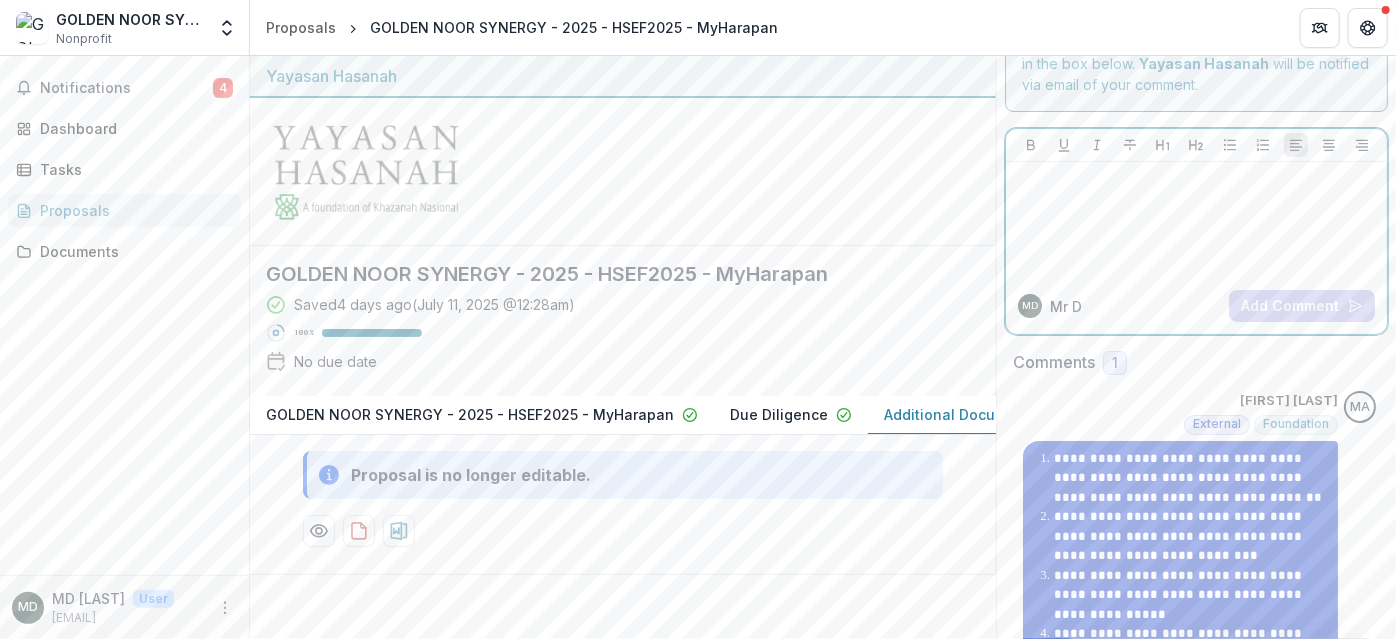 scroll, scrollTop: 117, scrollLeft: 0, axis: vertical 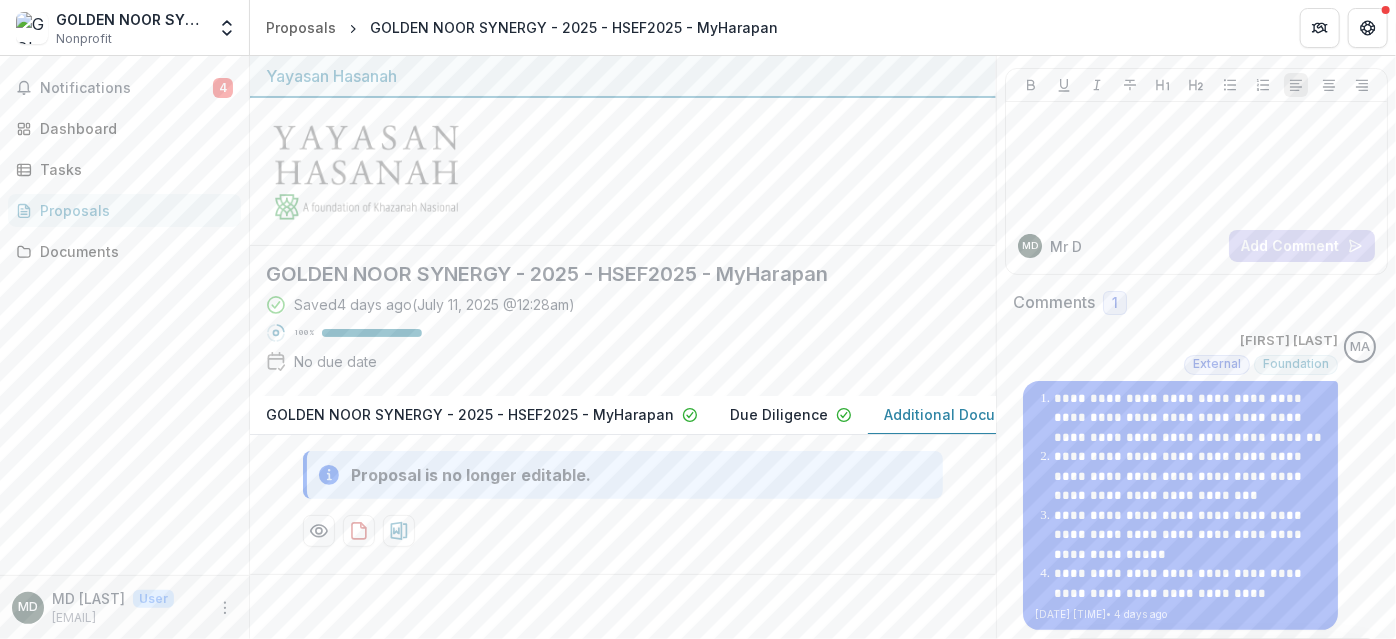 click on "MA" at bounding box center [1360, 347] 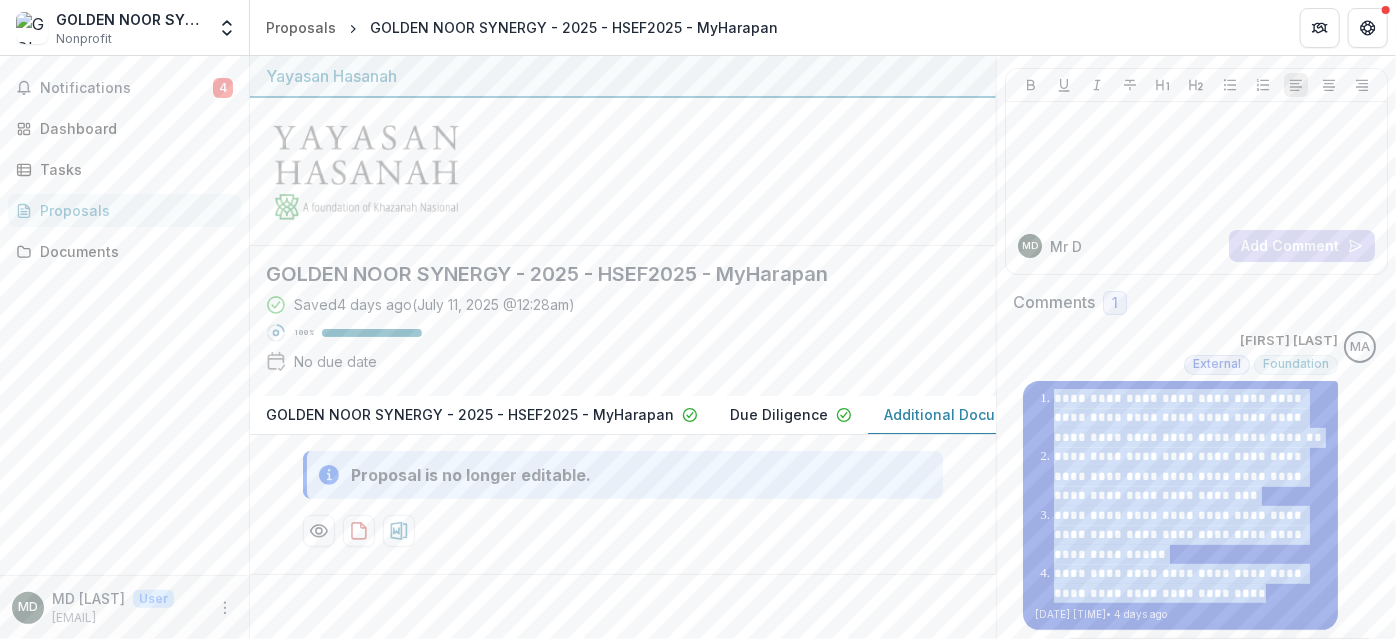 drag, startPoint x: 1032, startPoint y: 391, endPoint x: 1241, endPoint y: 588, distance: 287.21072 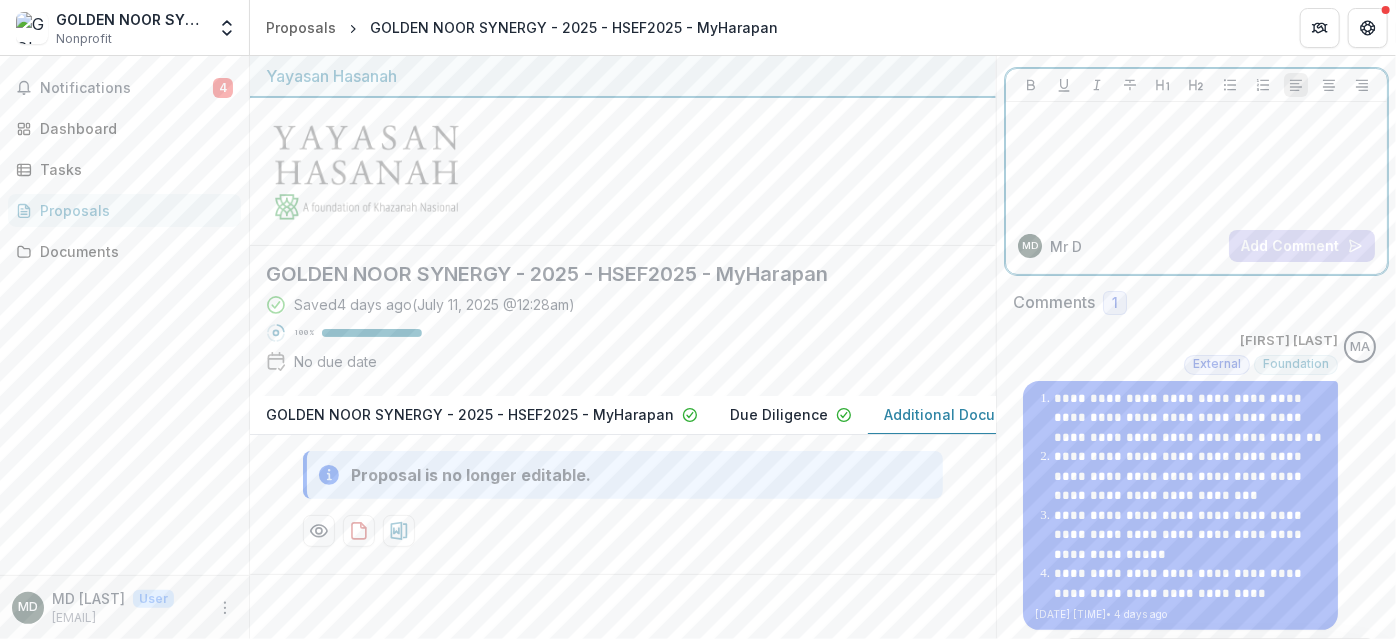 click at bounding box center (1196, 121) 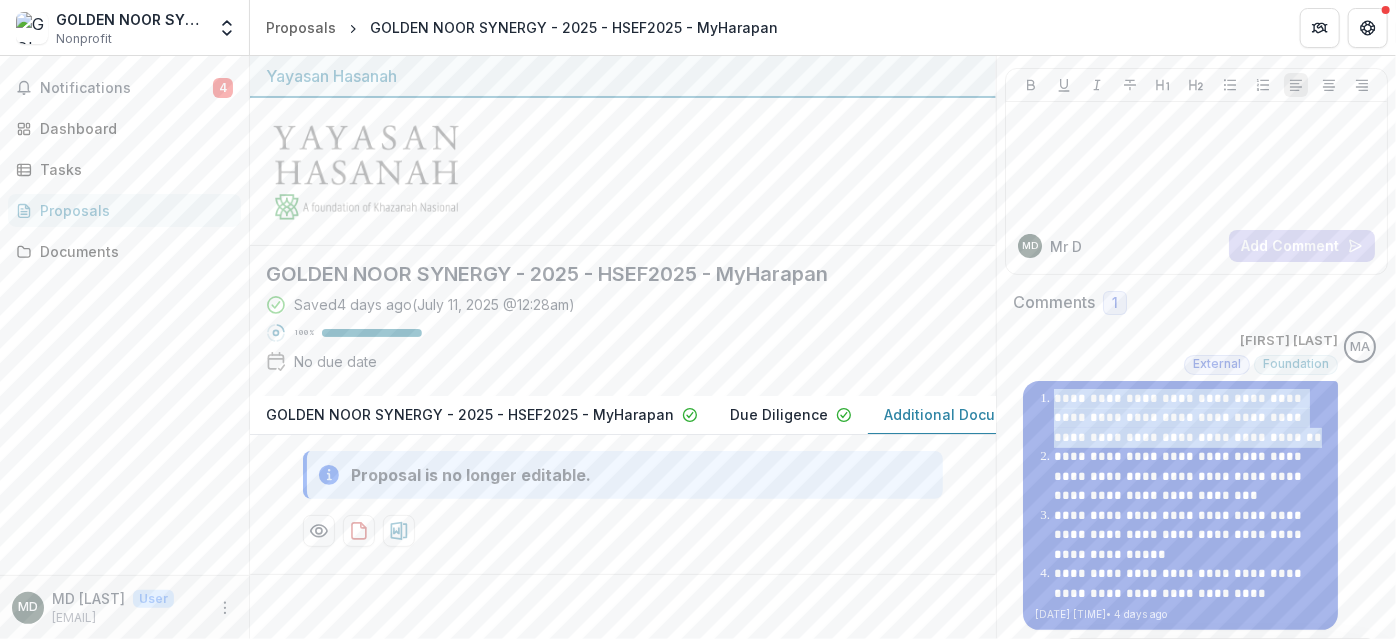drag, startPoint x: 1189, startPoint y: 433, endPoint x: 1040, endPoint y: 386, distance: 156.237 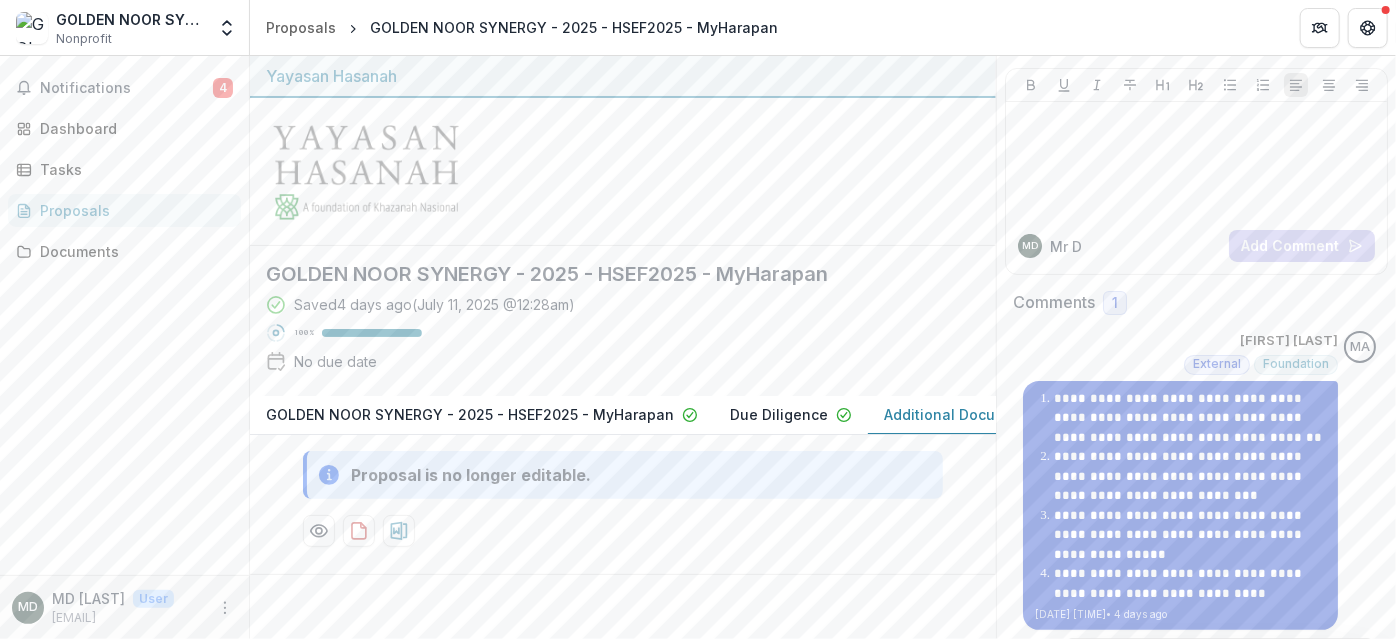 click on "**********" at bounding box center [1190, 418] 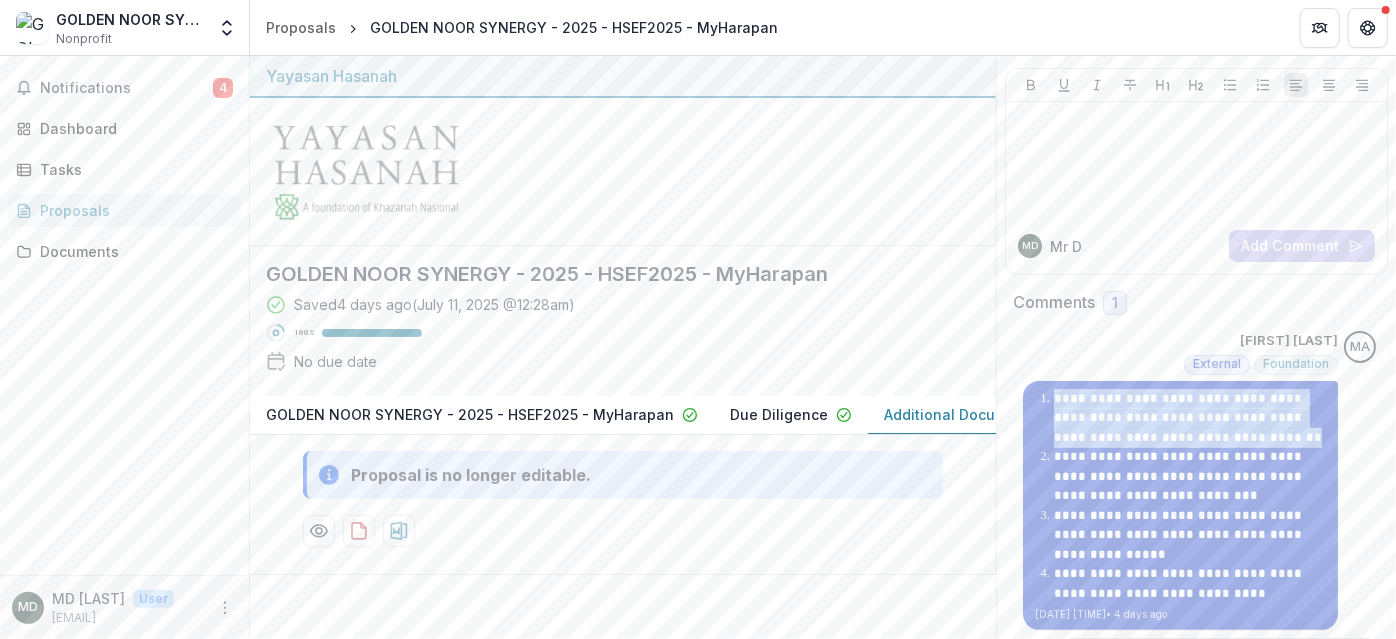 drag, startPoint x: 1034, startPoint y: 388, endPoint x: 1198, endPoint y: 431, distance: 169.5435 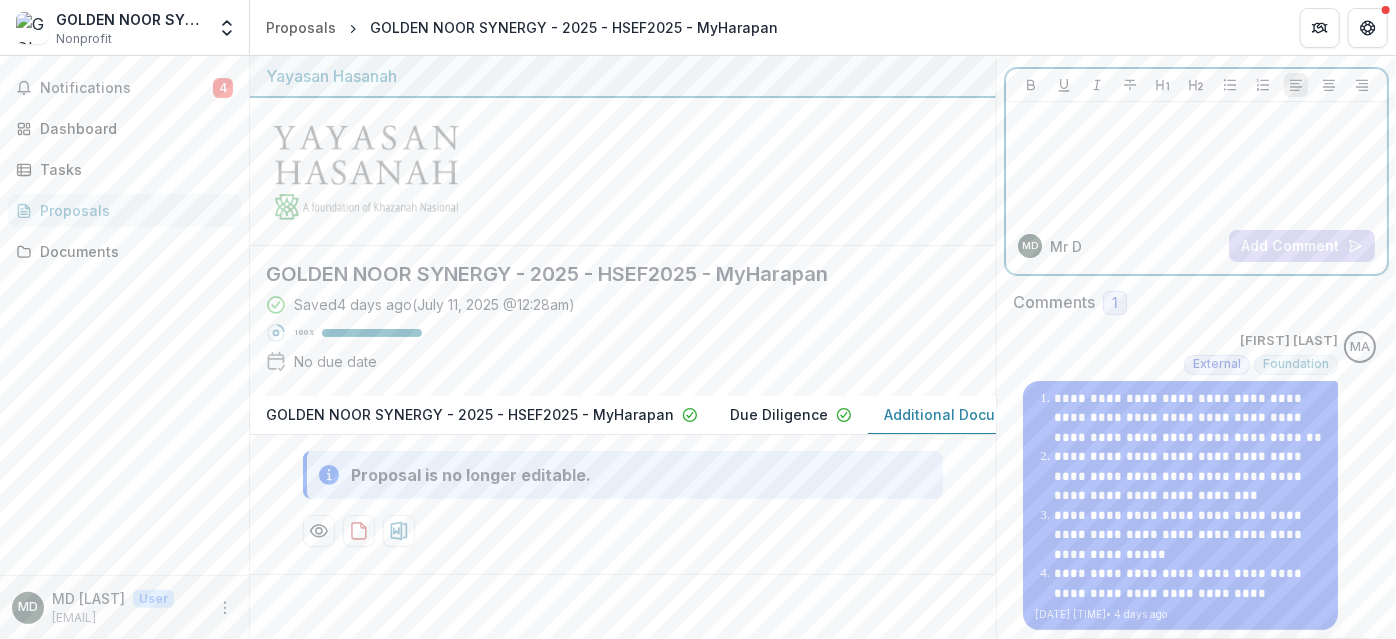 click at bounding box center (1196, 121) 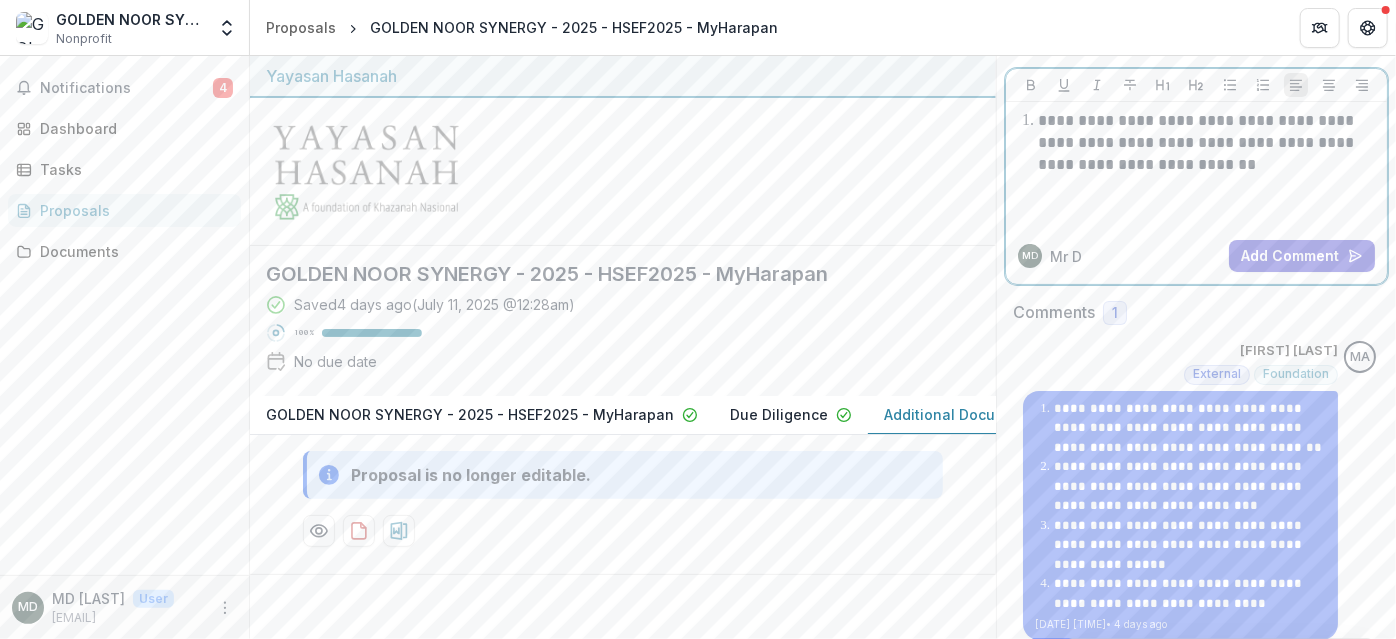 click on "**********" at bounding box center [1206, 165] 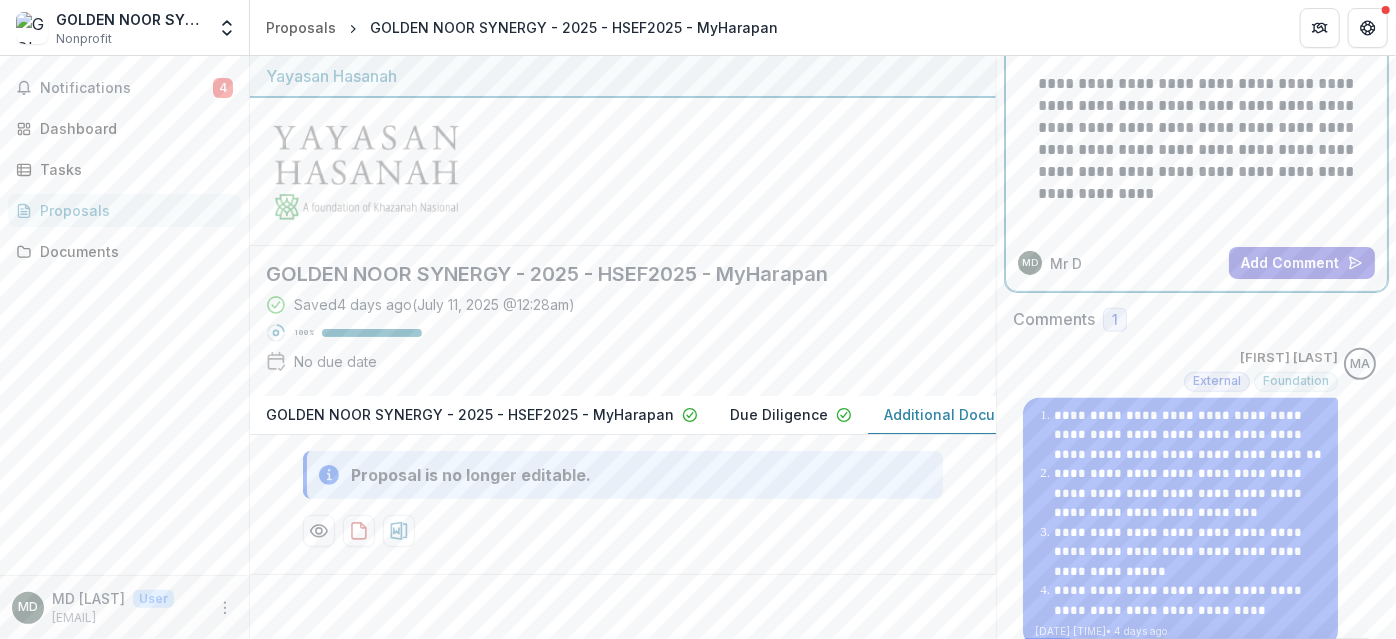 scroll, scrollTop: 260, scrollLeft: 0, axis: vertical 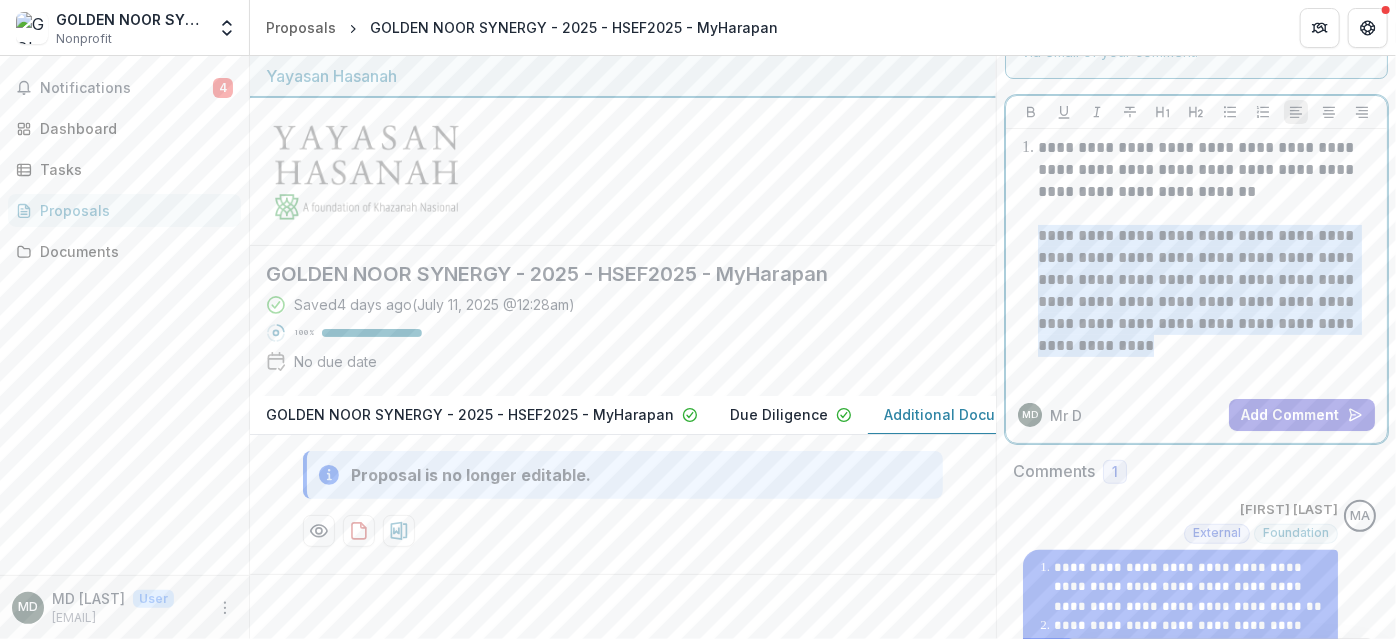 drag, startPoint x: 1099, startPoint y: 338, endPoint x: 1029, endPoint y: 240, distance: 120.432556 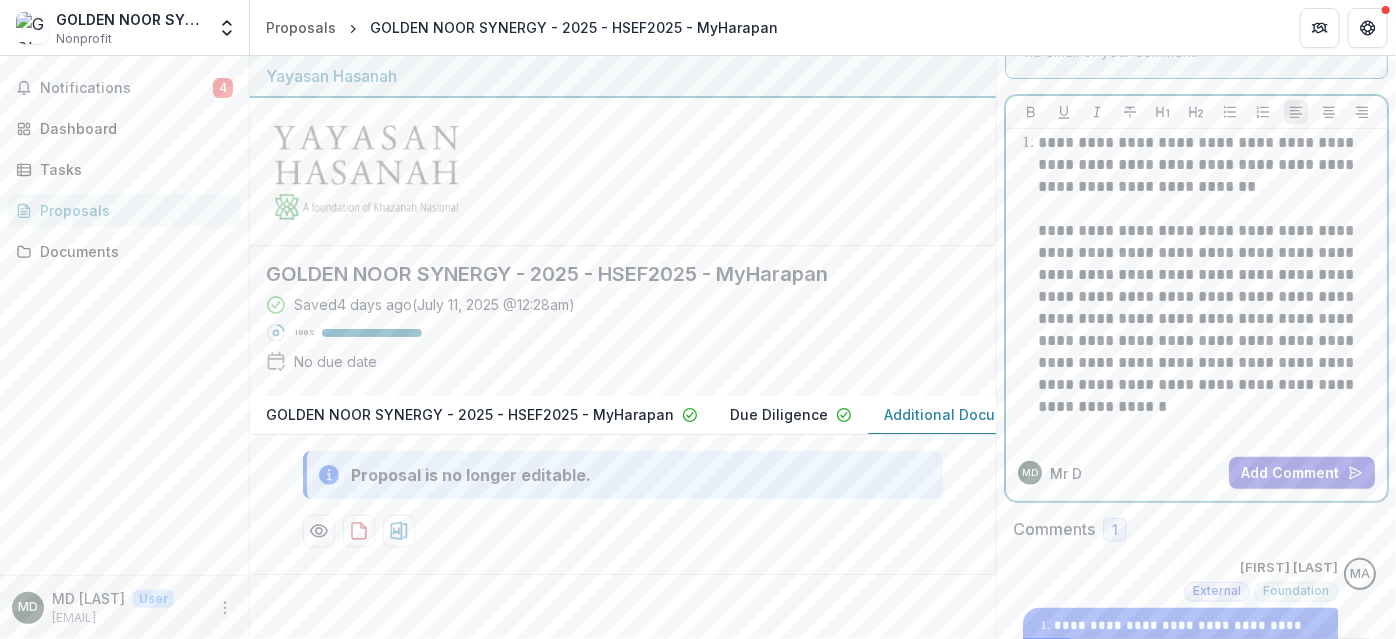 scroll, scrollTop: 8, scrollLeft: 0, axis: vertical 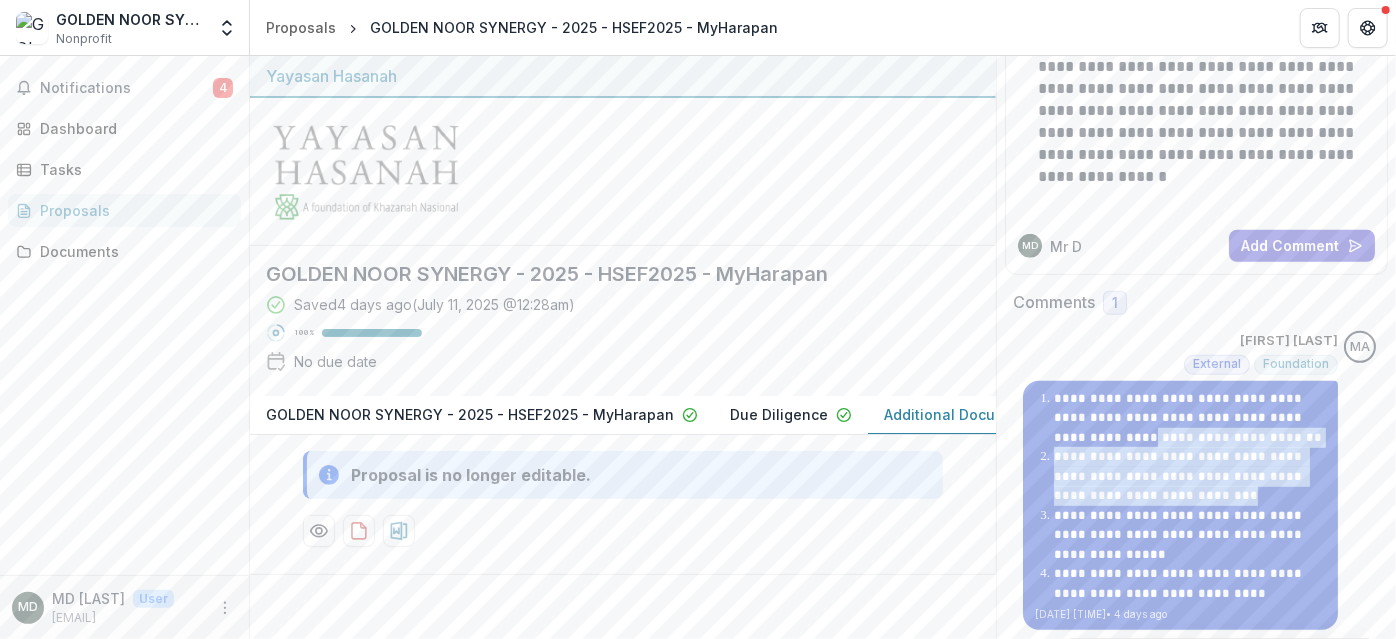 drag, startPoint x: 1171, startPoint y: 493, endPoint x: 1031, endPoint y: 435, distance: 151.53877 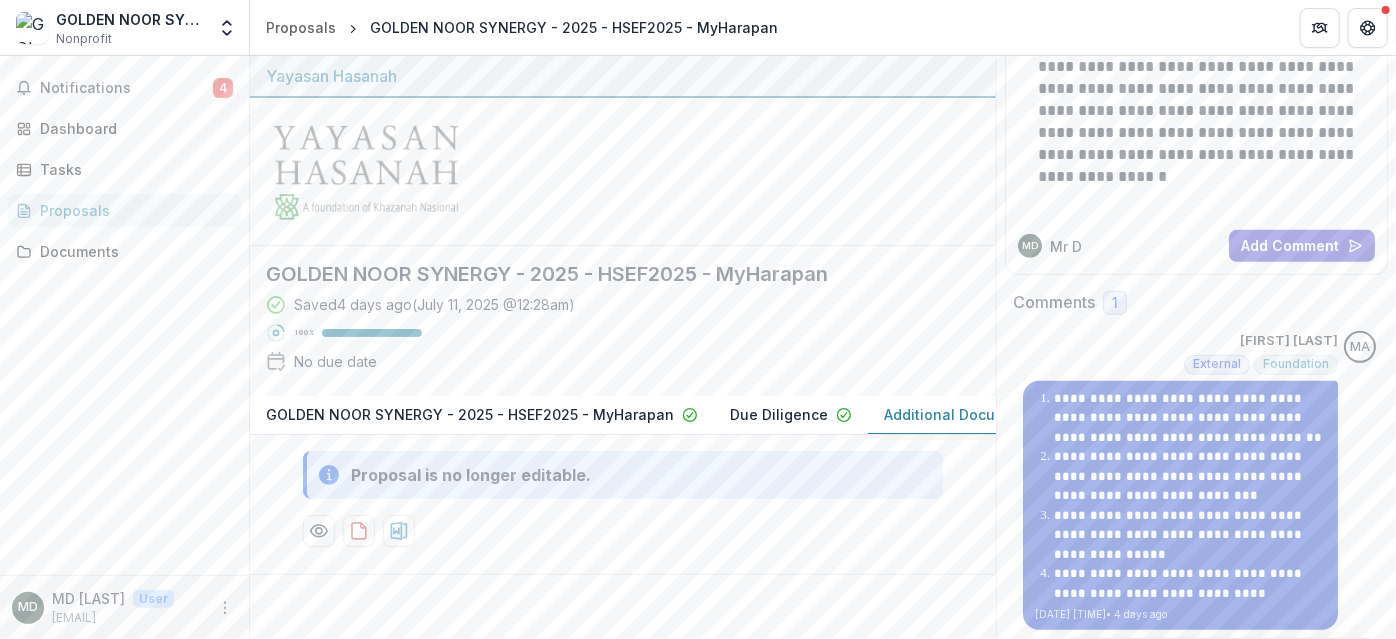 click on "**********" at bounding box center [1190, 476] 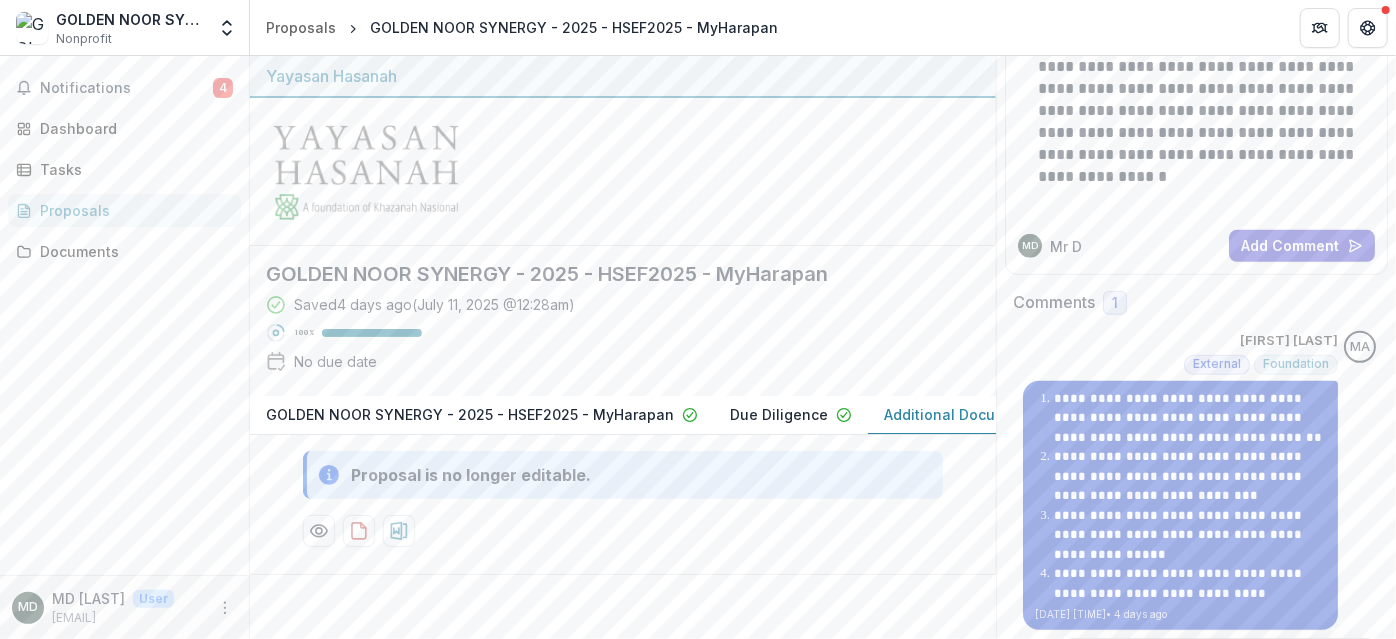 click on "**********" at bounding box center (1190, 476) 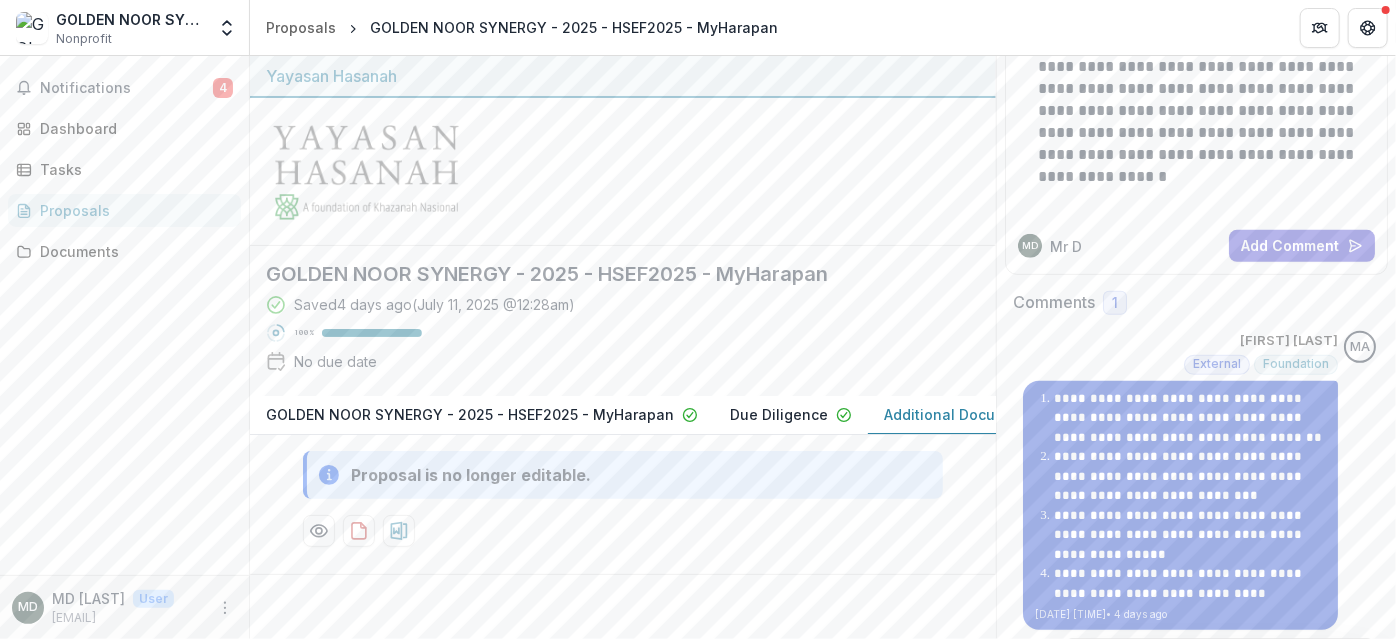 click on "**********" at bounding box center (1190, 476) 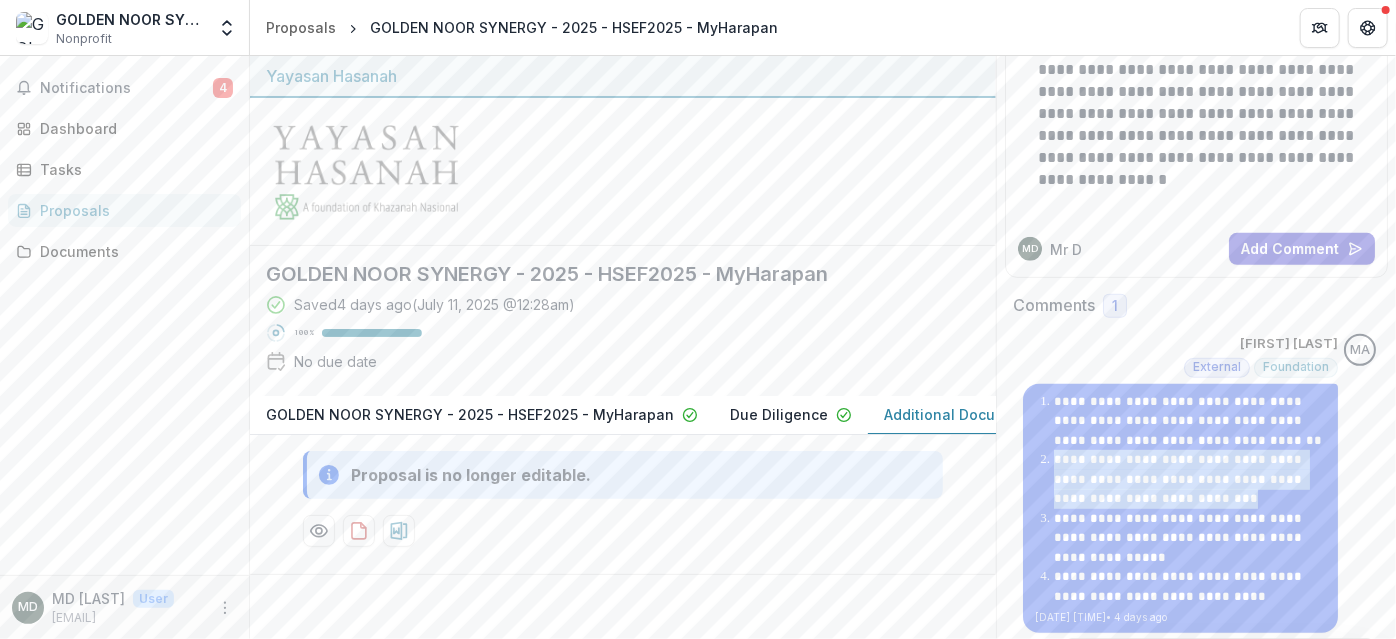 scroll, scrollTop: 317, scrollLeft: 0, axis: vertical 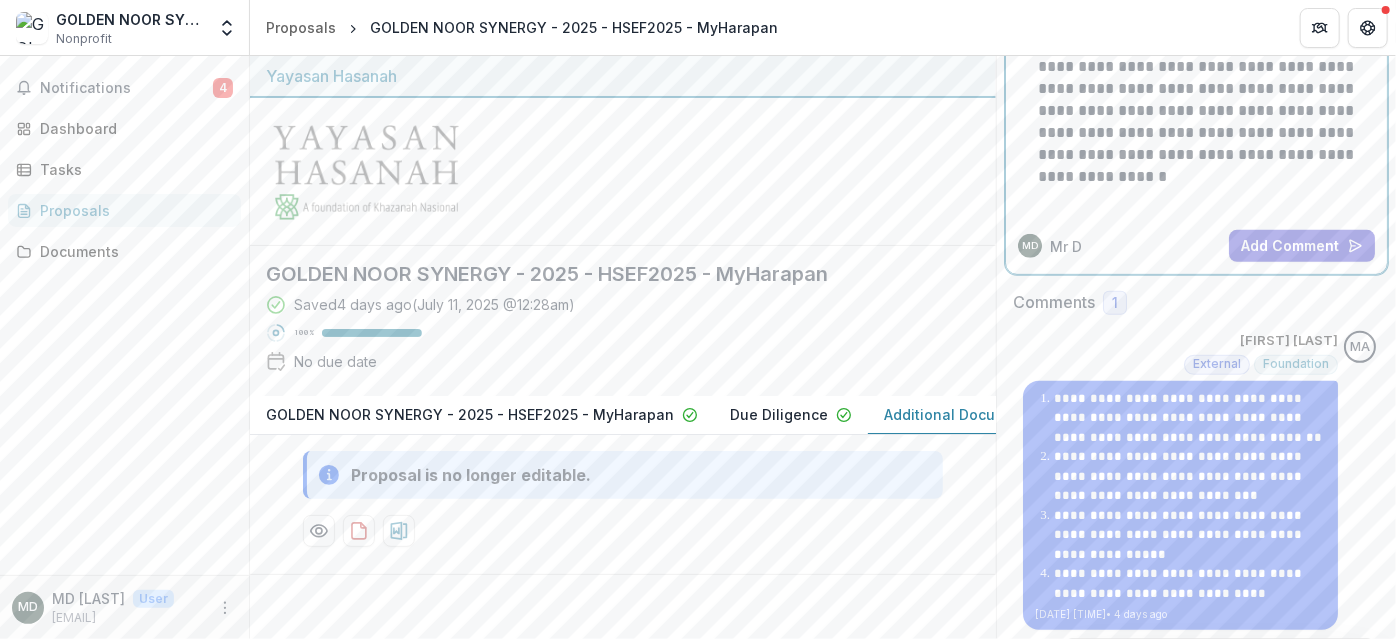 click on "**********" at bounding box center (1203, 56) 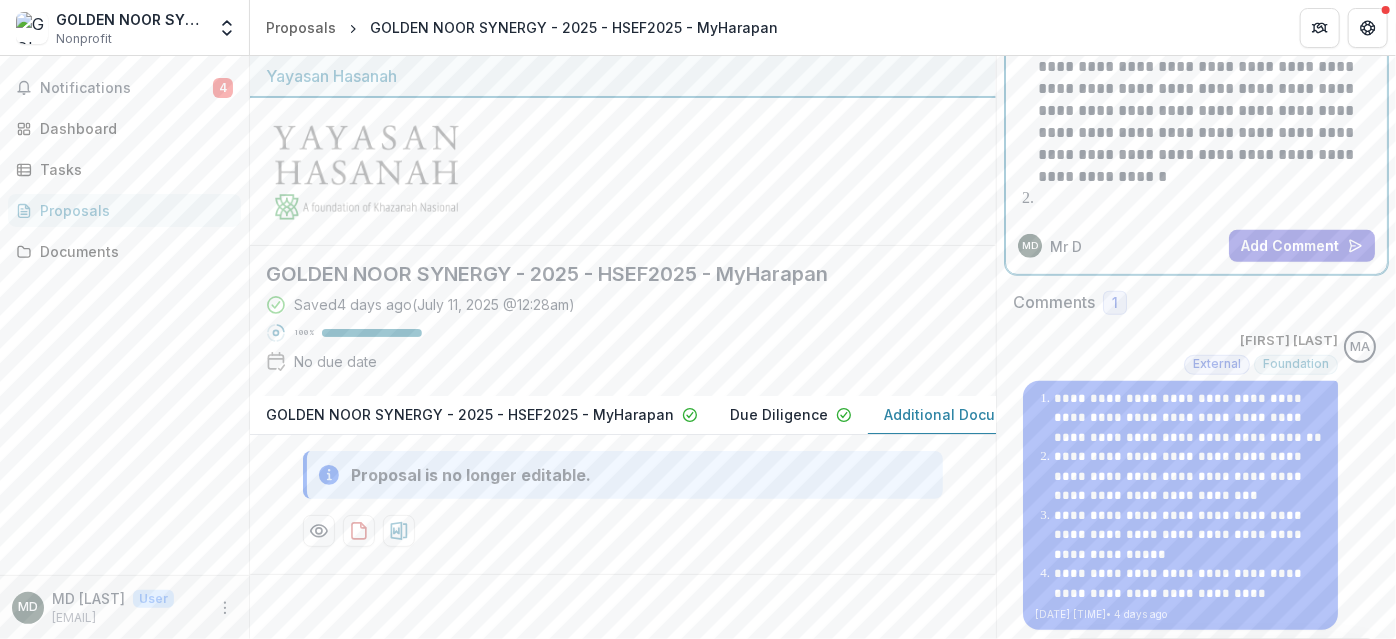 scroll, scrollTop: 8, scrollLeft: 0, axis: vertical 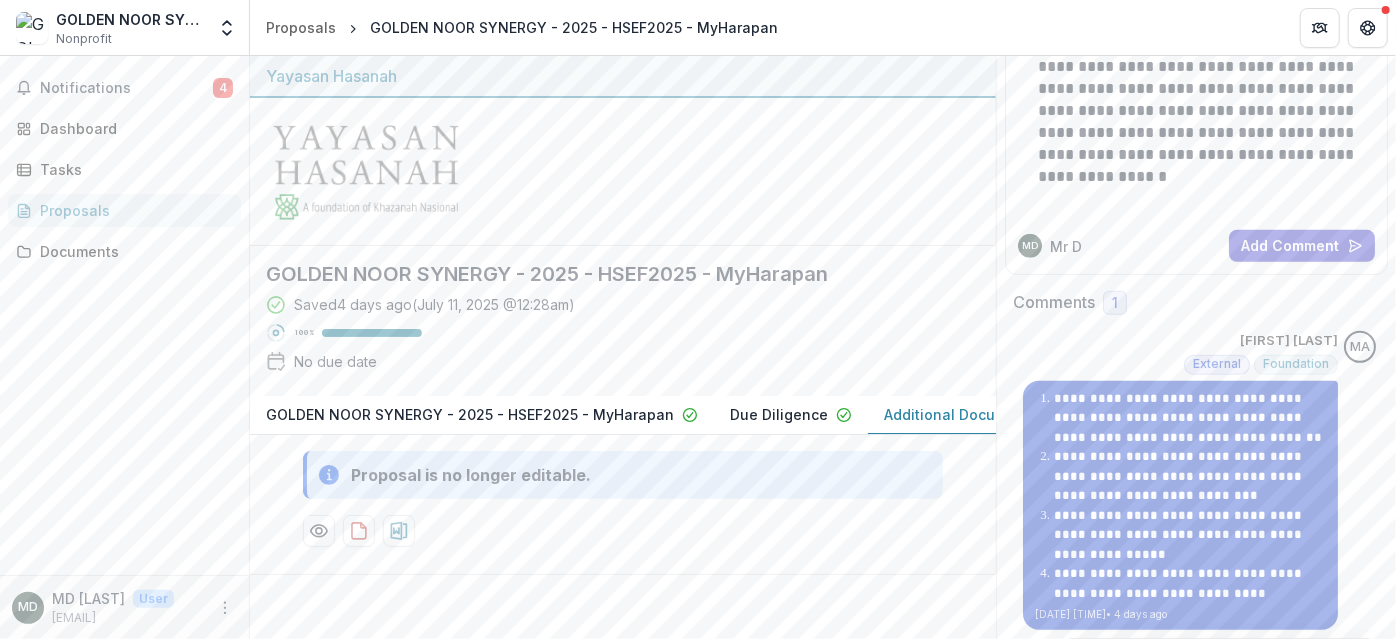 click on "**********" at bounding box center [1190, 476] 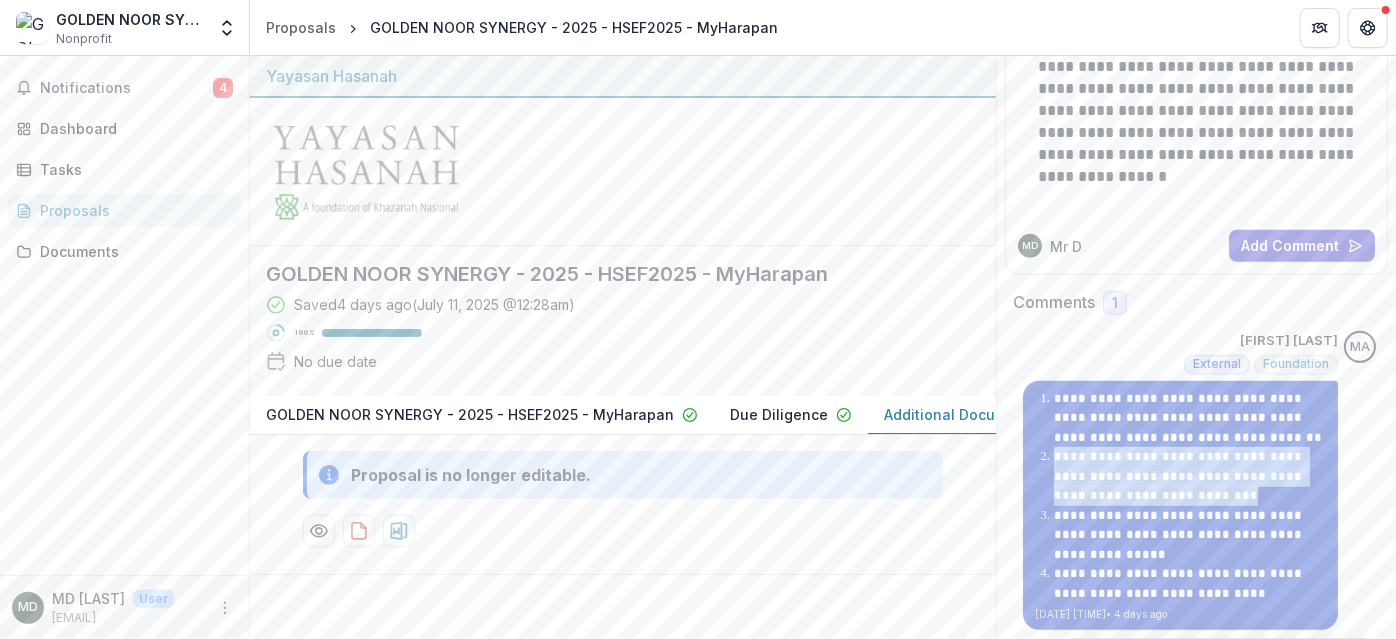 click on "**********" at bounding box center [1190, 476] 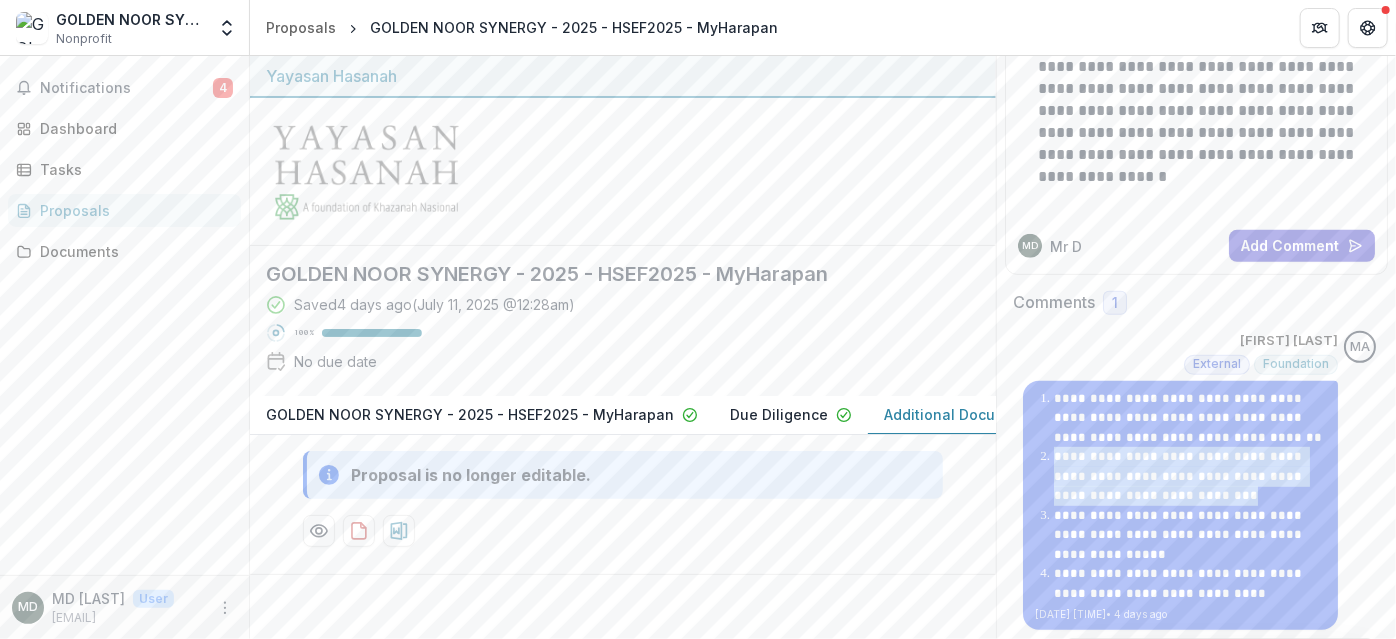 copy on "**********" 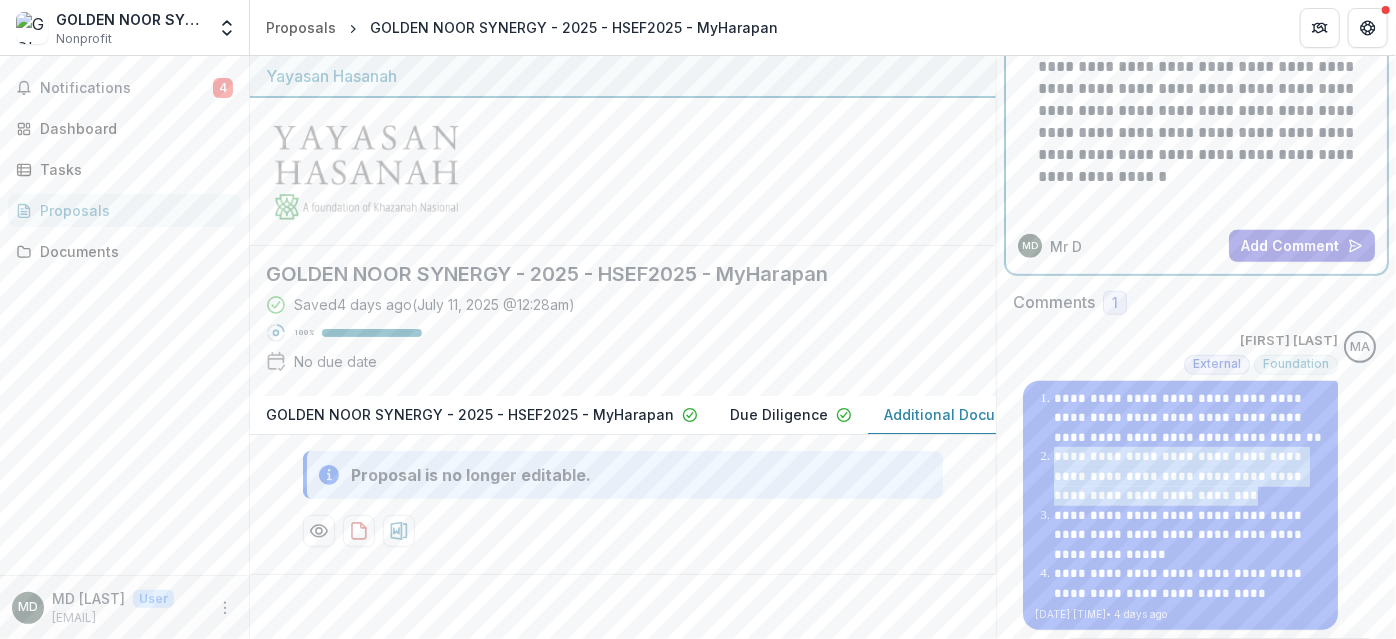 click on "**********" at bounding box center [1194, 56] 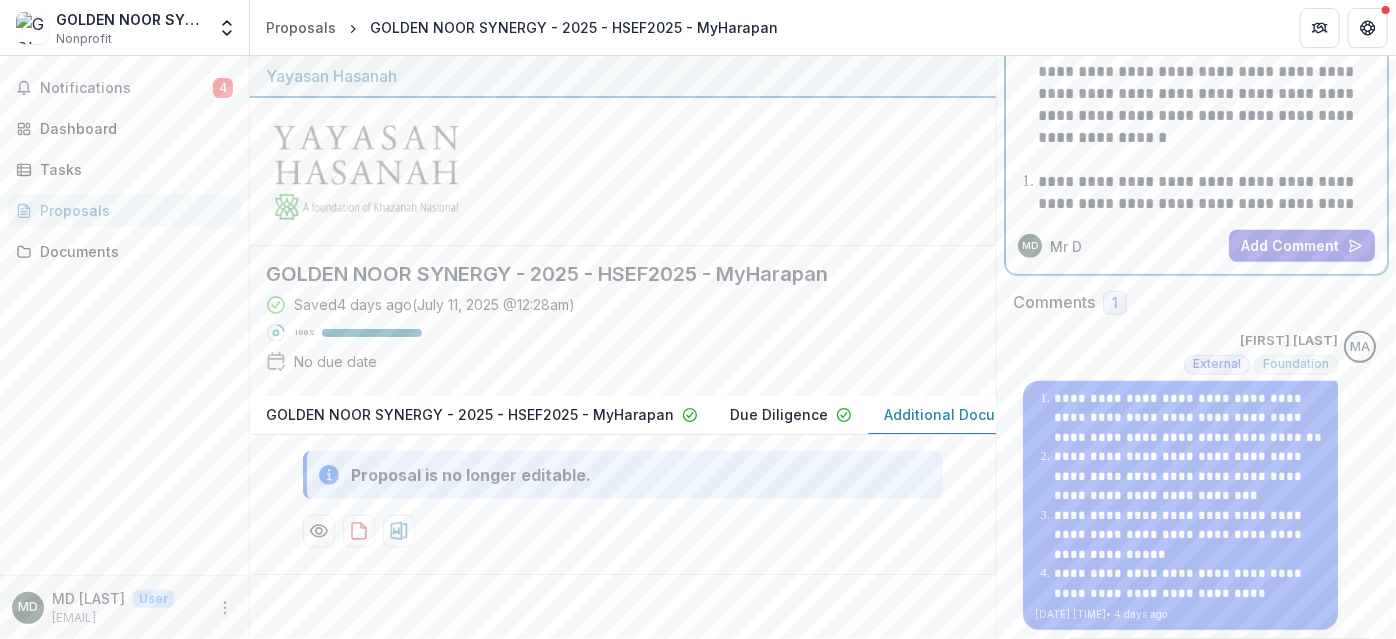 scroll, scrollTop: 73, scrollLeft: 0, axis: vertical 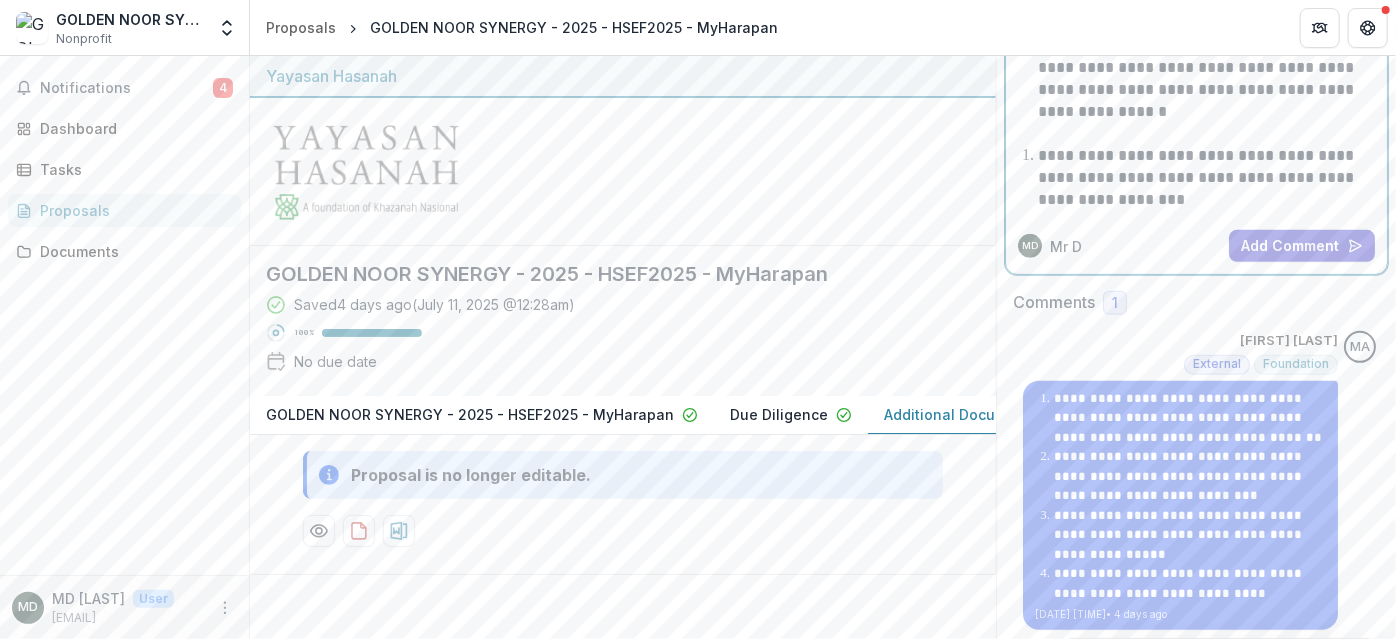click on "**********" at bounding box center (1203, 189) 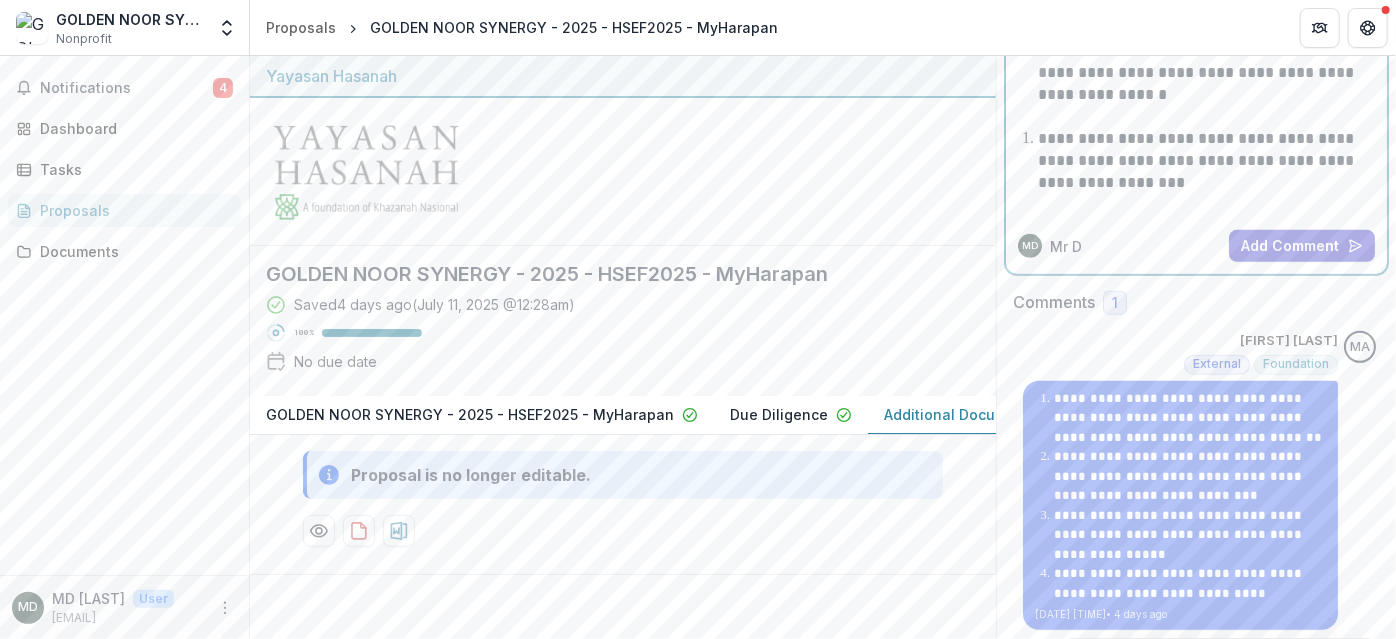 scroll, scrollTop: 0, scrollLeft: 0, axis: both 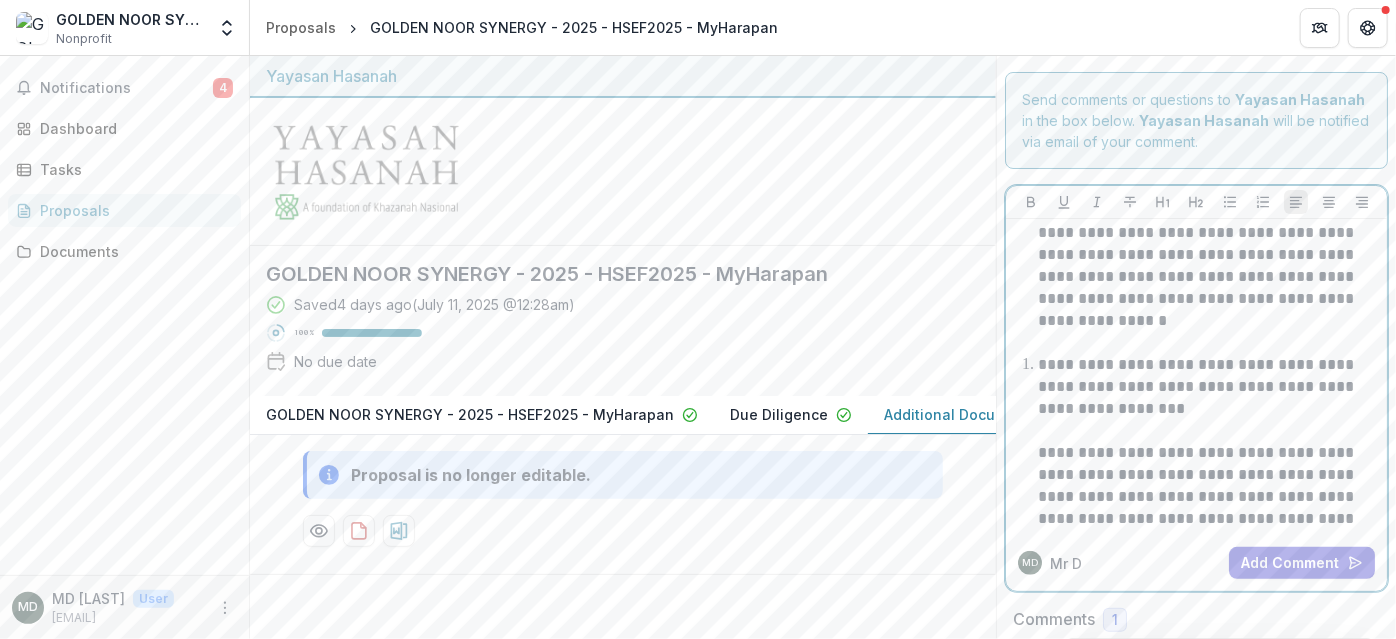 click on "**********" at bounding box center (1206, 464) 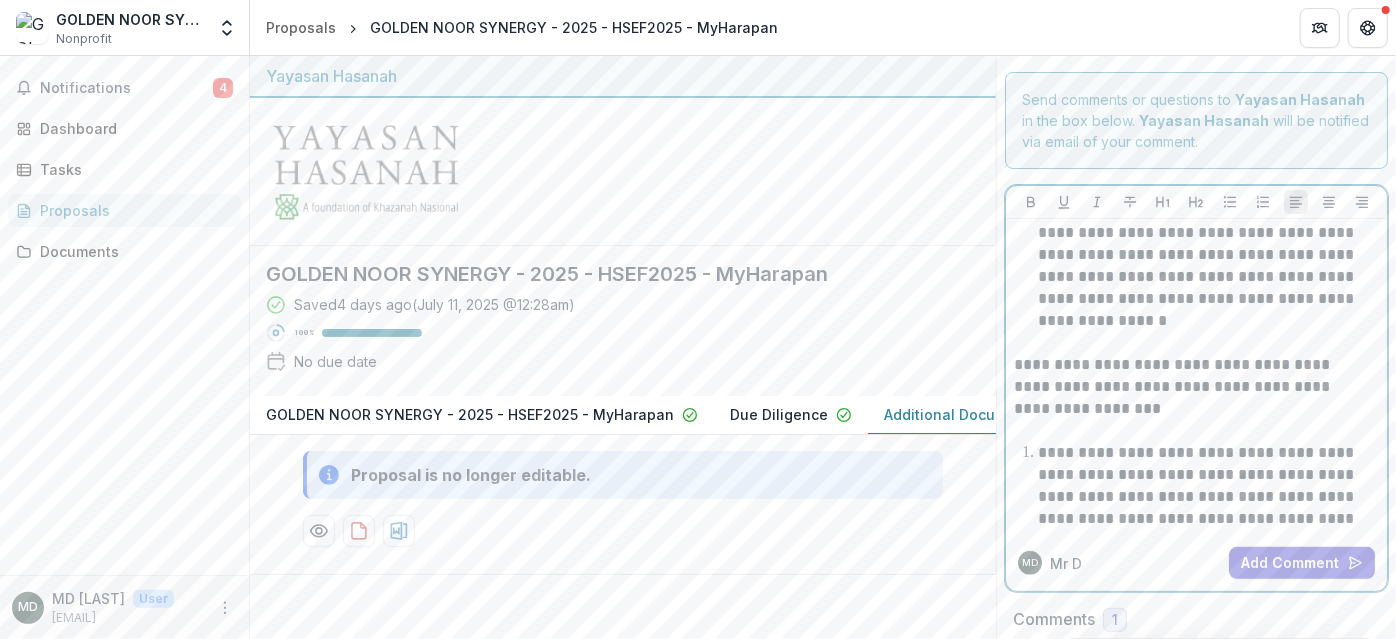 type 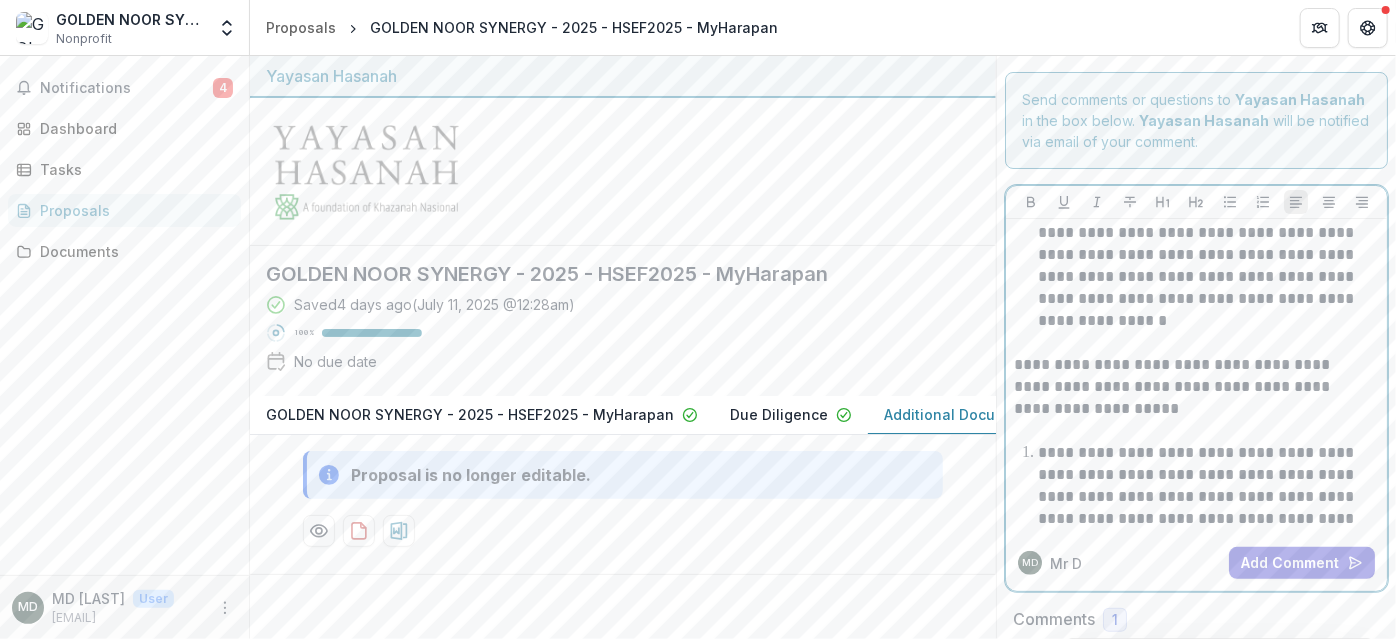click on "**********" at bounding box center [1206, 508] 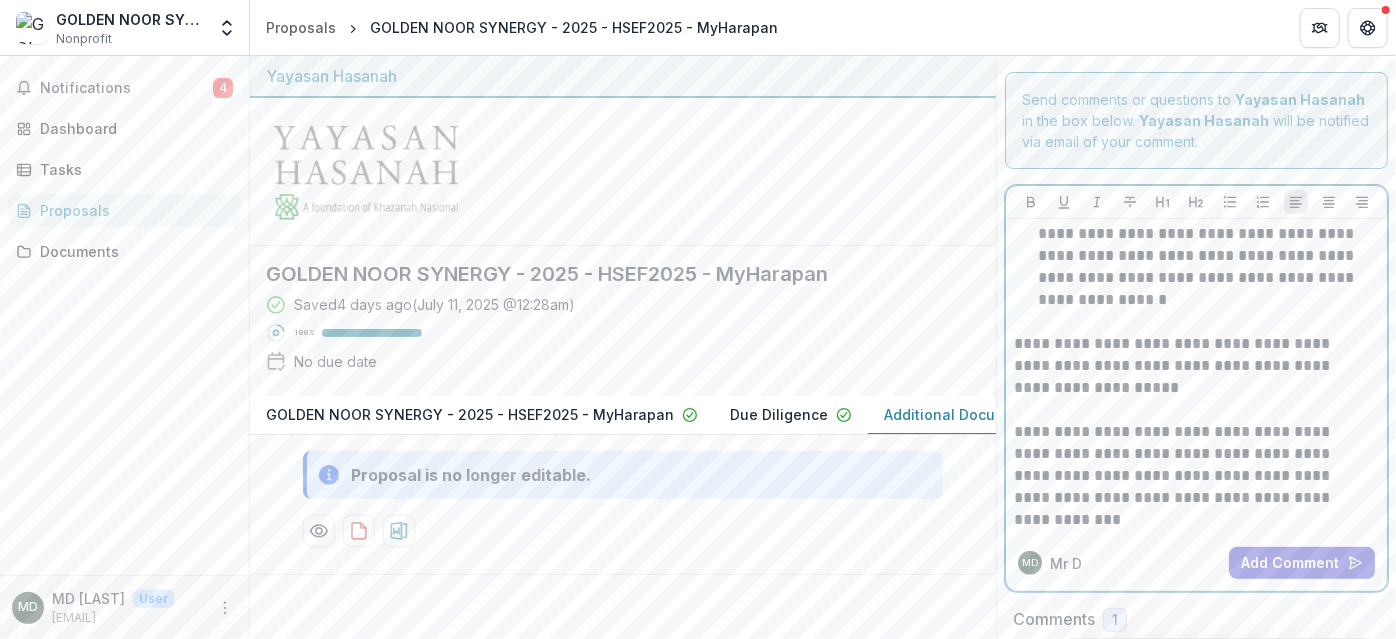 scroll, scrollTop: 227, scrollLeft: 0, axis: vertical 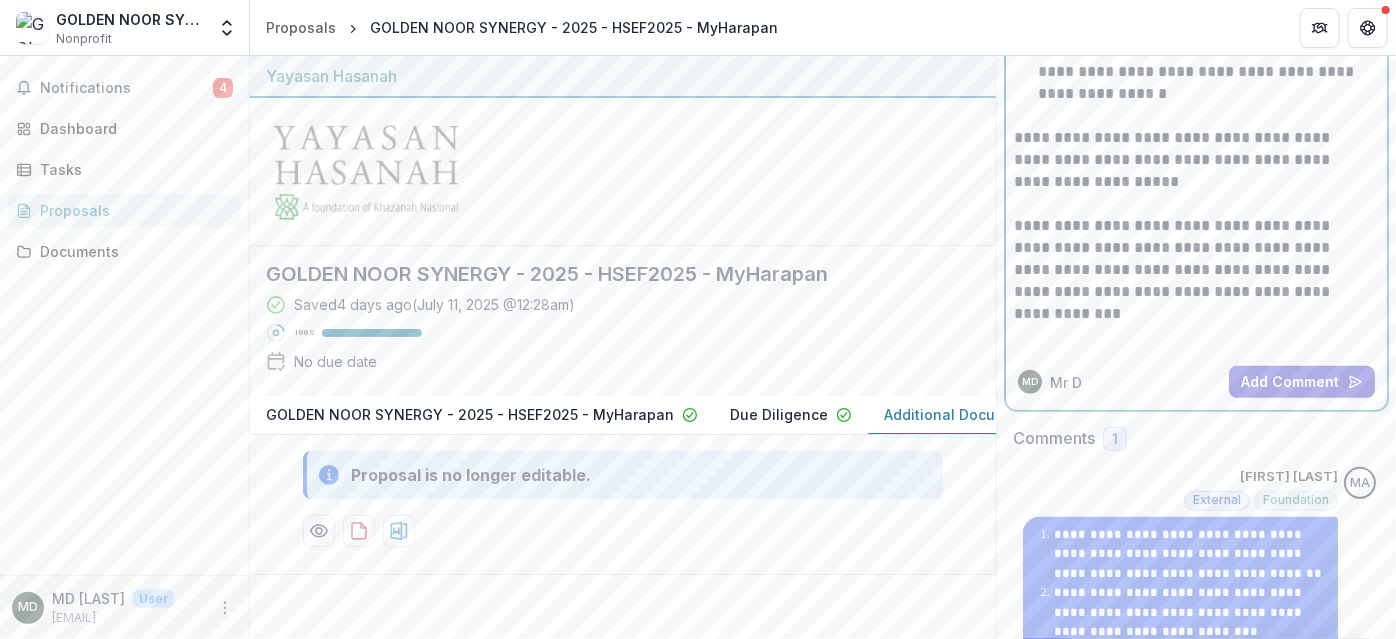 click on "**********" at bounding box center [1191, 281] 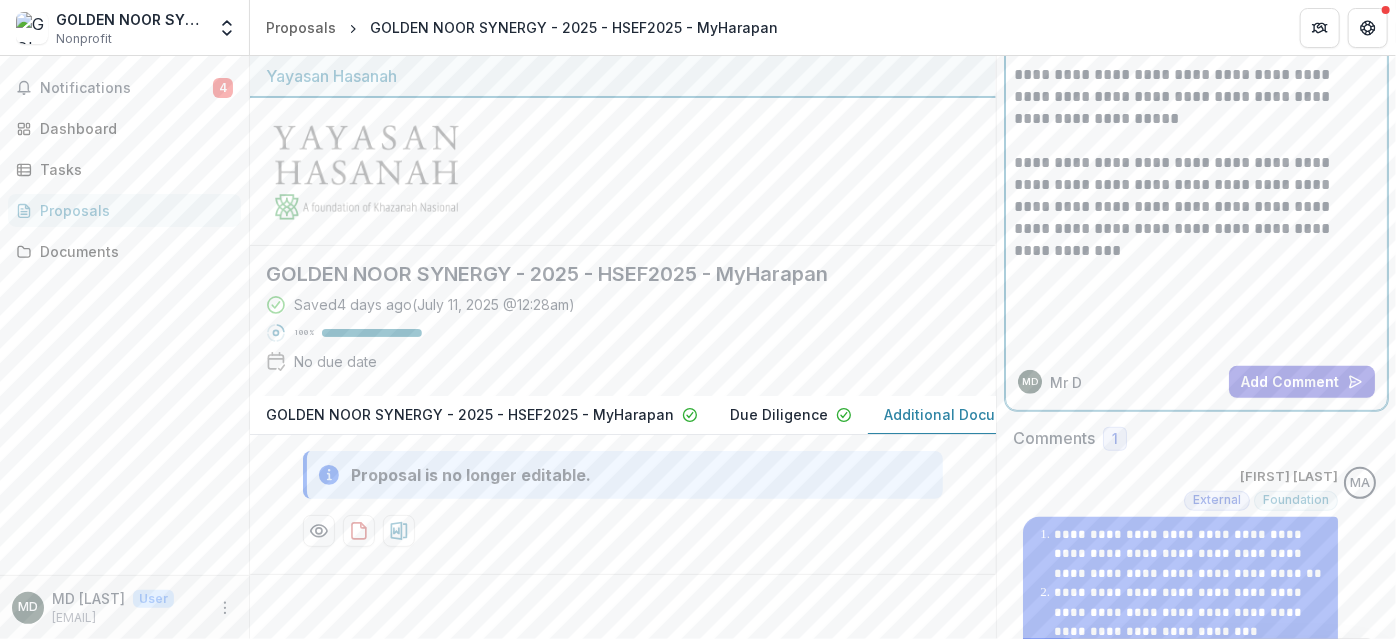 scroll, scrollTop: 293, scrollLeft: 0, axis: vertical 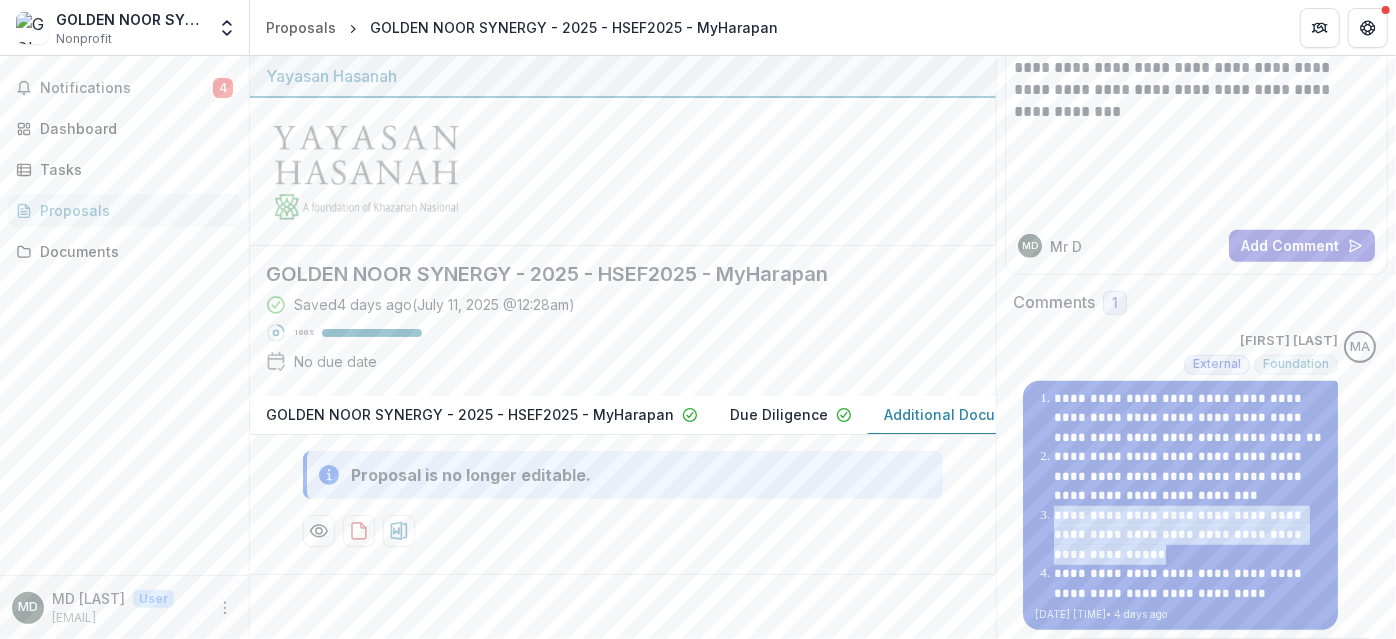 drag, startPoint x: 1146, startPoint y: 556, endPoint x: 1048, endPoint y: 506, distance: 110.01818 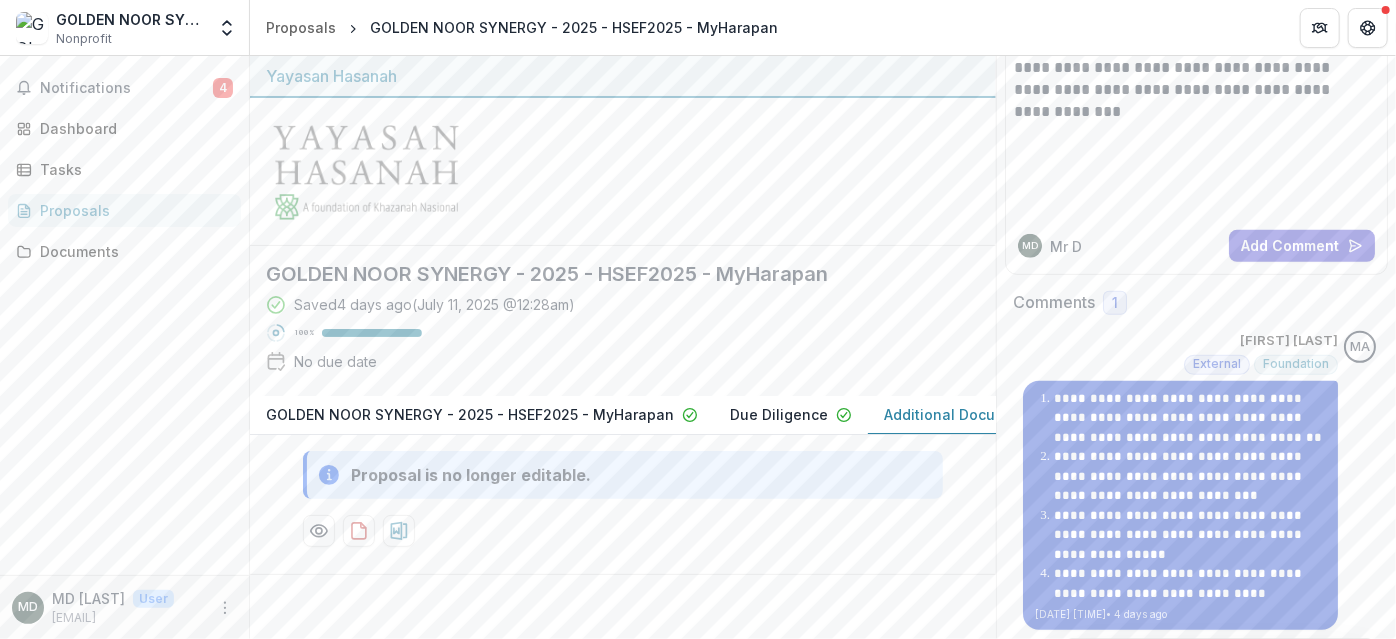 click on "**********" at bounding box center (1190, 535) 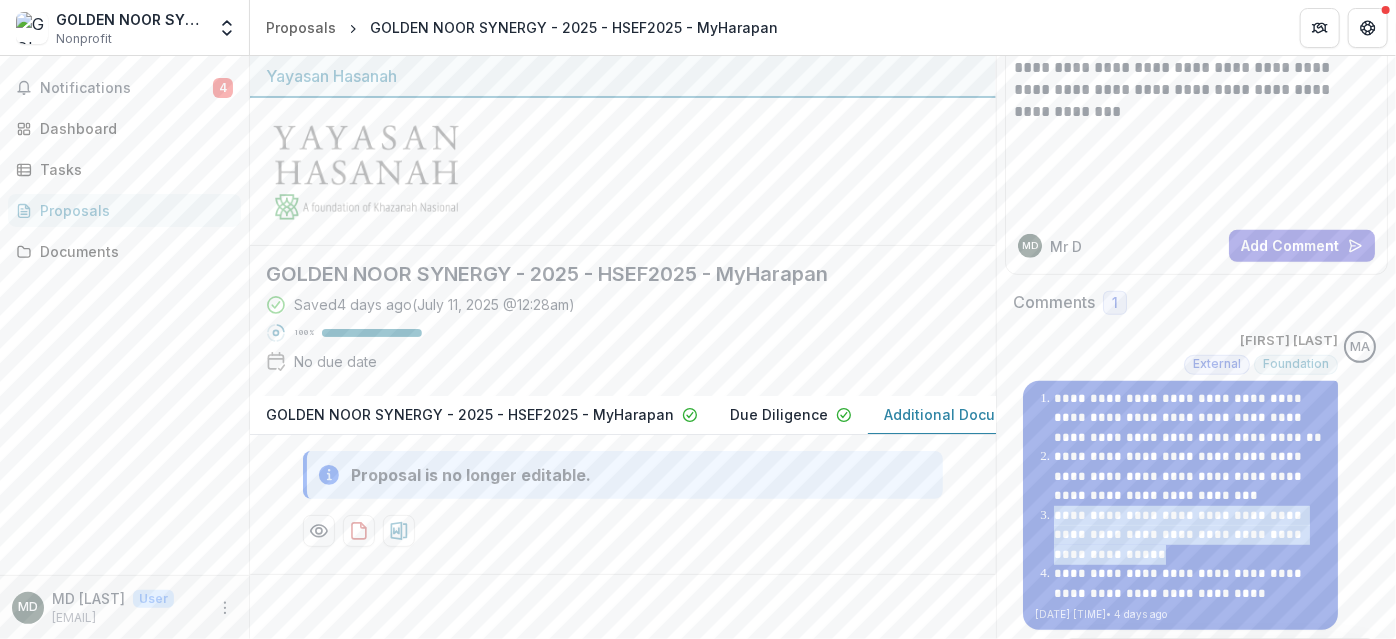 click on "**********" at bounding box center (1190, 535) 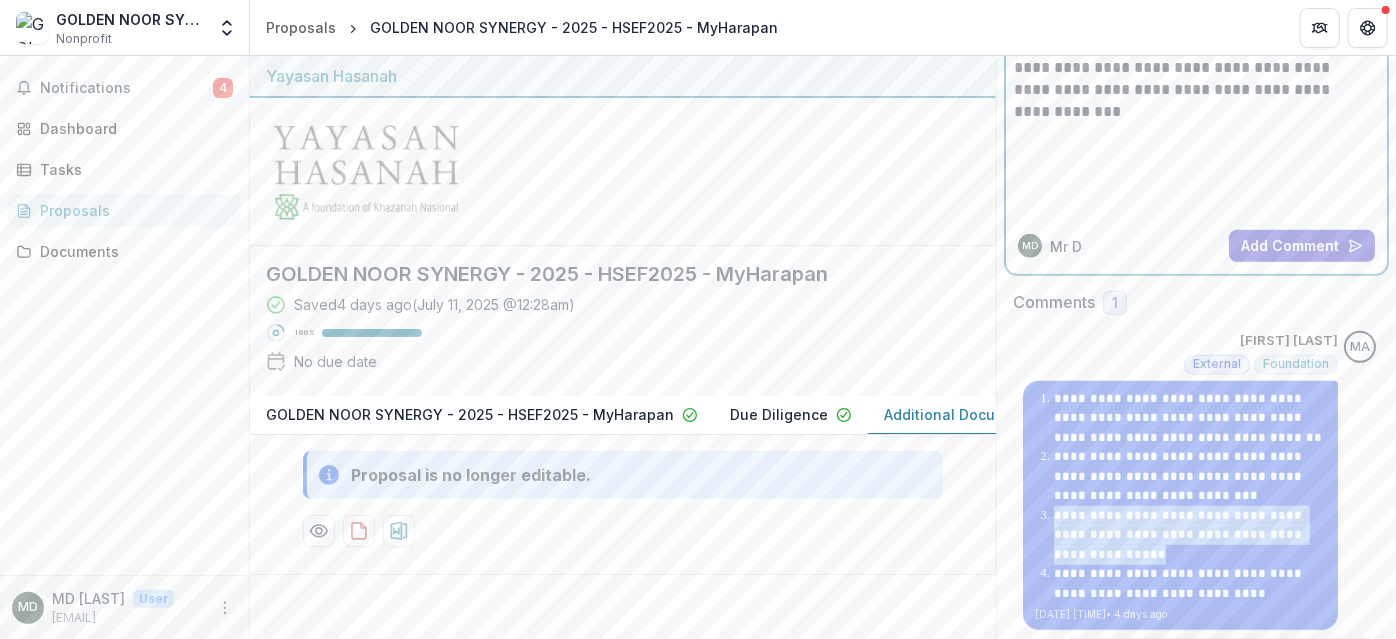 click on "**********" at bounding box center [1191, 90] 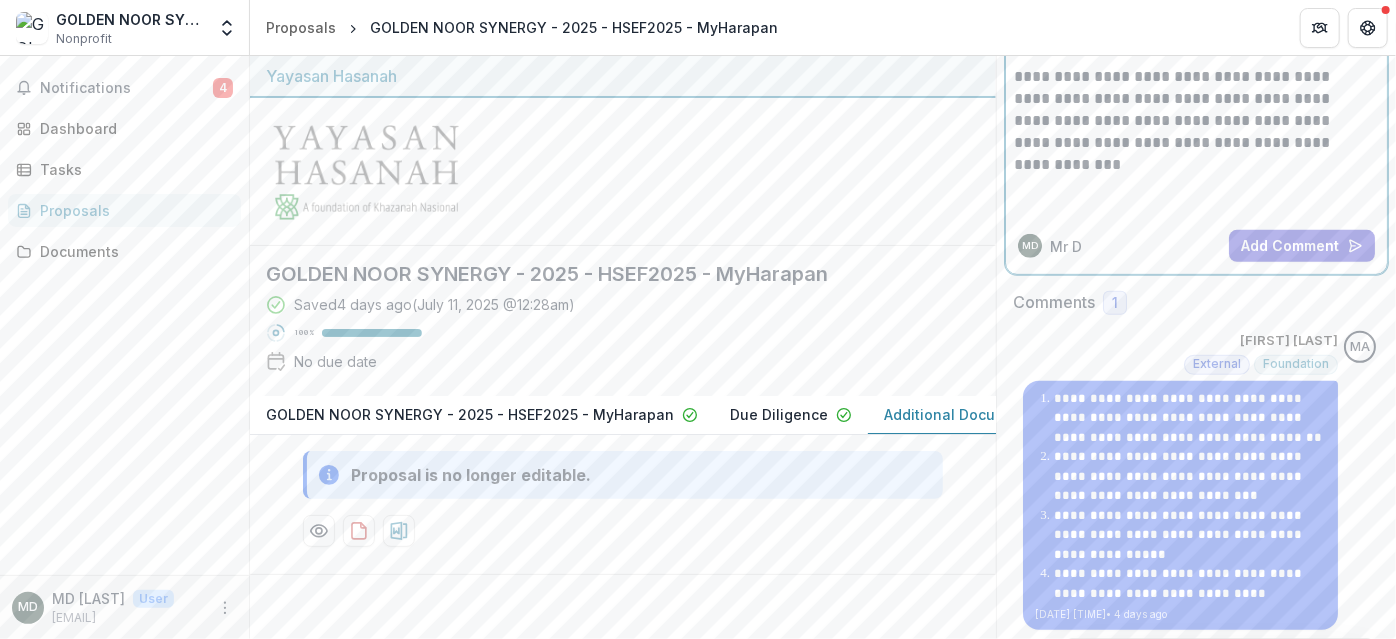 scroll, scrollTop: 293, scrollLeft: 0, axis: vertical 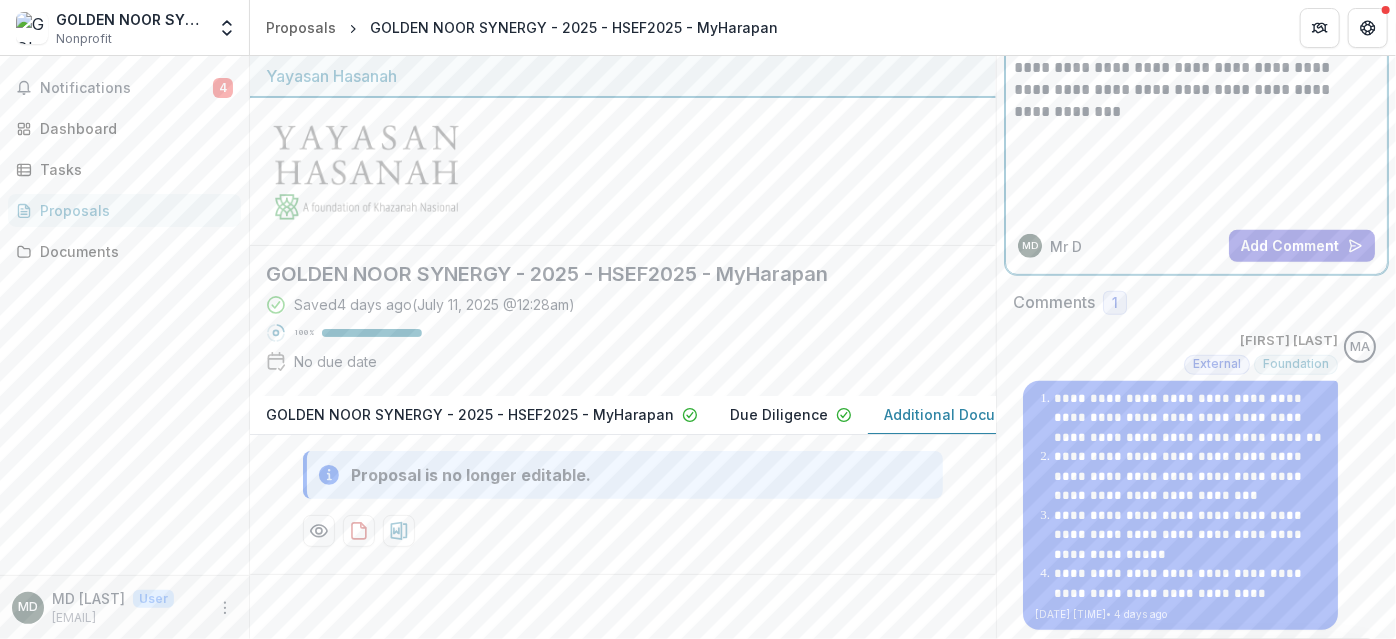 click on "**********" at bounding box center (1191, 90) 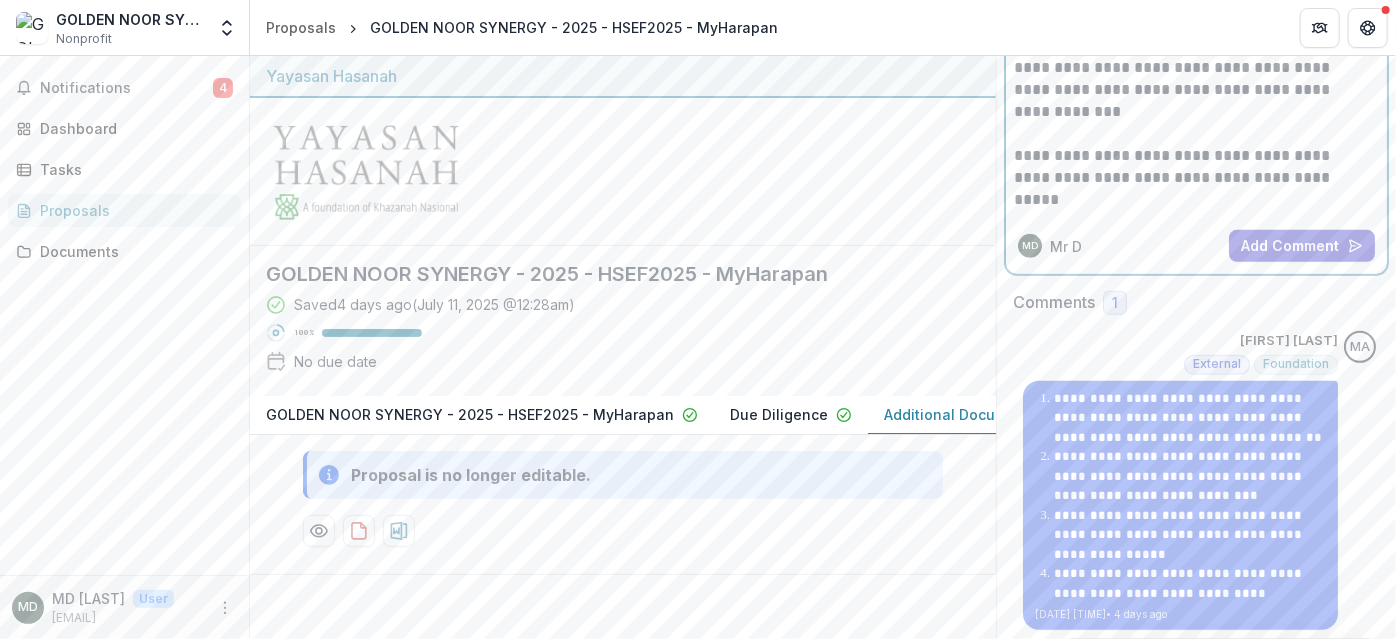 click on "**********" at bounding box center (1191, 101) 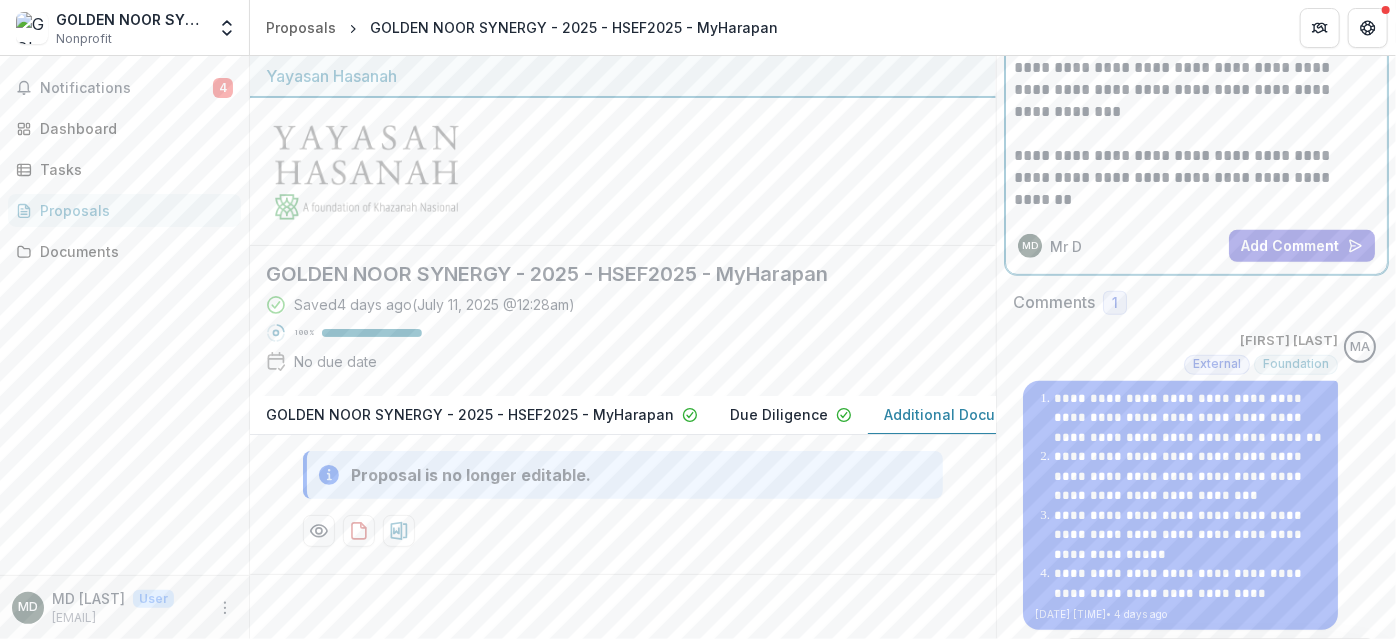 scroll, scrollTop: 315, scrollLeft: 0, axis: vertical 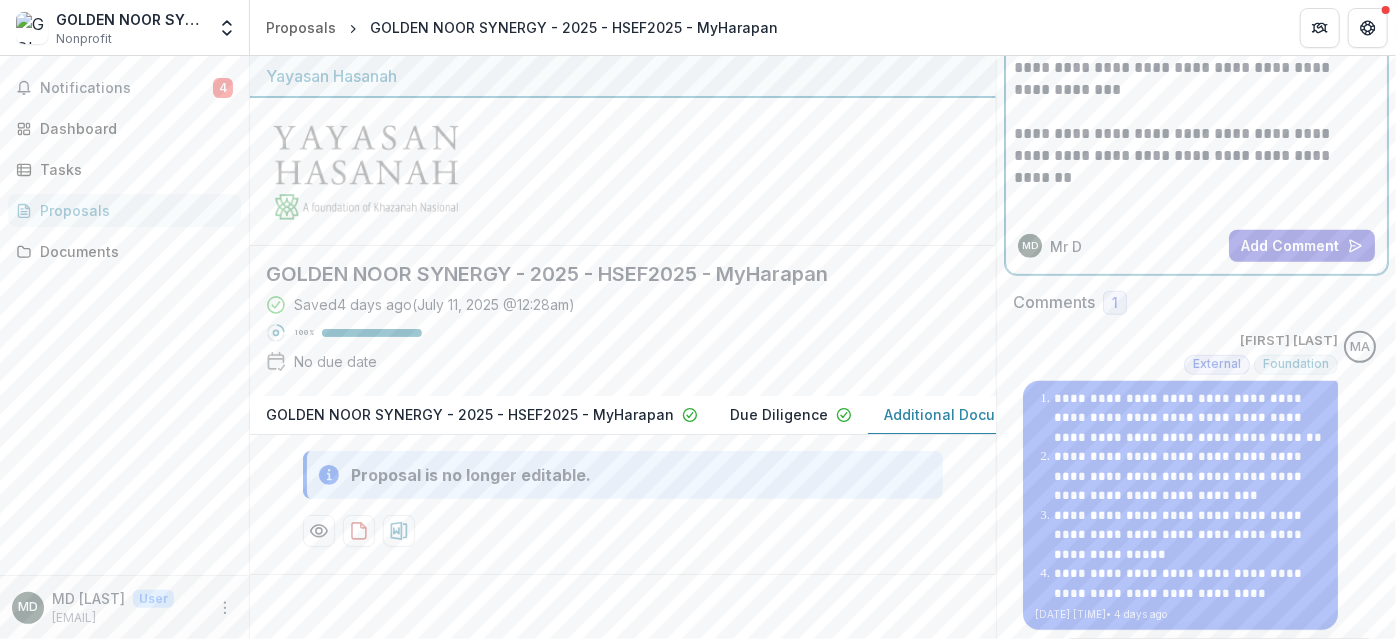 click at bounding box center [1194, 189] 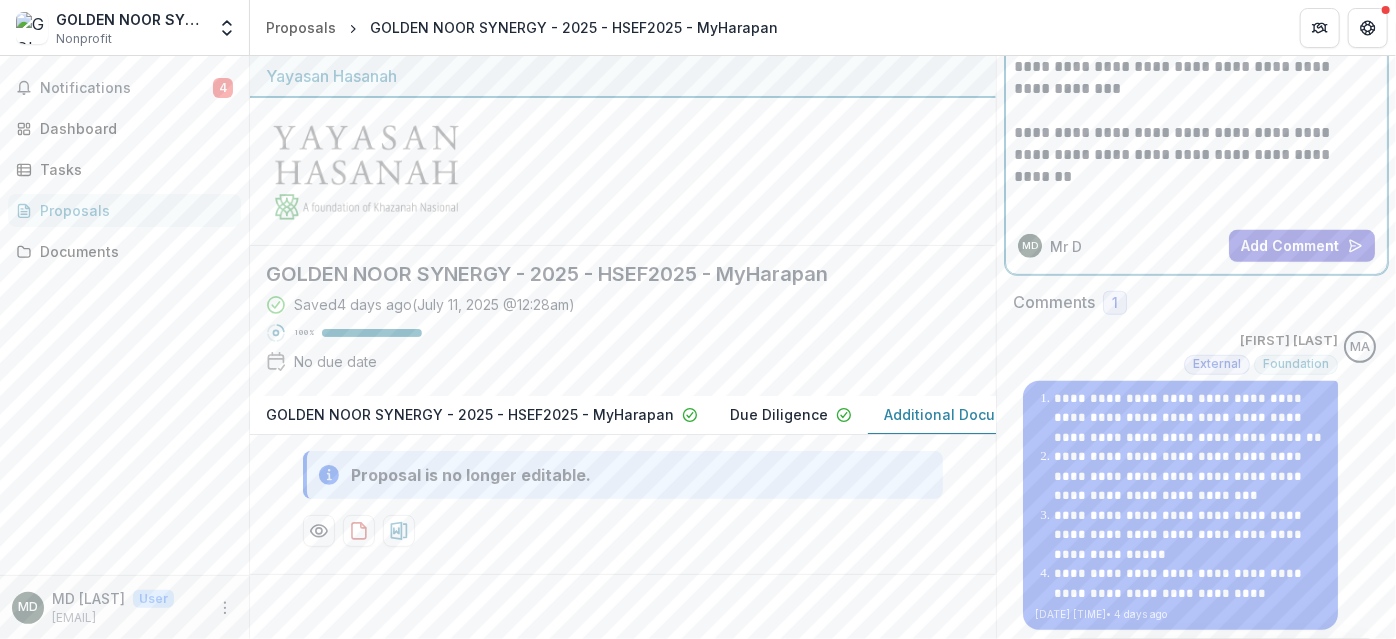 scroll, scrollTop: 315, scrollLeft: 0, axis: vertical 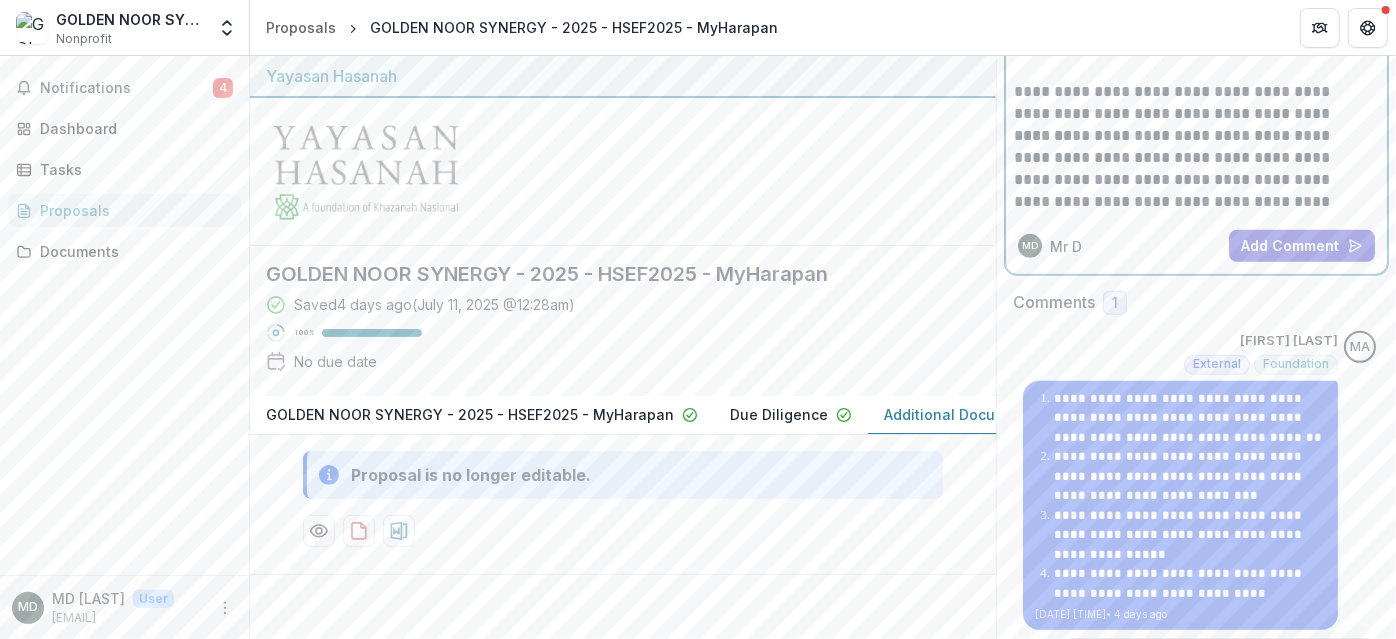 click on "**********" at bounding box center (1191, 37) 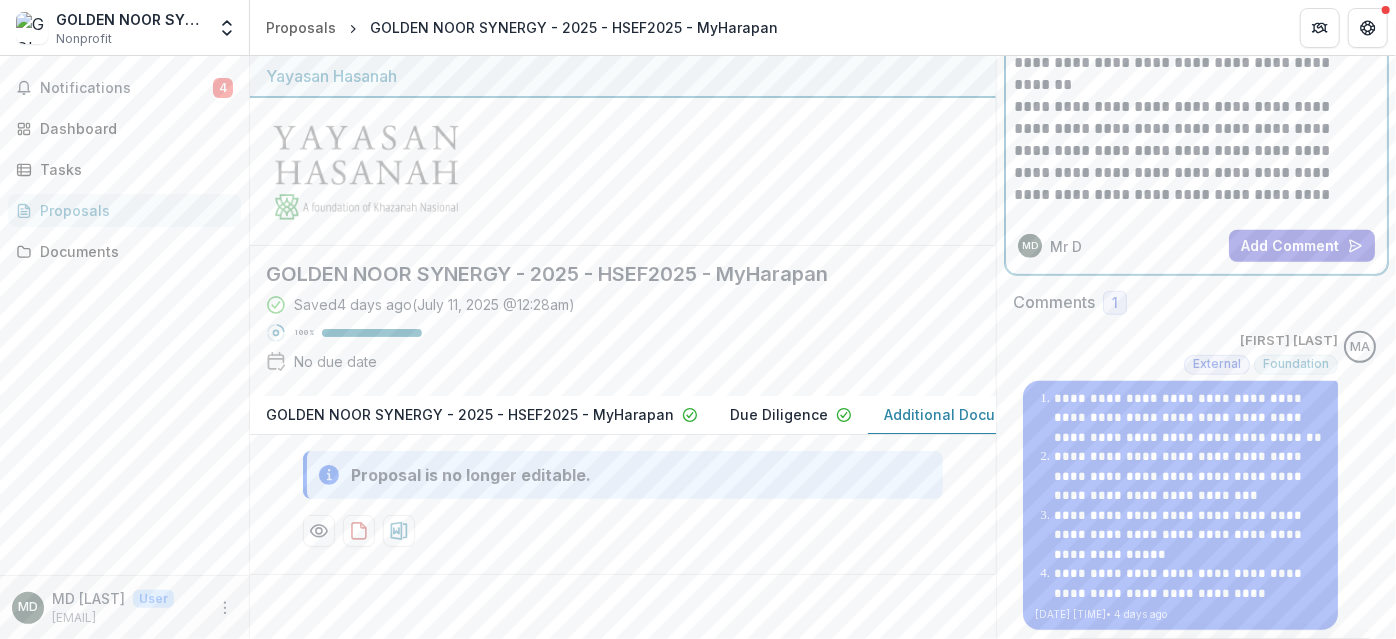 scroll, scrollTop: 448, scrollLeft: 0, axis: vertical 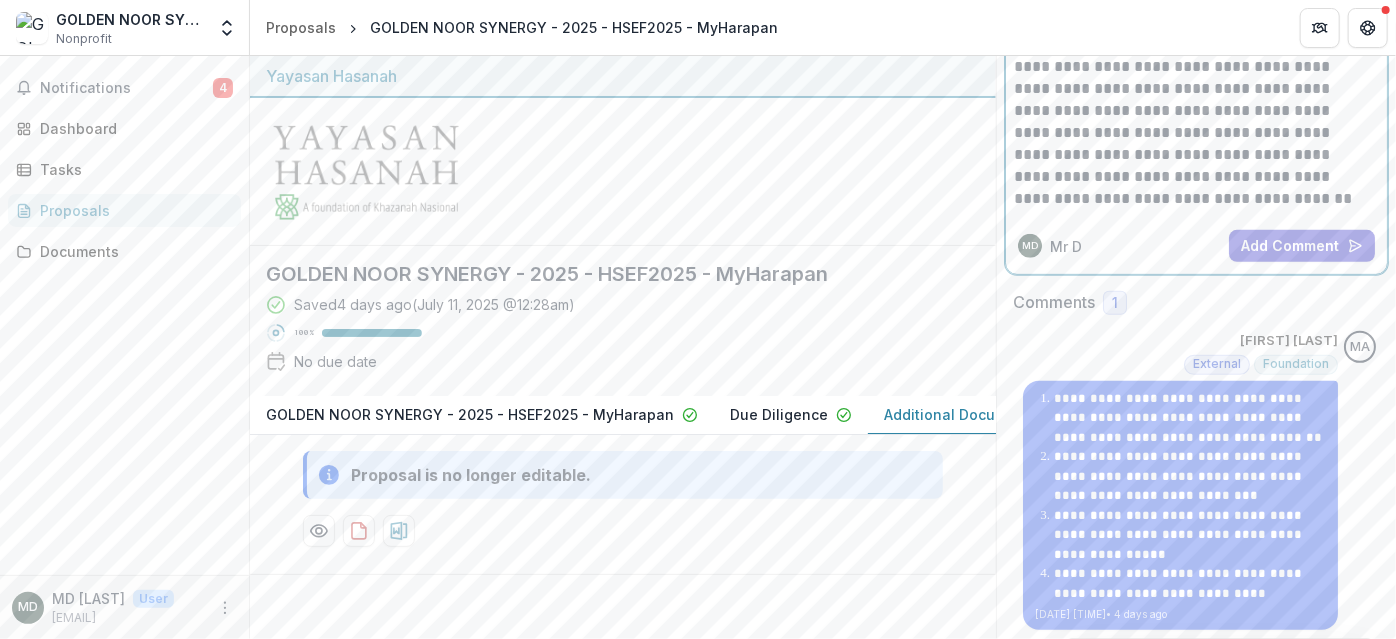 click on "**********" at bounding box center [1191, 144] 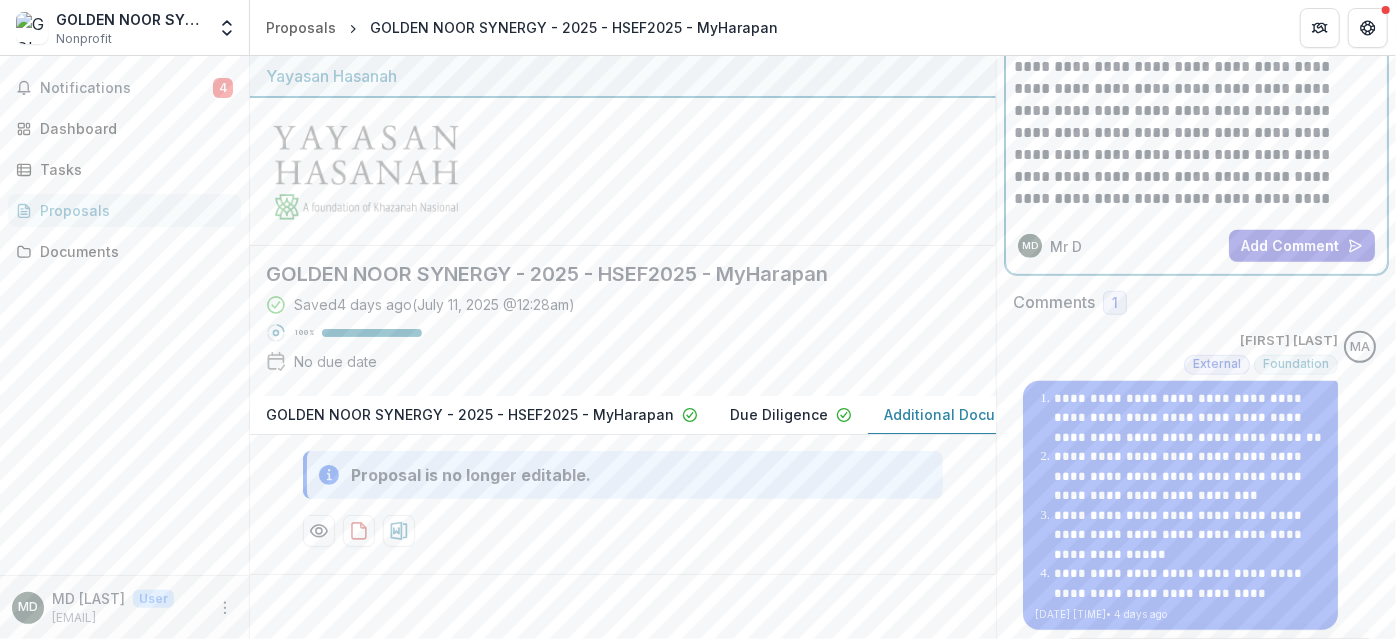 scroll, scrollTop: 469, scrollLeft: 0, axis: vertical 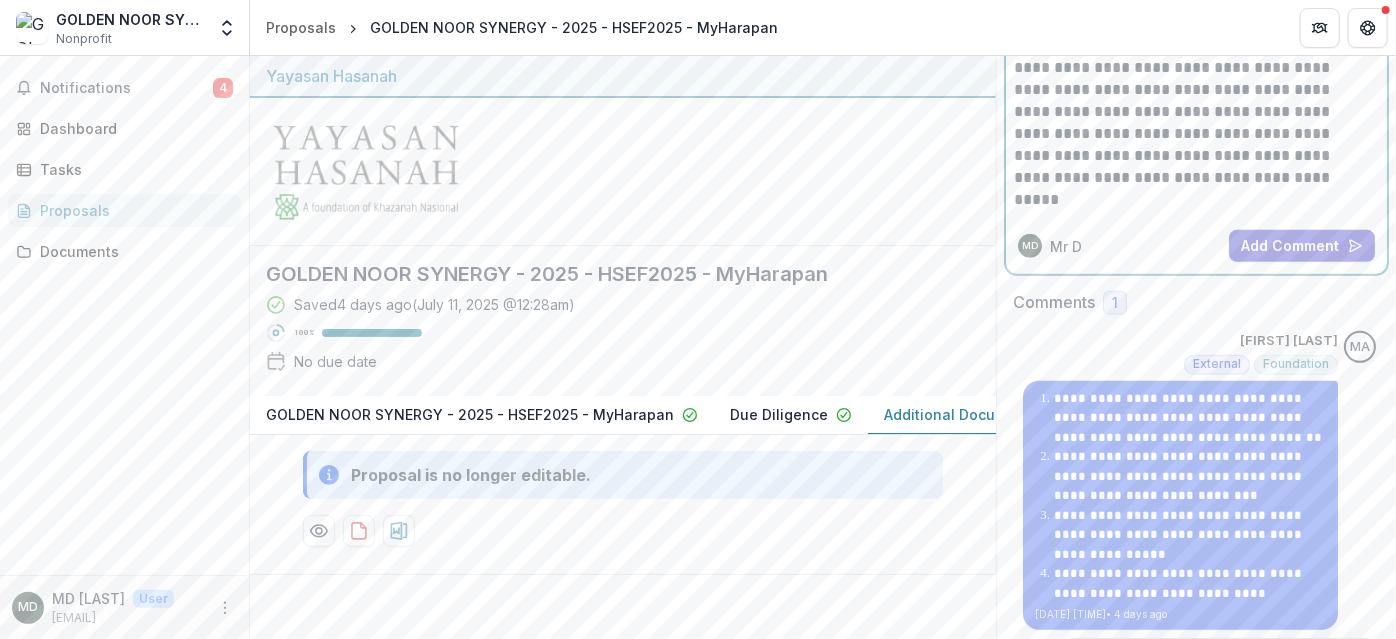 click on "**********" at bounding box center [1191, 123] 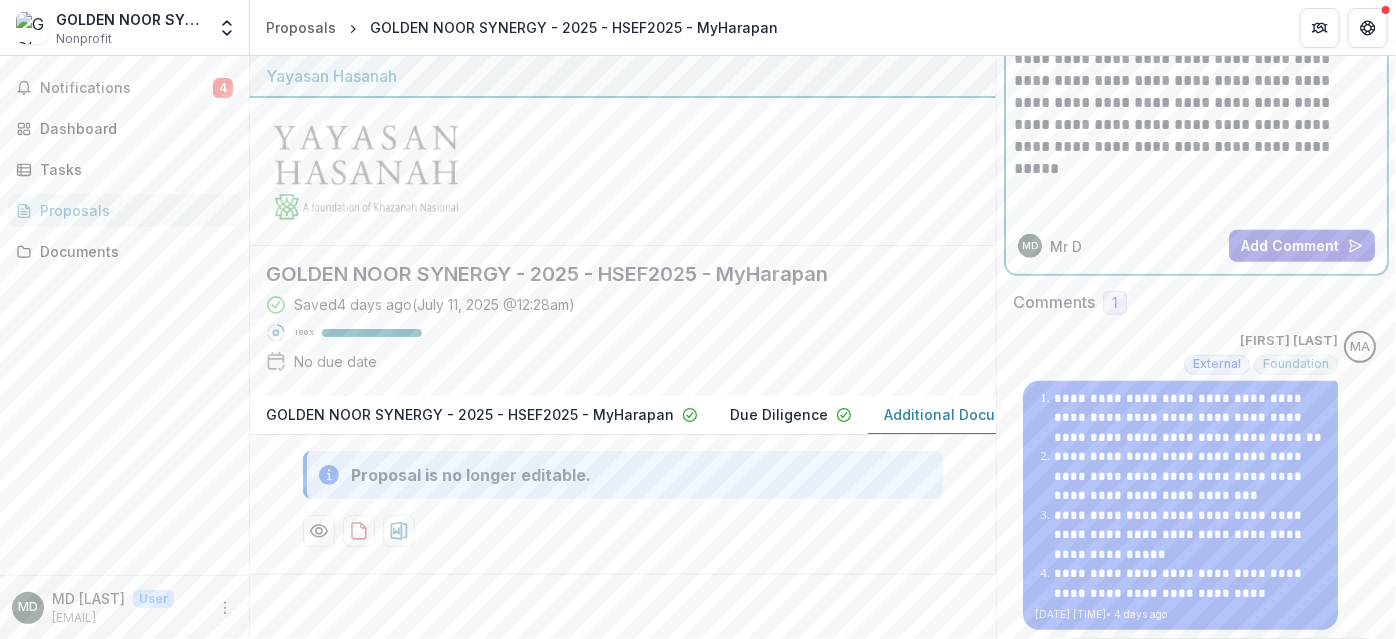 scroll, scrollTop: 513, scrollLeft: 0, axis: vertical 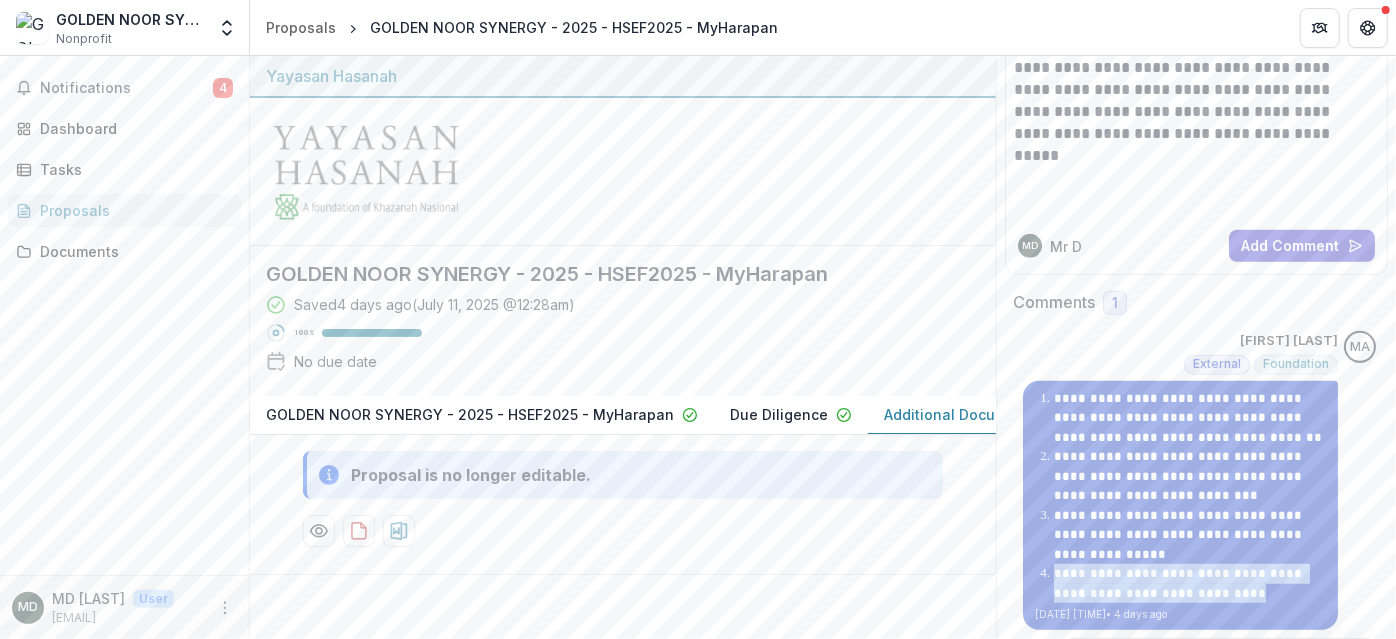 drag, startPoint x: 1234, startPoint y: 592, endPoint x: 1053, endPoint y: 564, distance: 183.15294 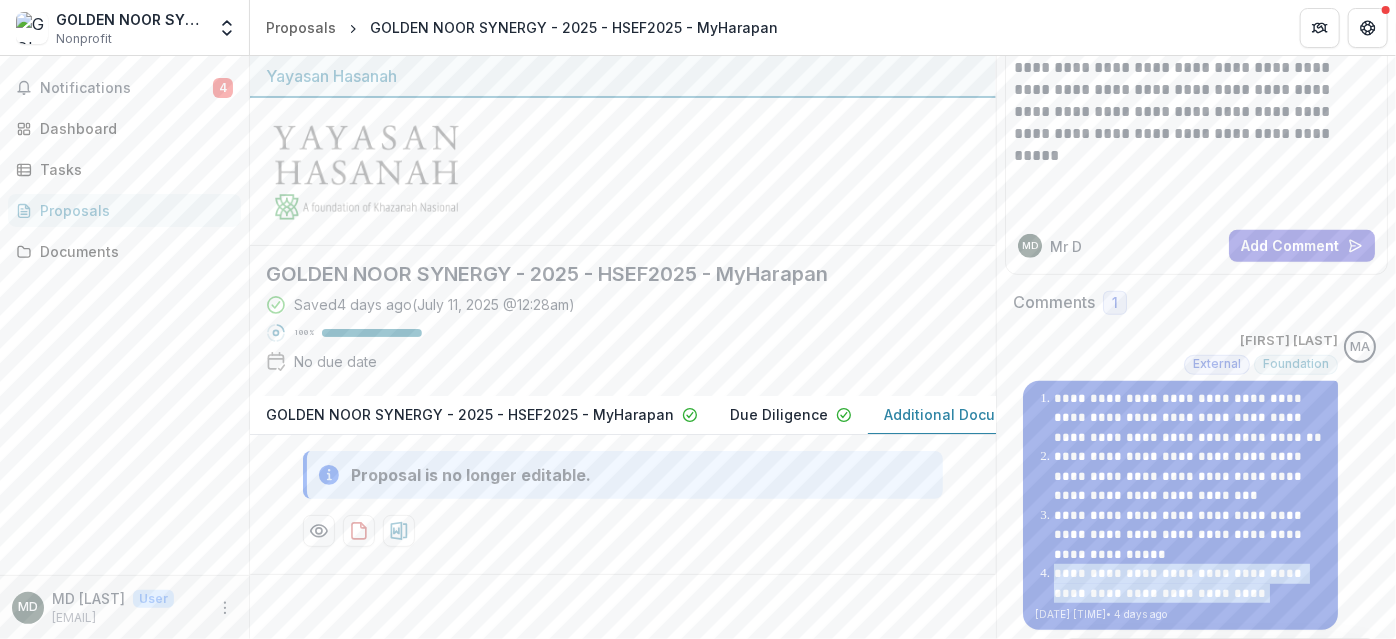 drag, startPoint x: 1230, startPoint y: 591, endPoint x: 1034, endPoint y: 568, distance: 197.34488 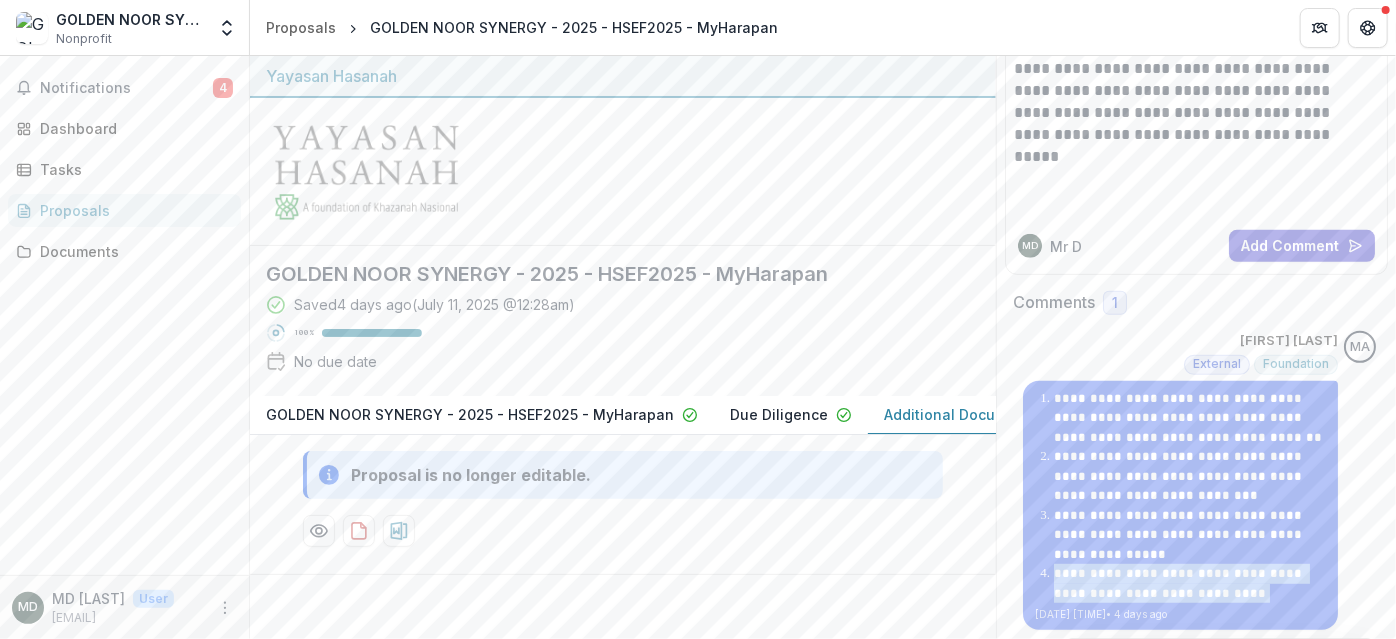 scroll, scrollTop: 513, scrollLeft: 0, axis: vertical 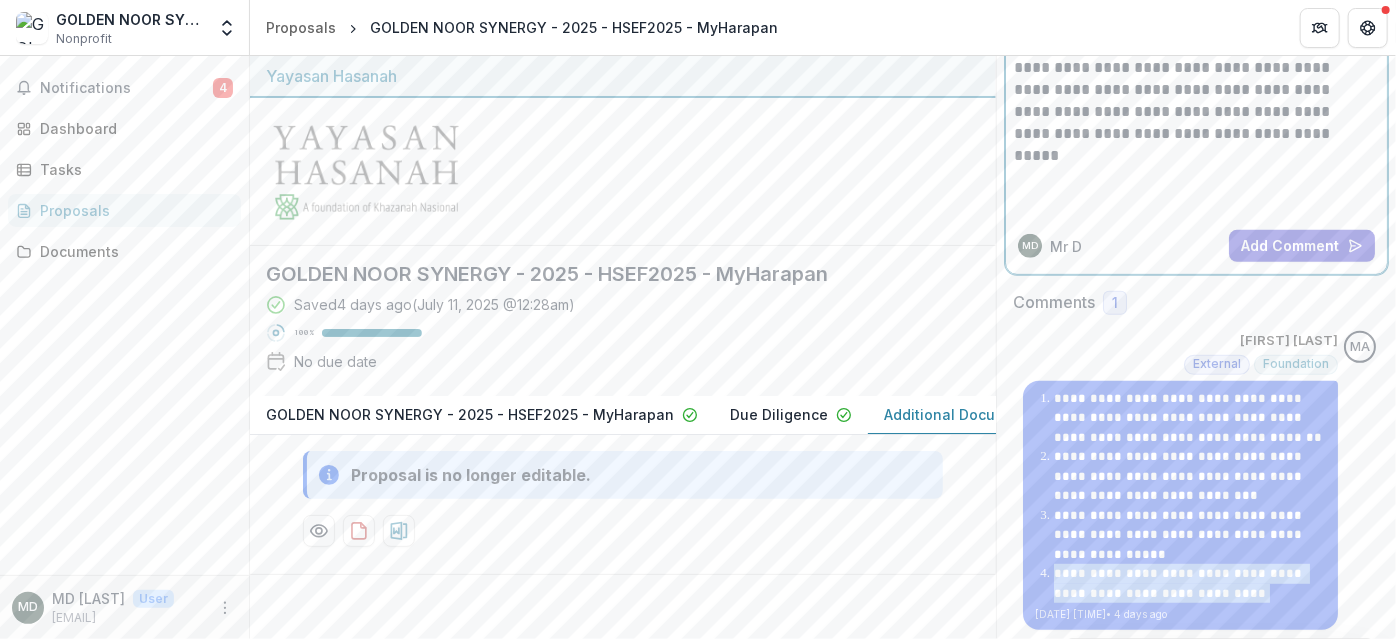 click on "**********" at bounding box center (1191, 101) 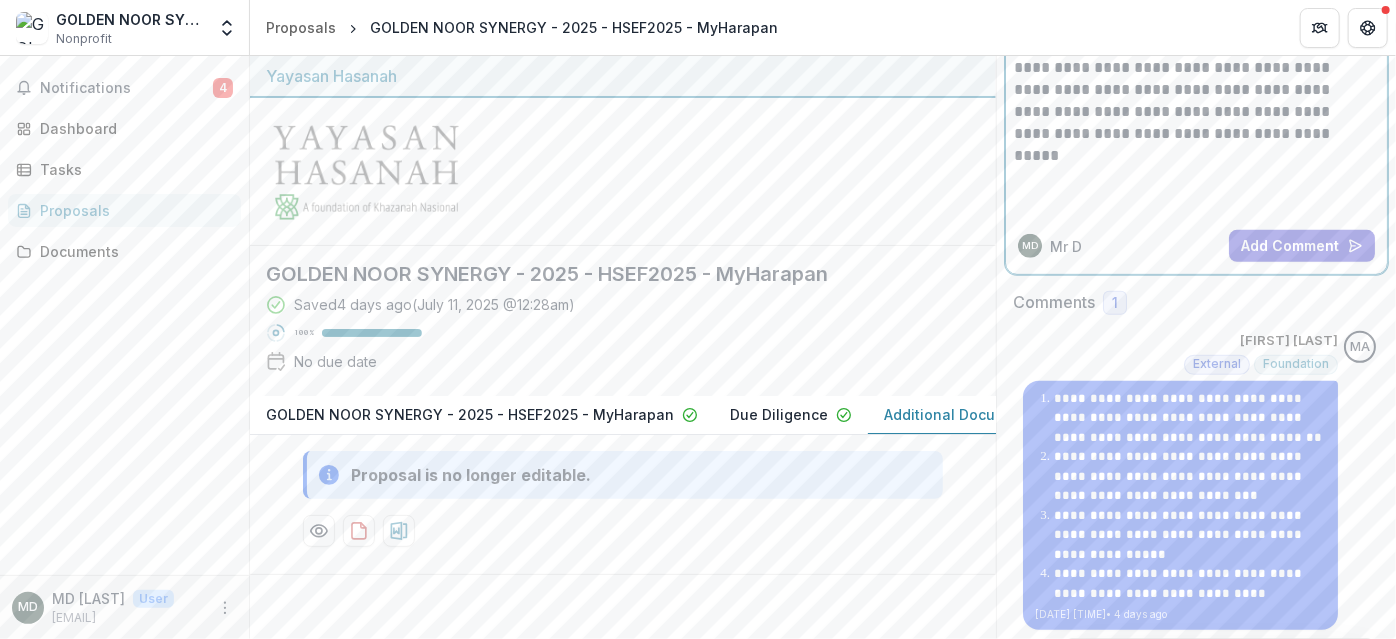 click on "**********" at bounding box center (1191, 101) 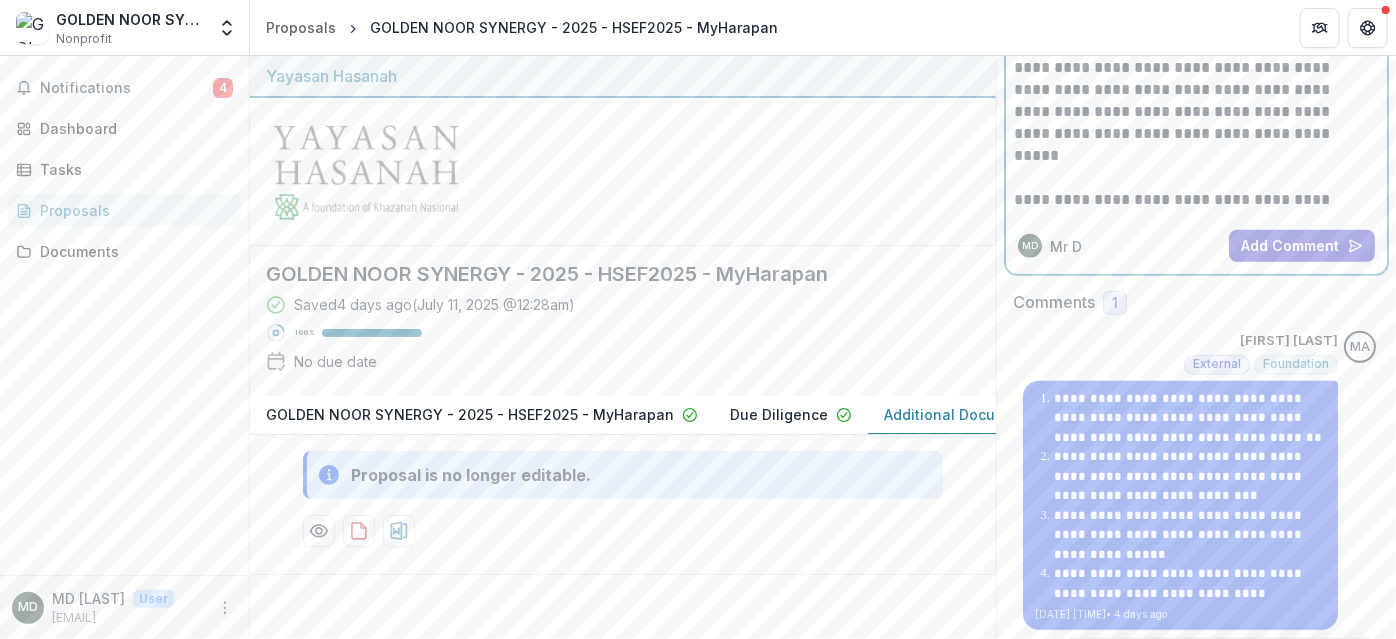 click on "**********" at bounding box center (1191, 112) 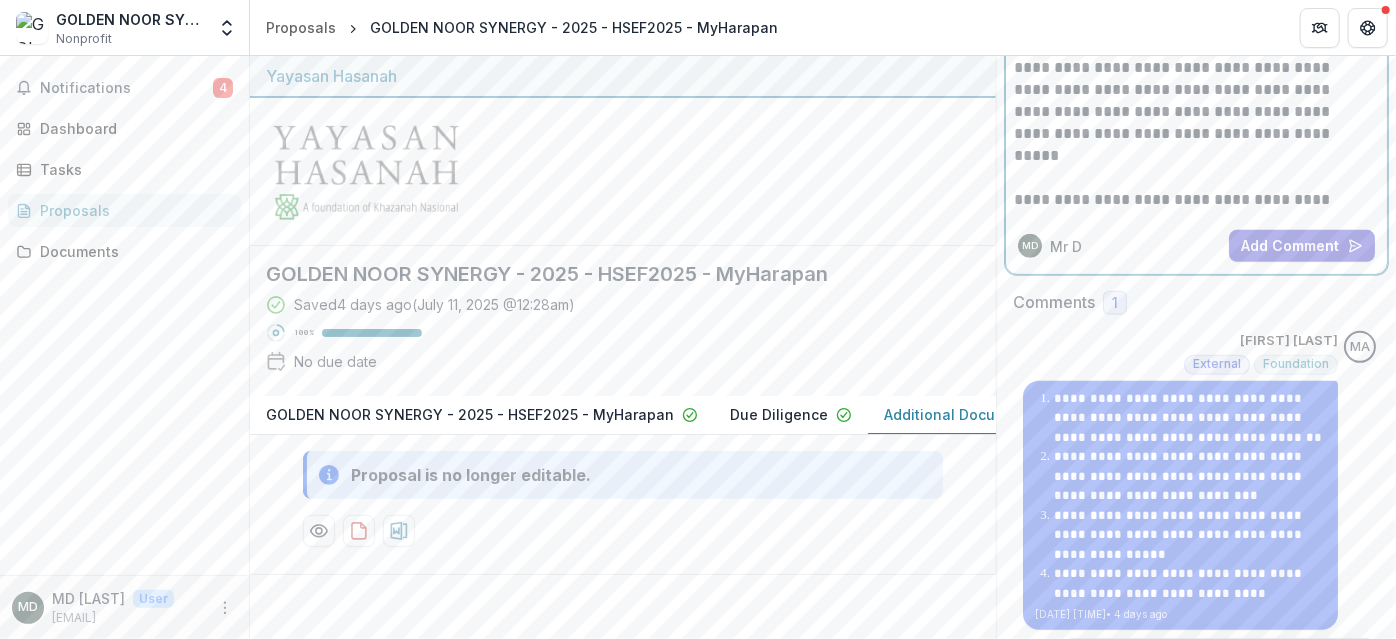click on "**********" at bounding box center (1191, 112) 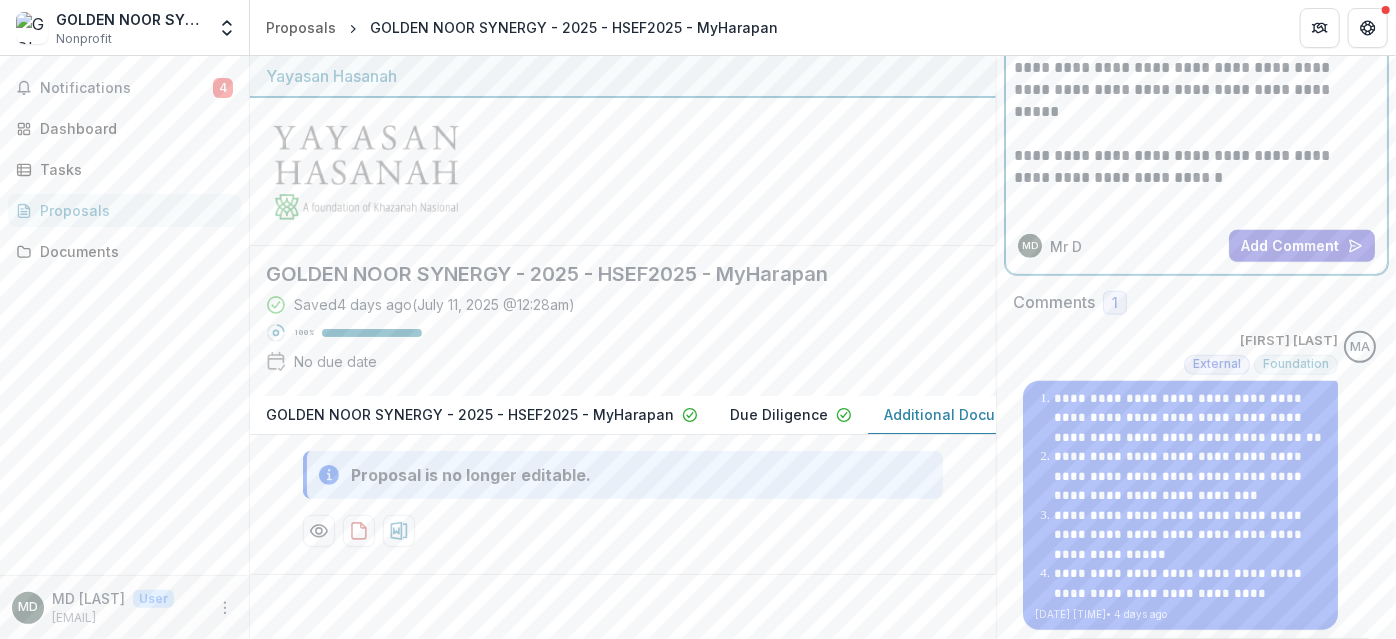 click on "**********" at bounding box center [1191, 79] 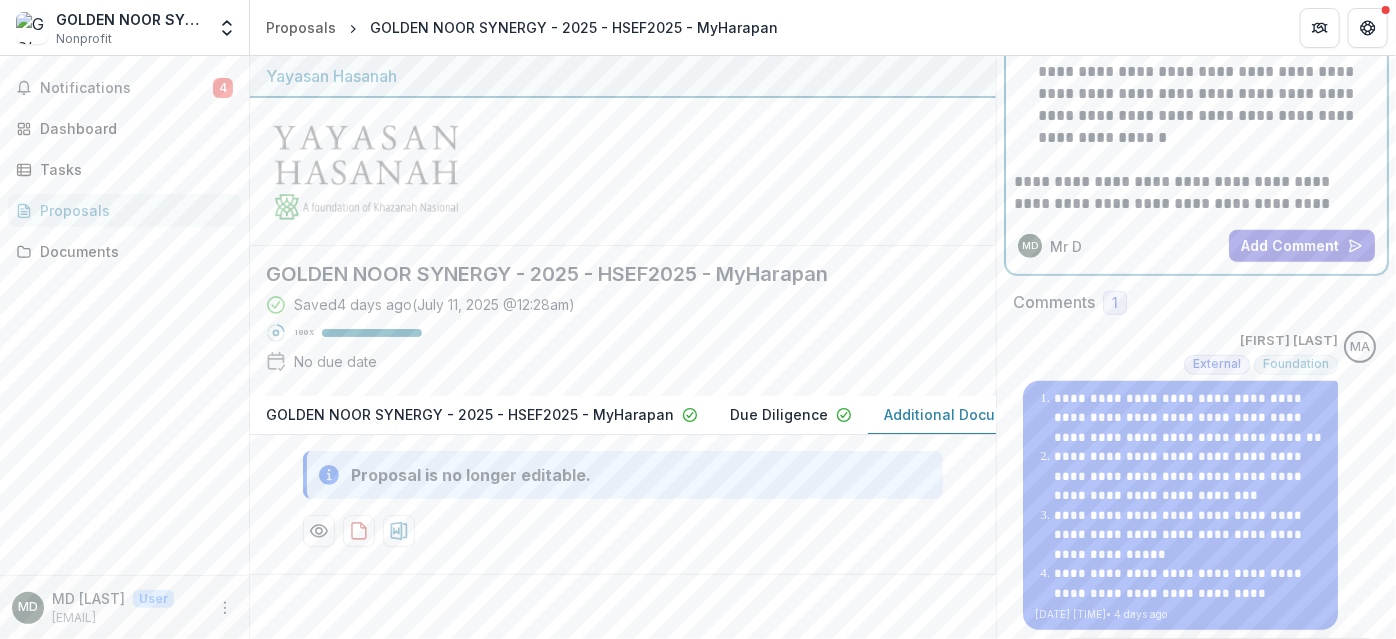 scroll, scrollTop: 0, scrollLeft: 0, axis: both 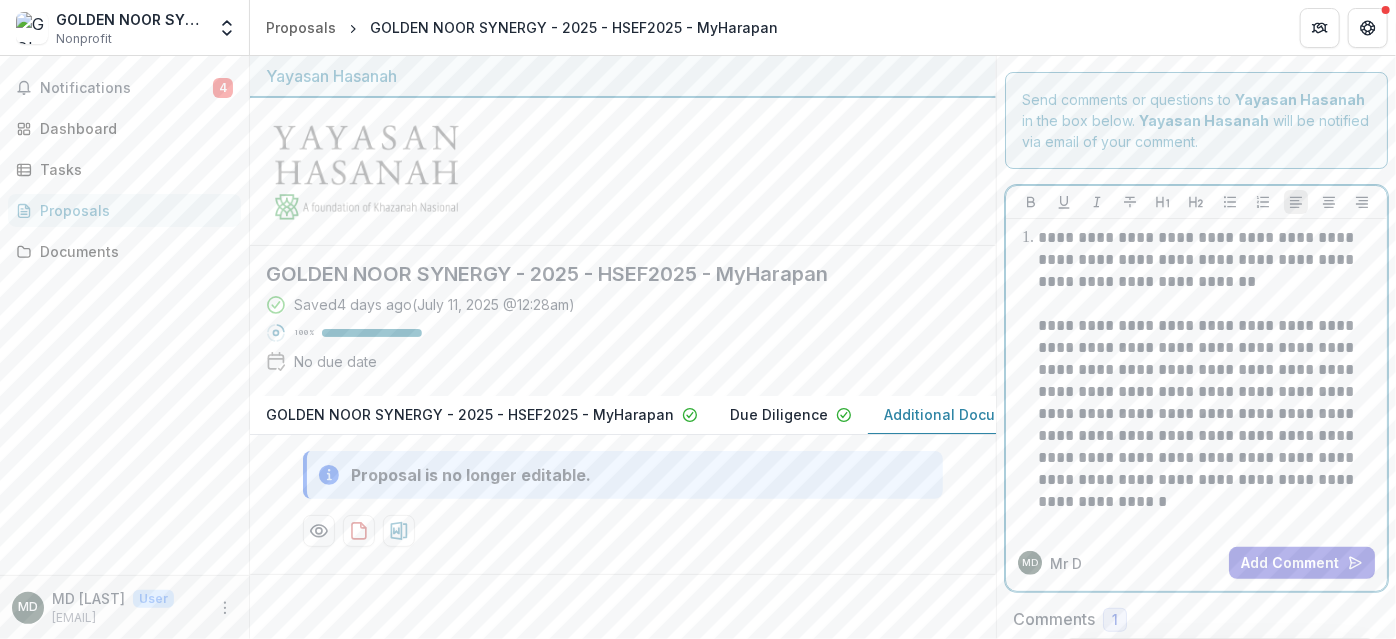 click on "**********" at bounding box center (1203, 370) 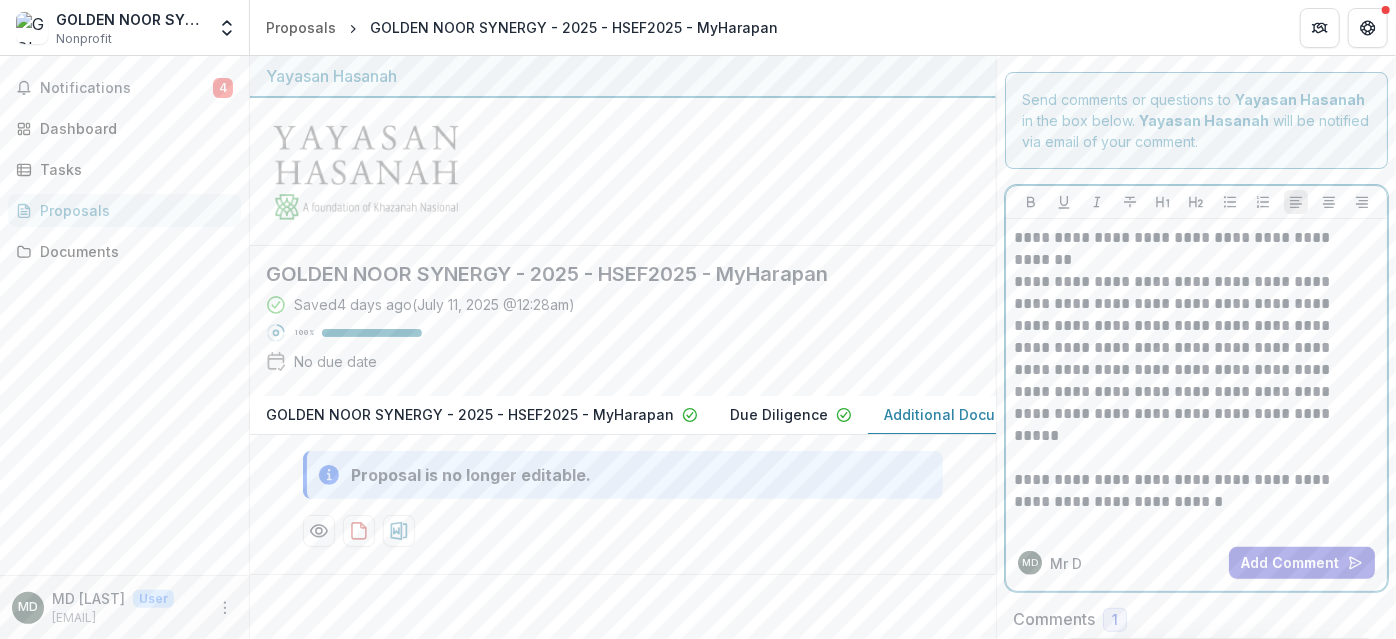 scroll, scrollTop: 557, scrollLeft: 0, axis: vertical 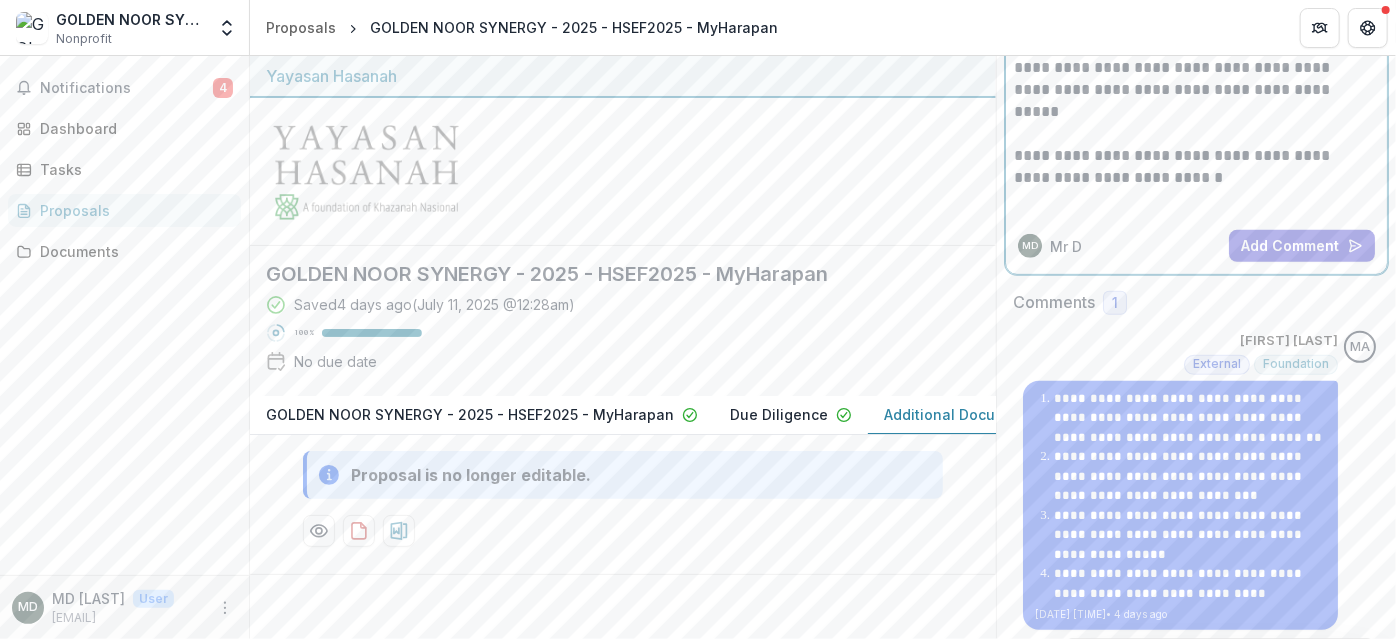click on "**********" at bounding box center [1191, 79] 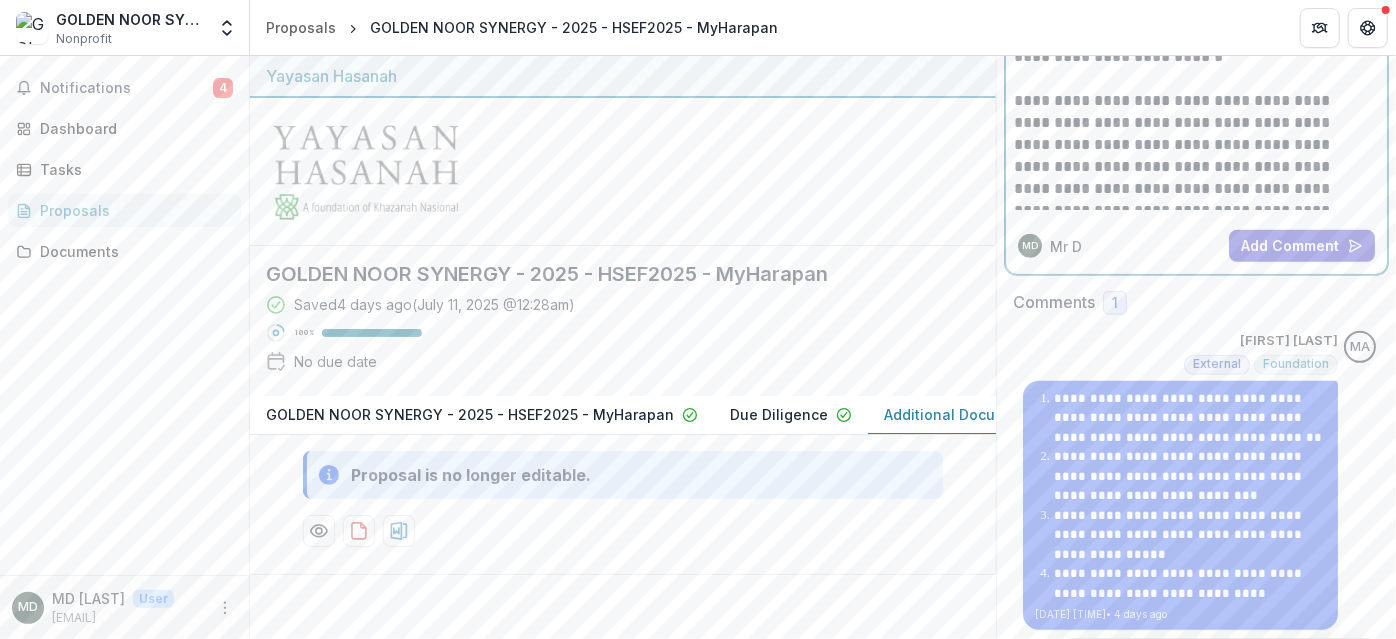 scroll, scrollTop: 573, scrollLeft: 0, axis: vertical 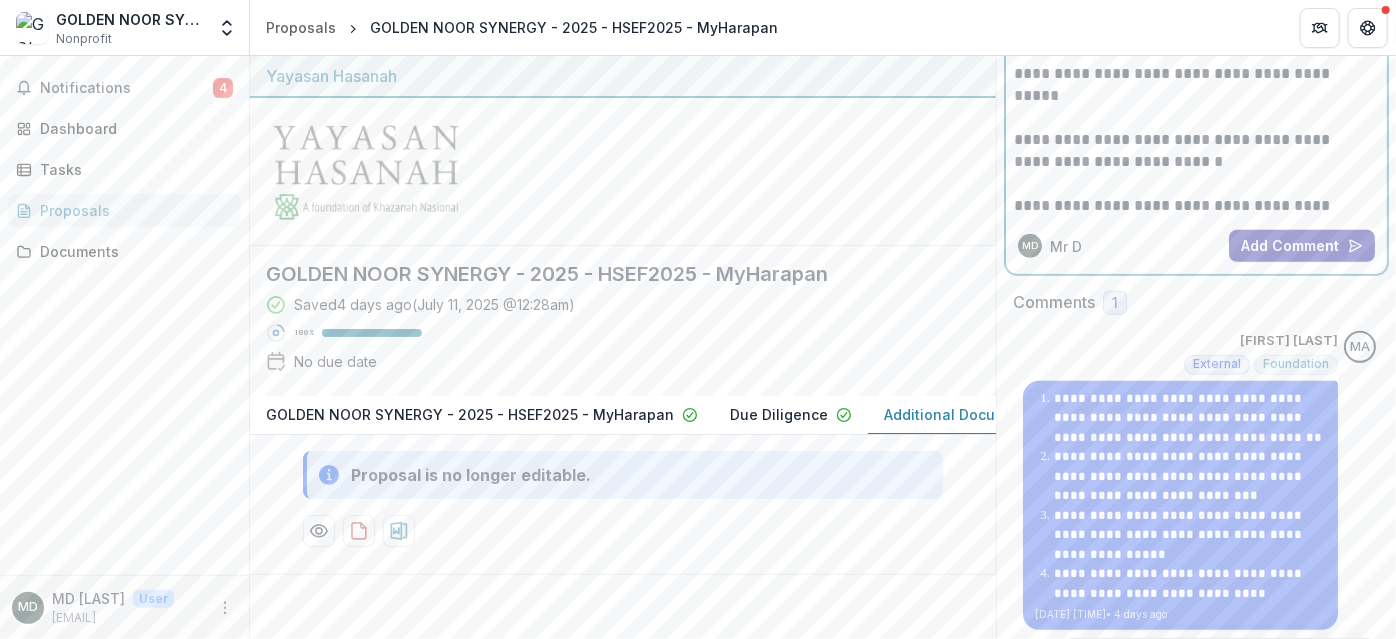 click on "Add Comment" at bounding box center [1302, 246] 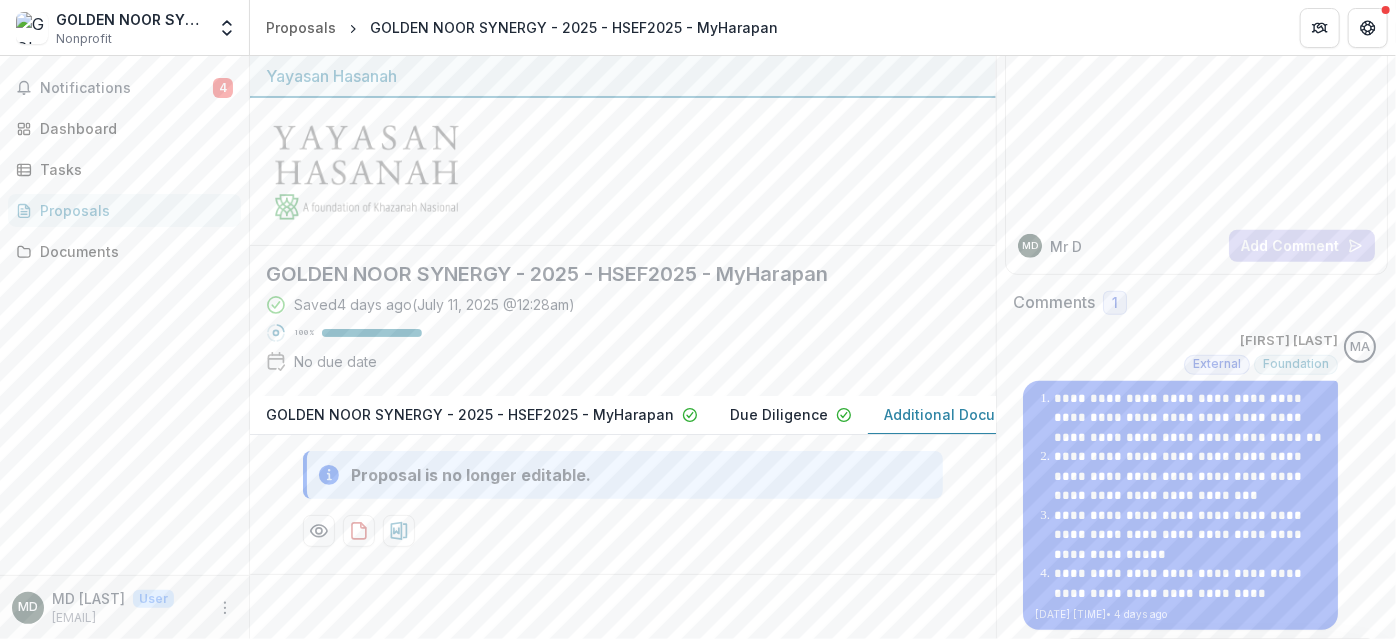 scroll, scrollTop: 0, scrollLeft: 0, axis: both 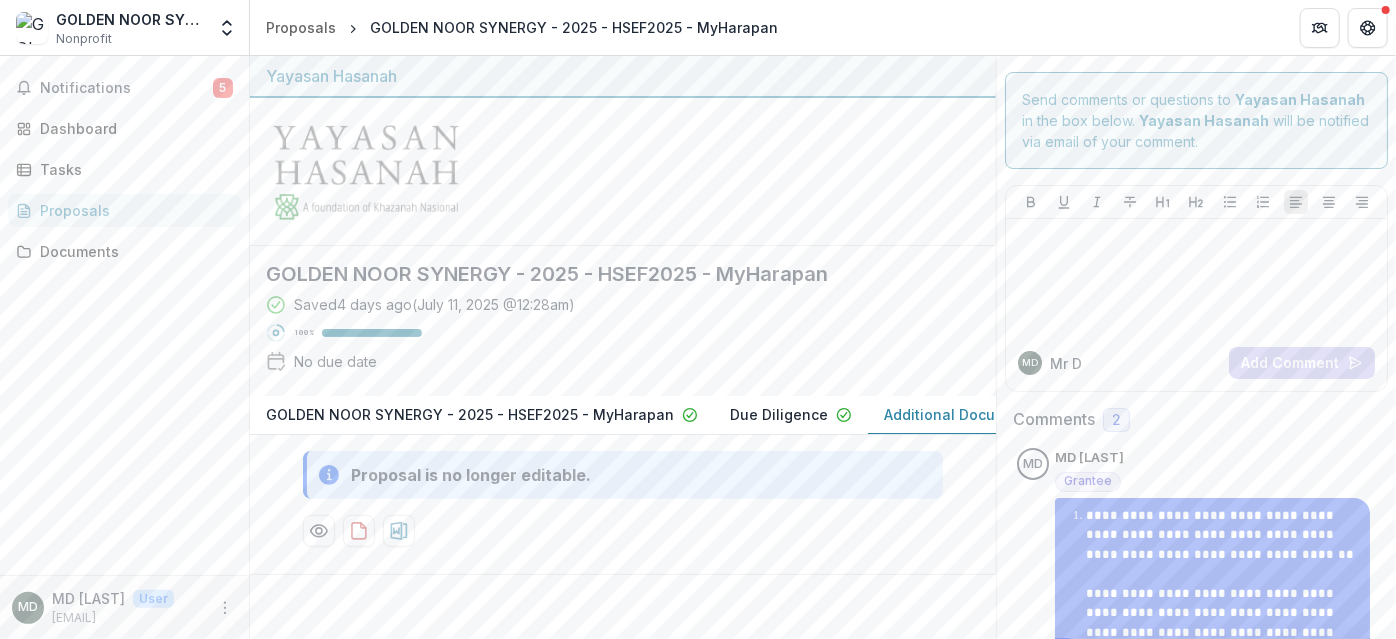 click on "2" at bounding box center [1116, 420] 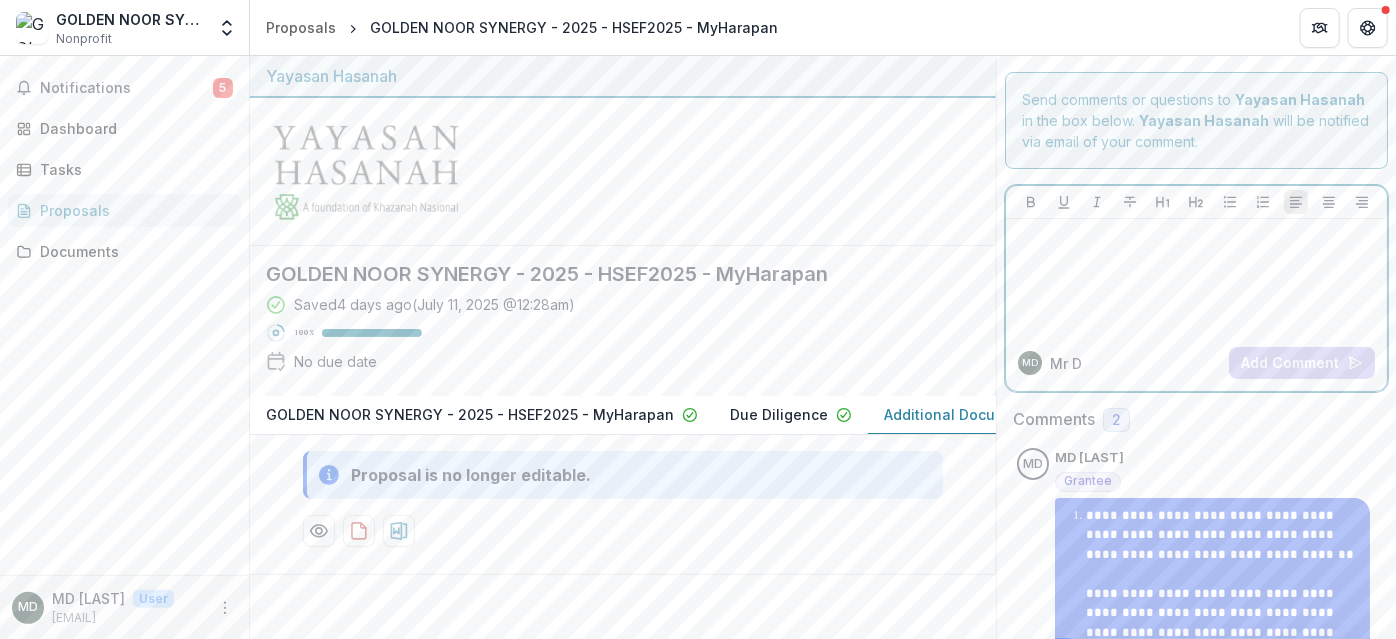 click at bounding box center (1194, 277) 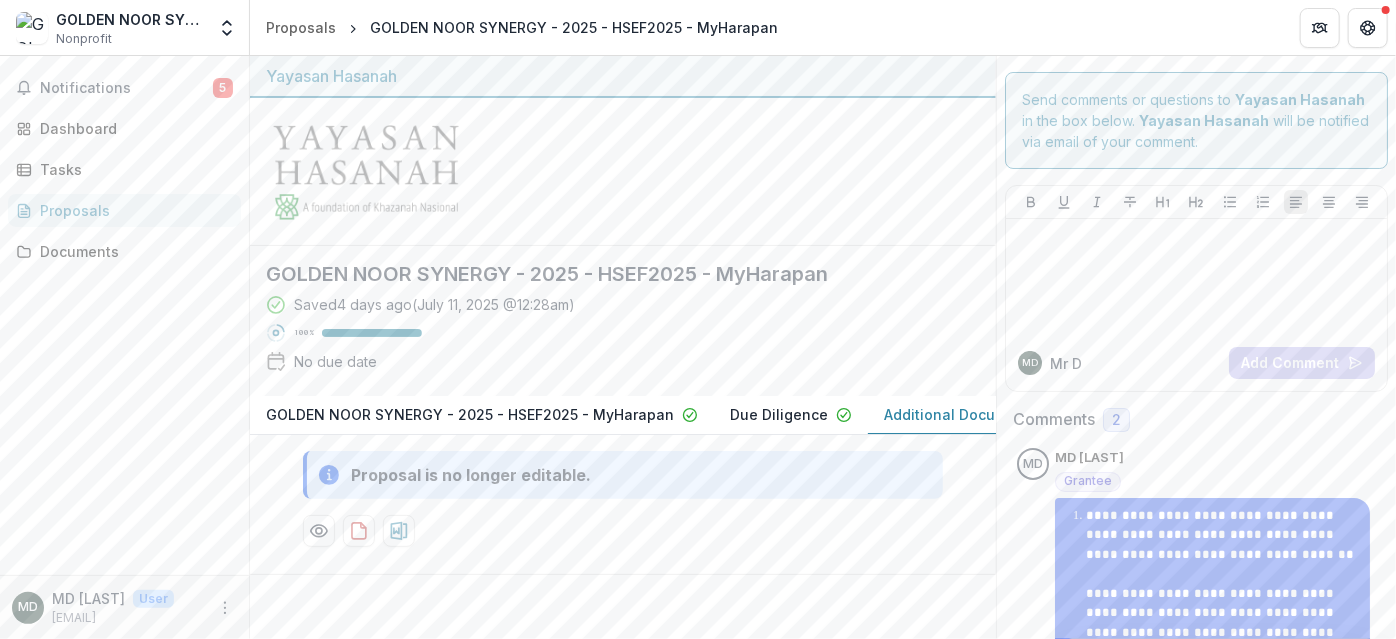 click on "Proposals" at bounding box center (132, 210) 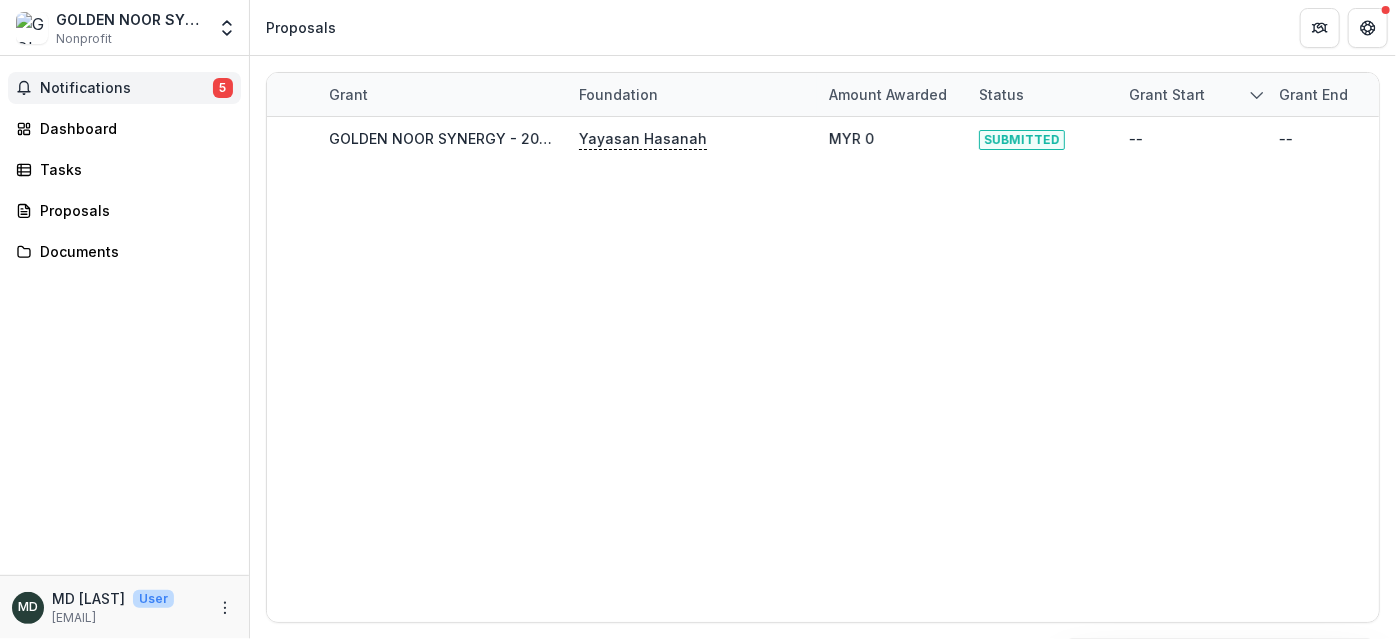 click on "Notifications" at bounding box center (126, 88) 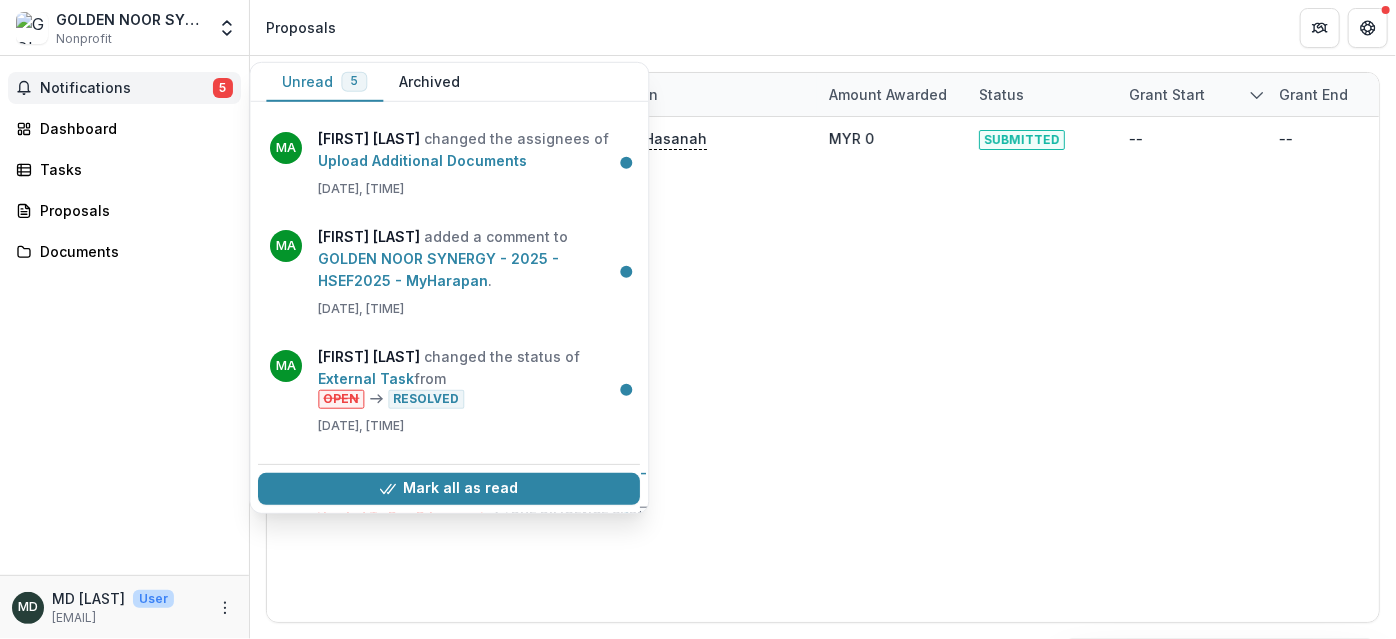 scroll, scrollTop: 90, scrollLeft: 0, axis: vertical 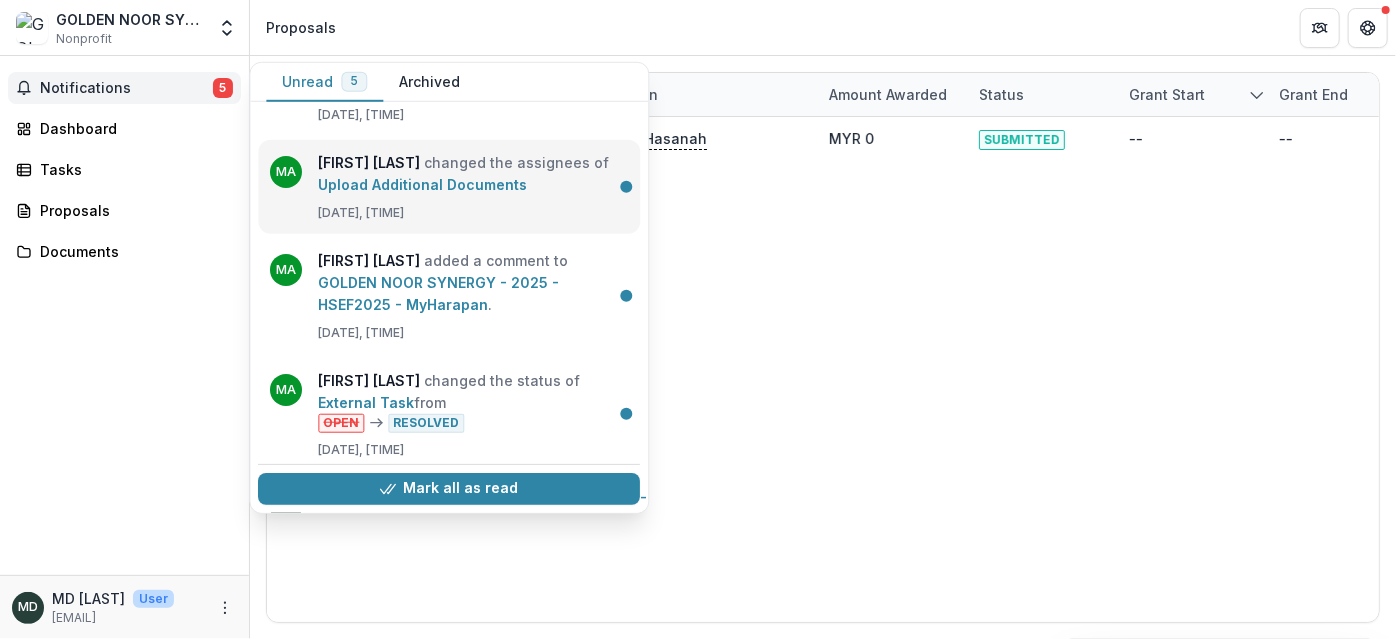 click on "Upload Additional Documents" at bounding box center (422, 184) 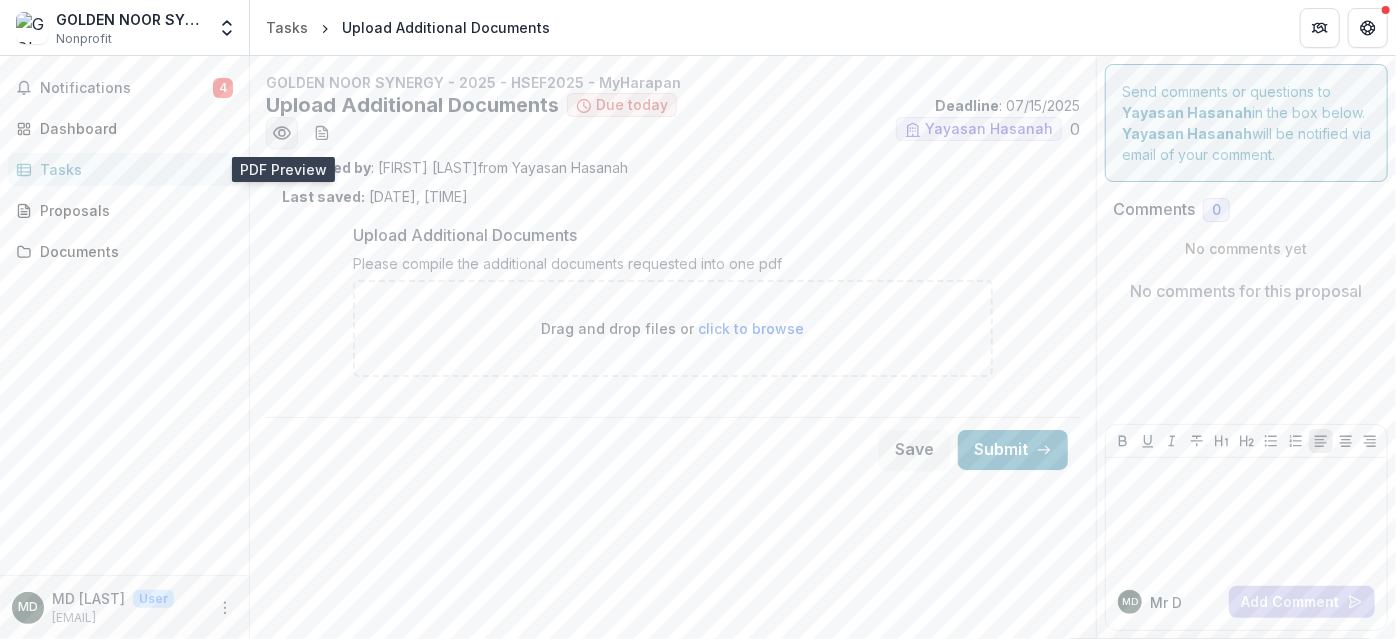 click 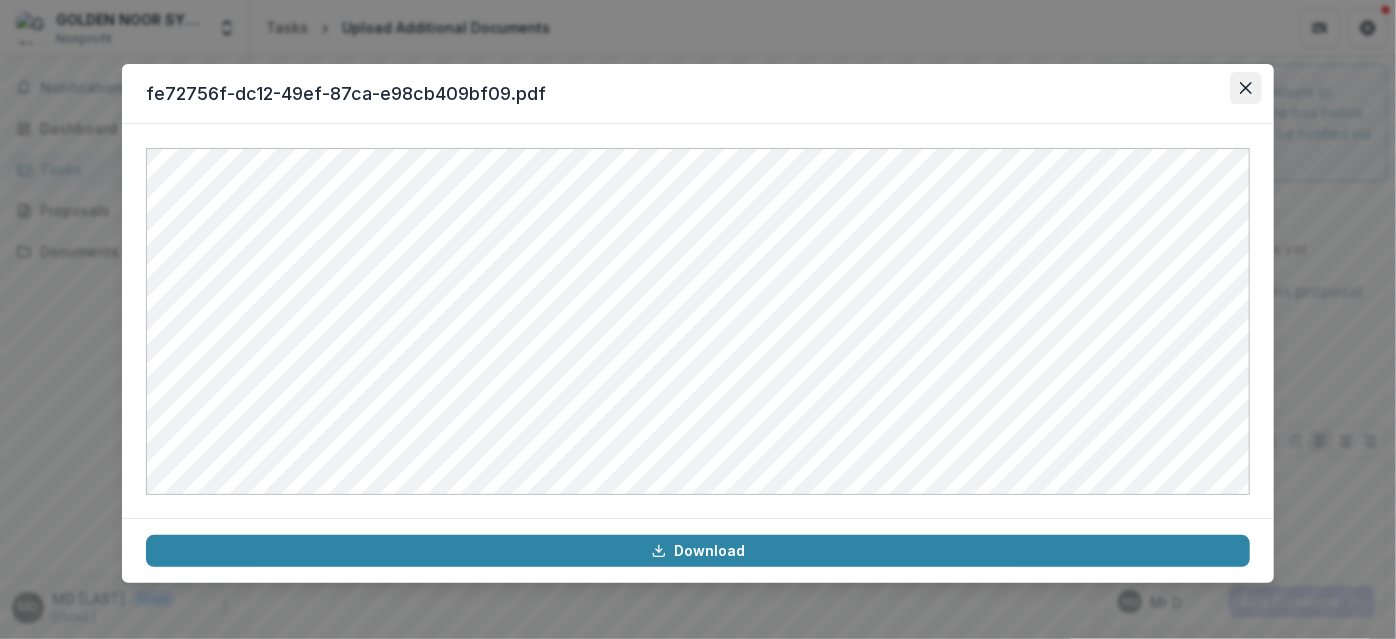 click 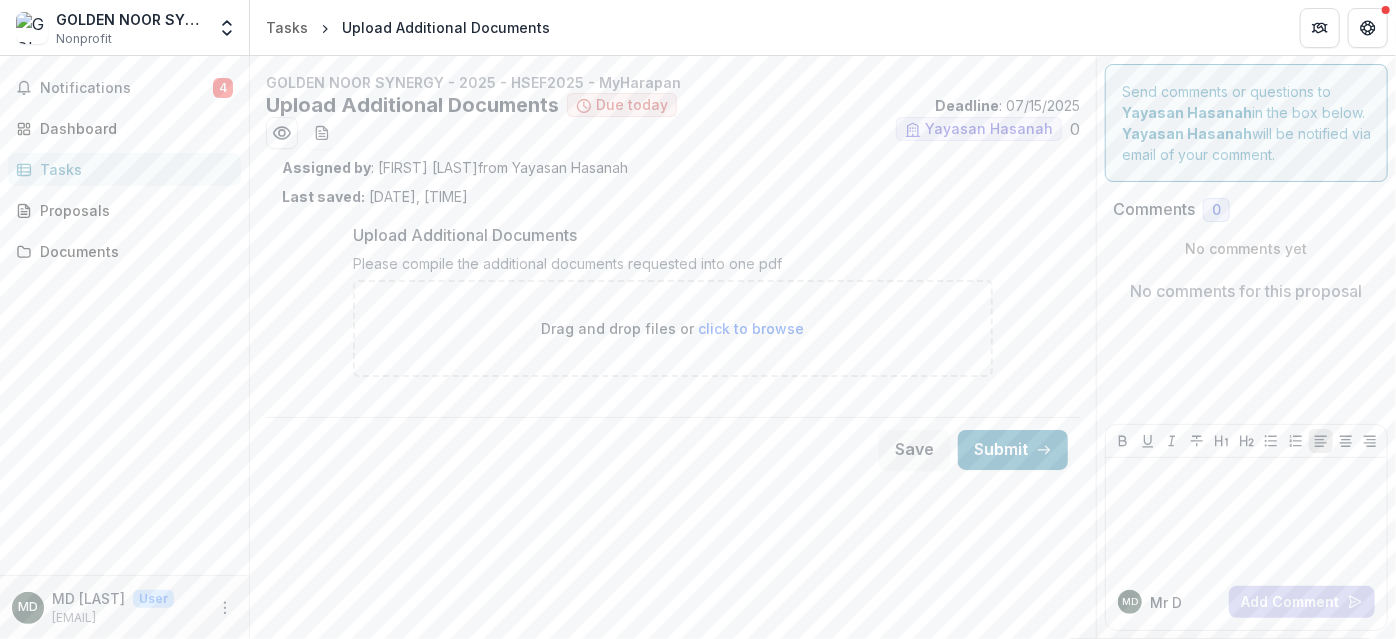 click on "Tasks" at bounding box center [132, 169] 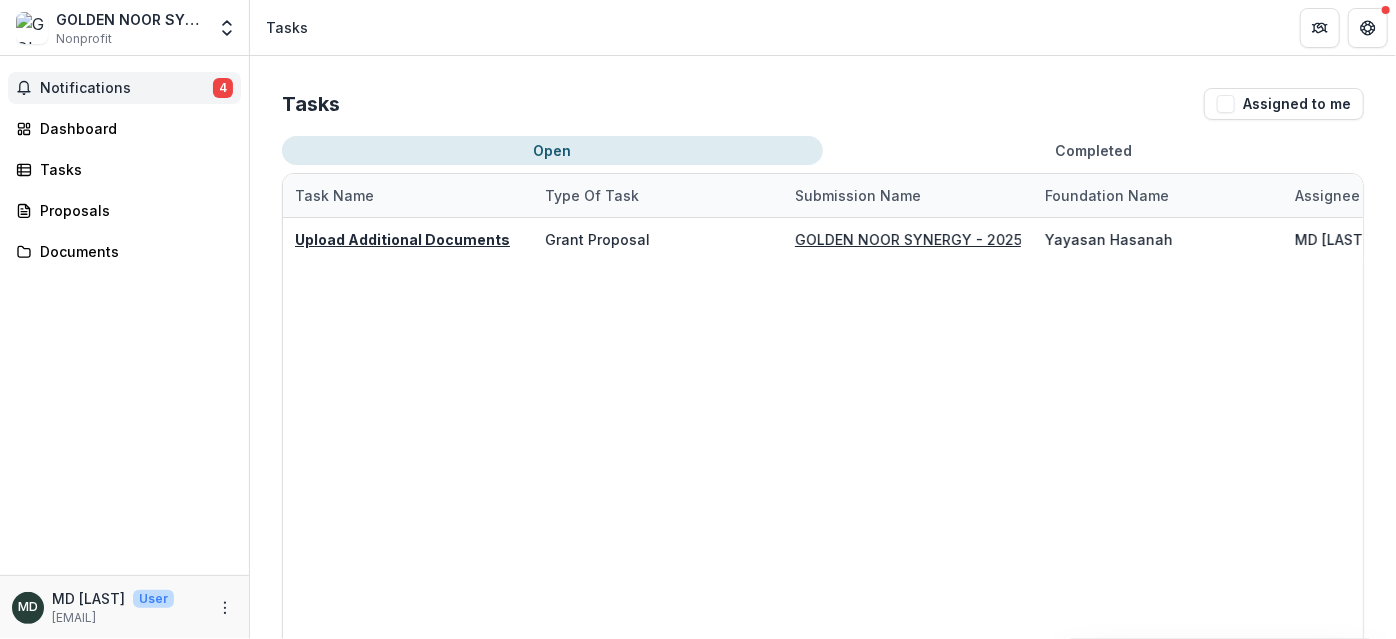 click on "Notifications" at bounding box center [126, 88] 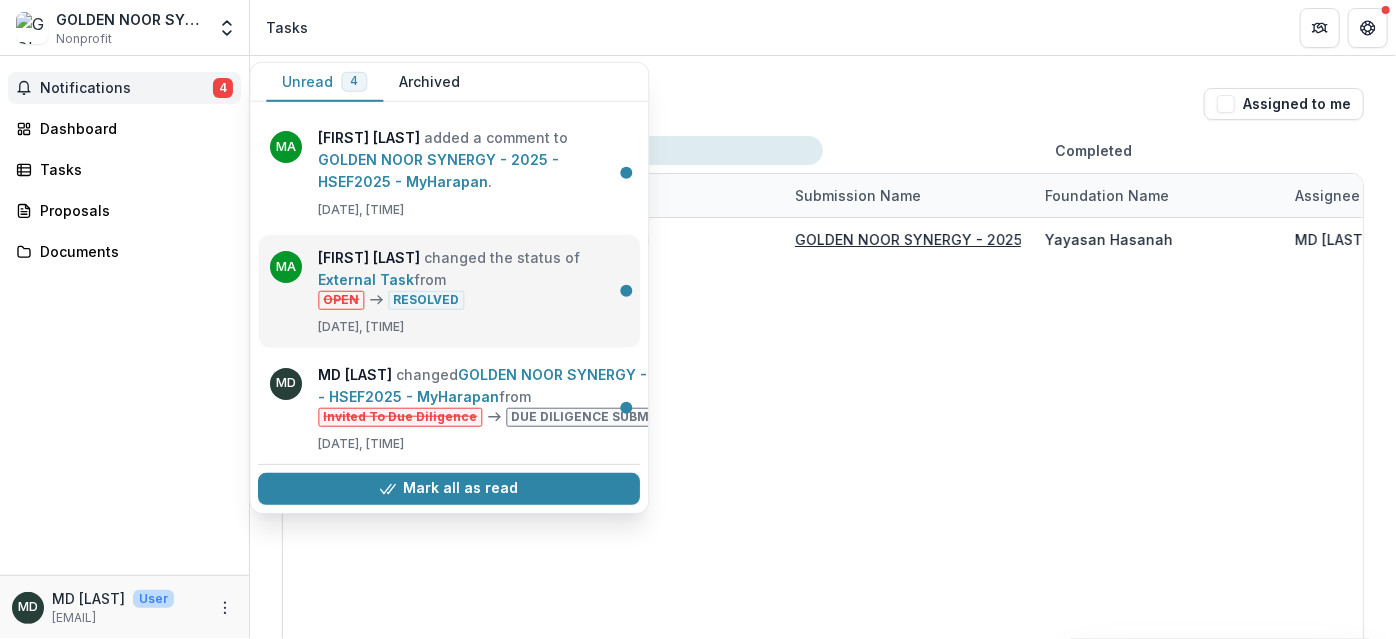 scroll, scrollTop: 130, scrollLeft: 0, axis: vertical 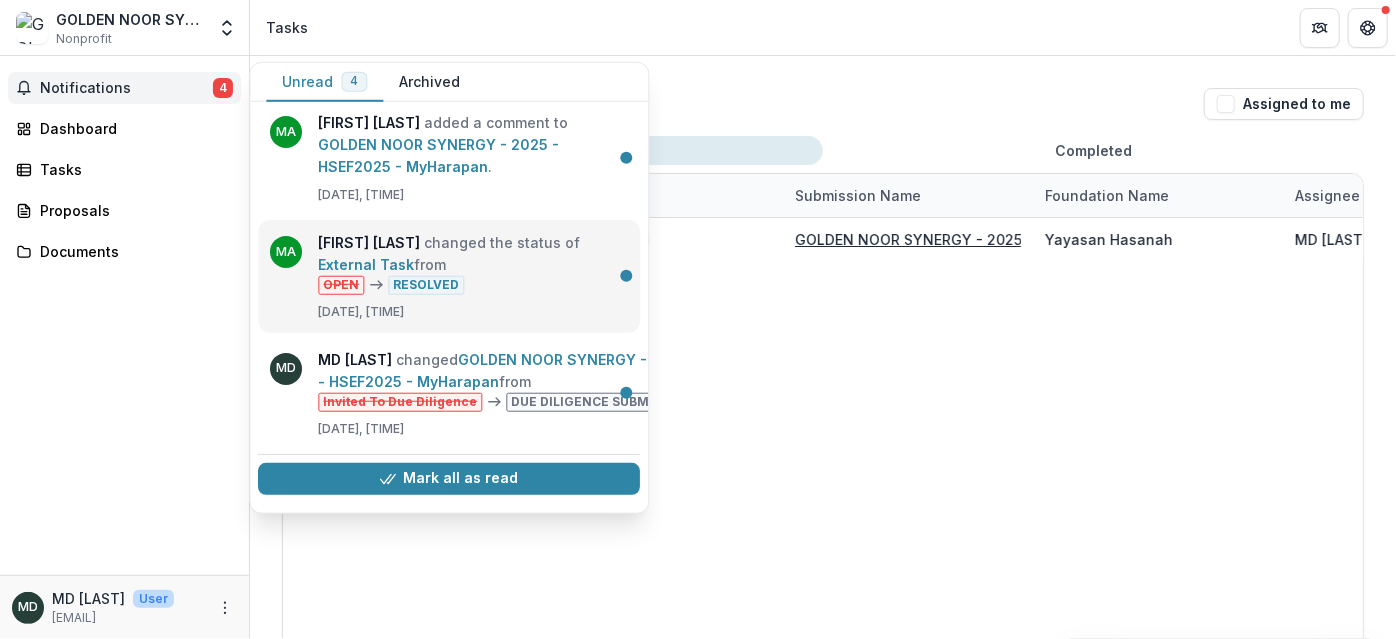 click on "External Task" at bounding box center [366, 264] 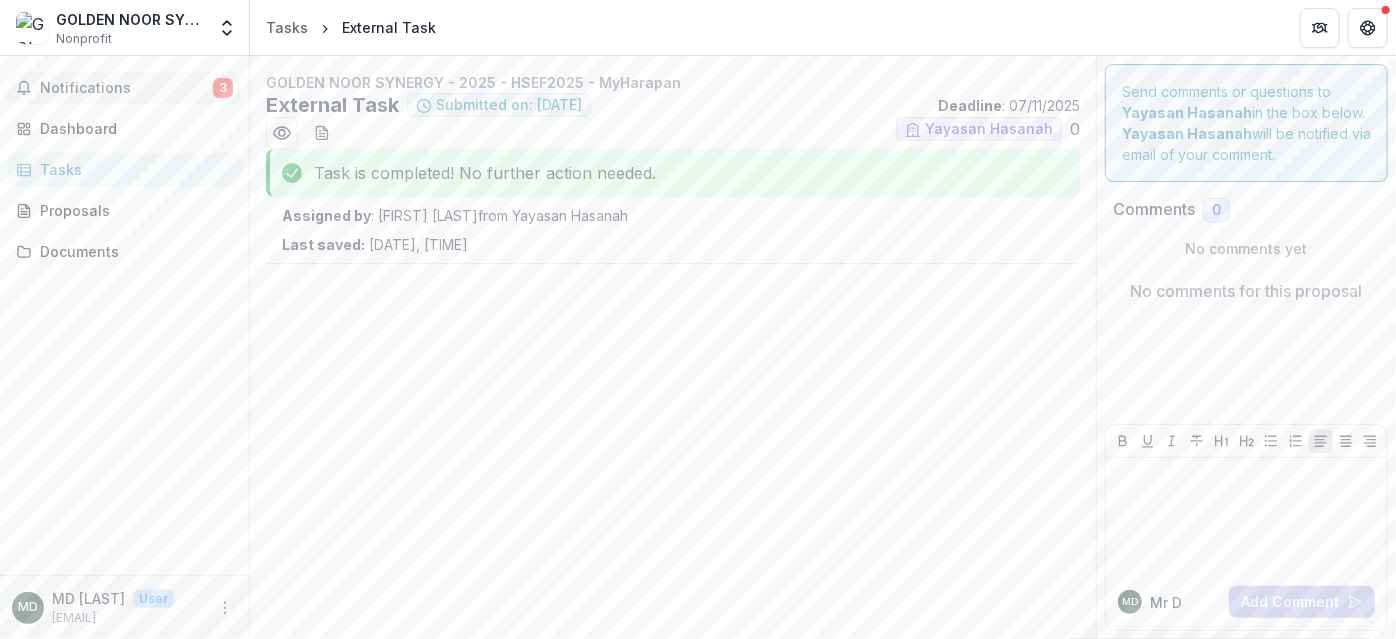 click on "Notifications" at bounding box center [126, 88] 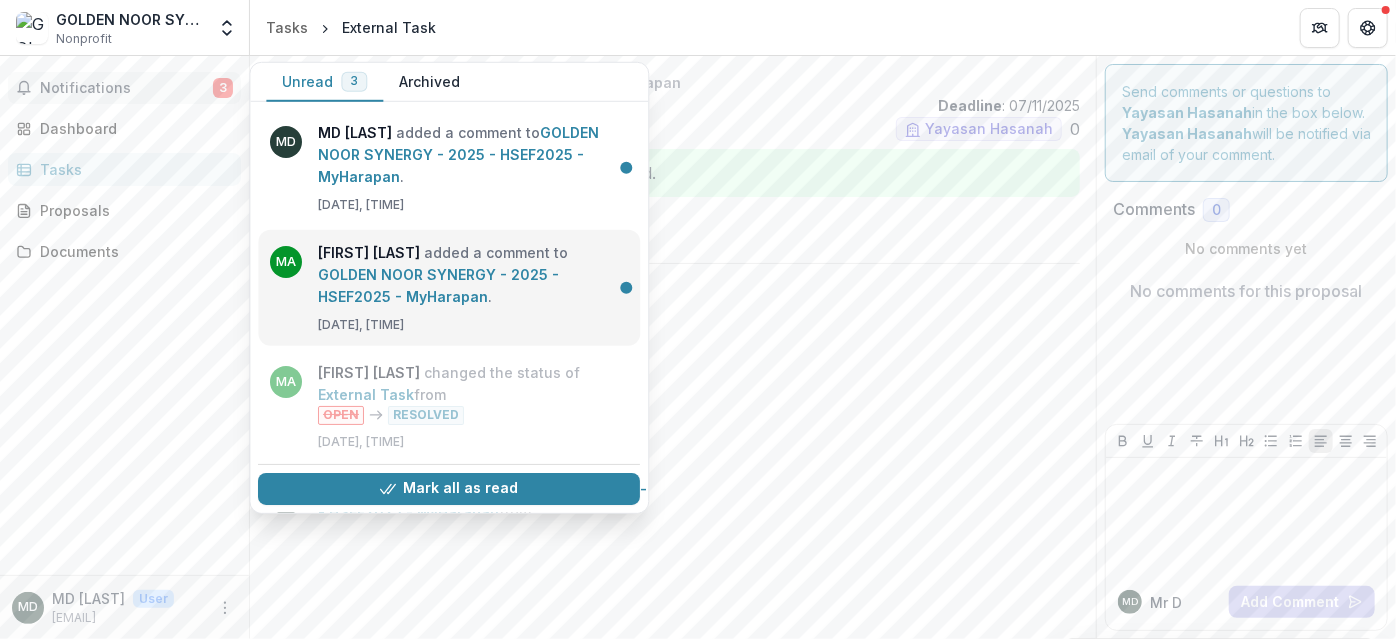 click on "GOLDEN NOOR SYNERGY - 2025 - HSEF2025 - MyHarapan" at bounding box center (438, 285) 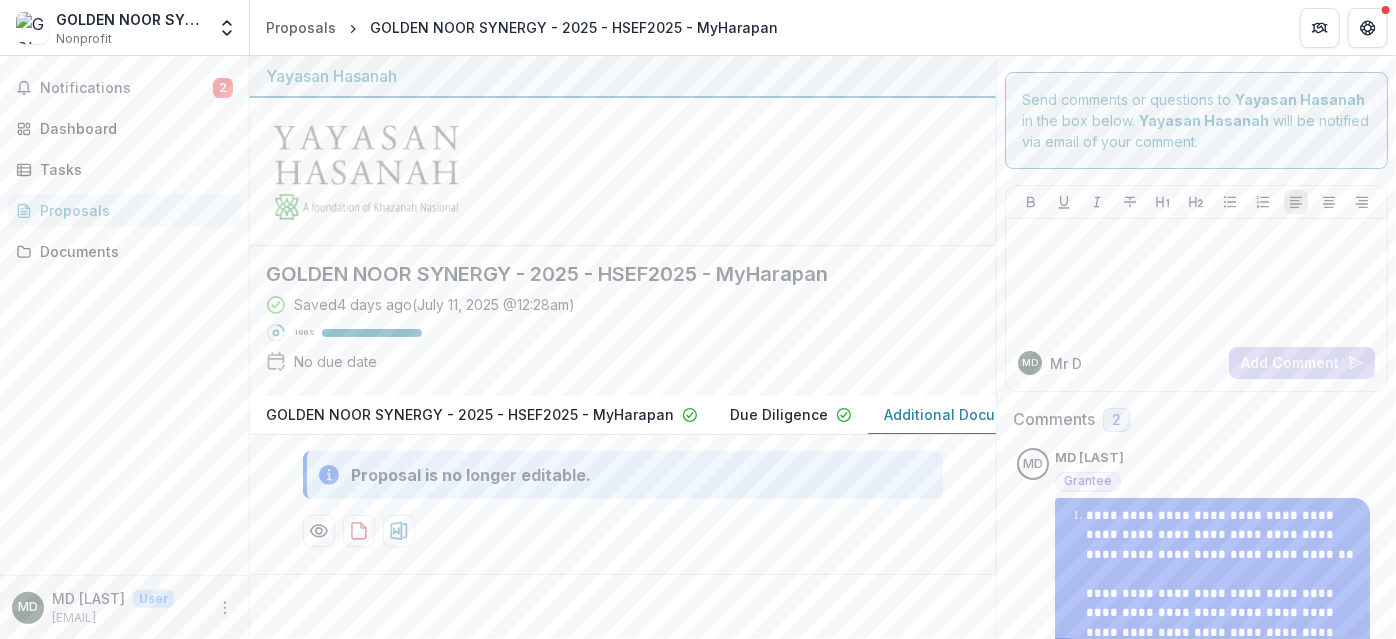 scroll, scrollTop: 0, scrollLeft: 0, axis: both 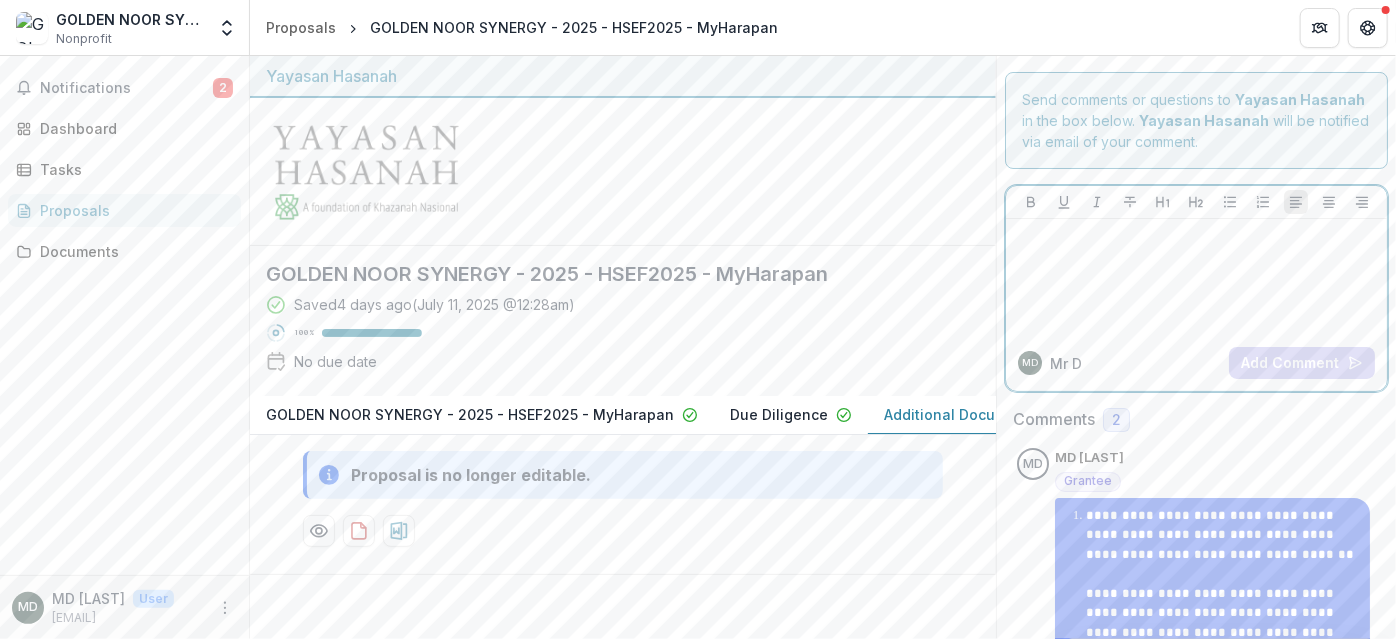 click at bounding box center (1196, 277) 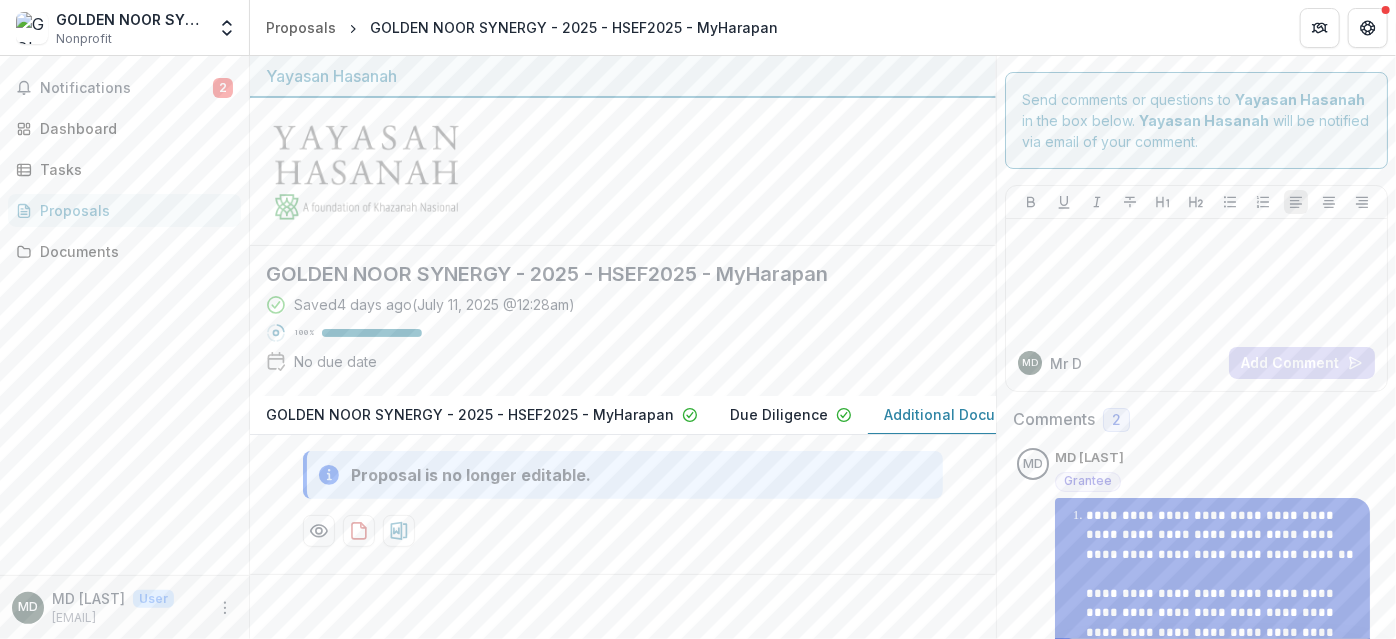 click on "**********" at bounding box center [1223, 633] 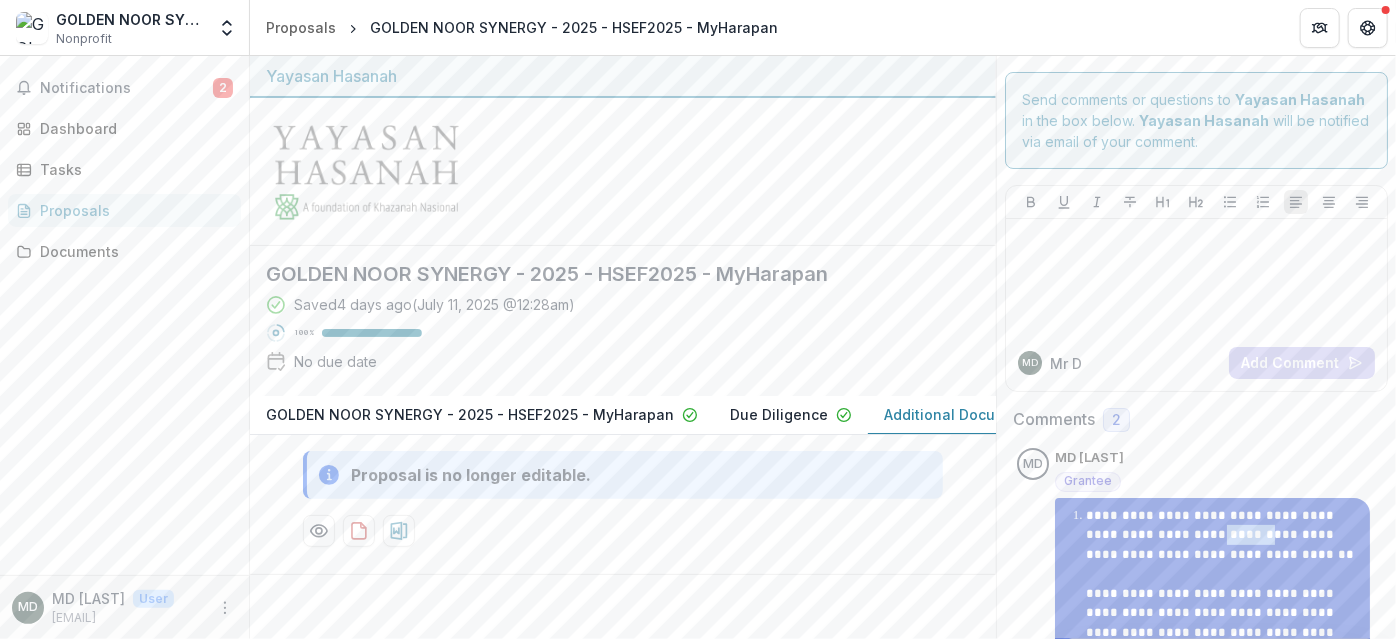 click on "**********" at bounding box center [1223, 633] 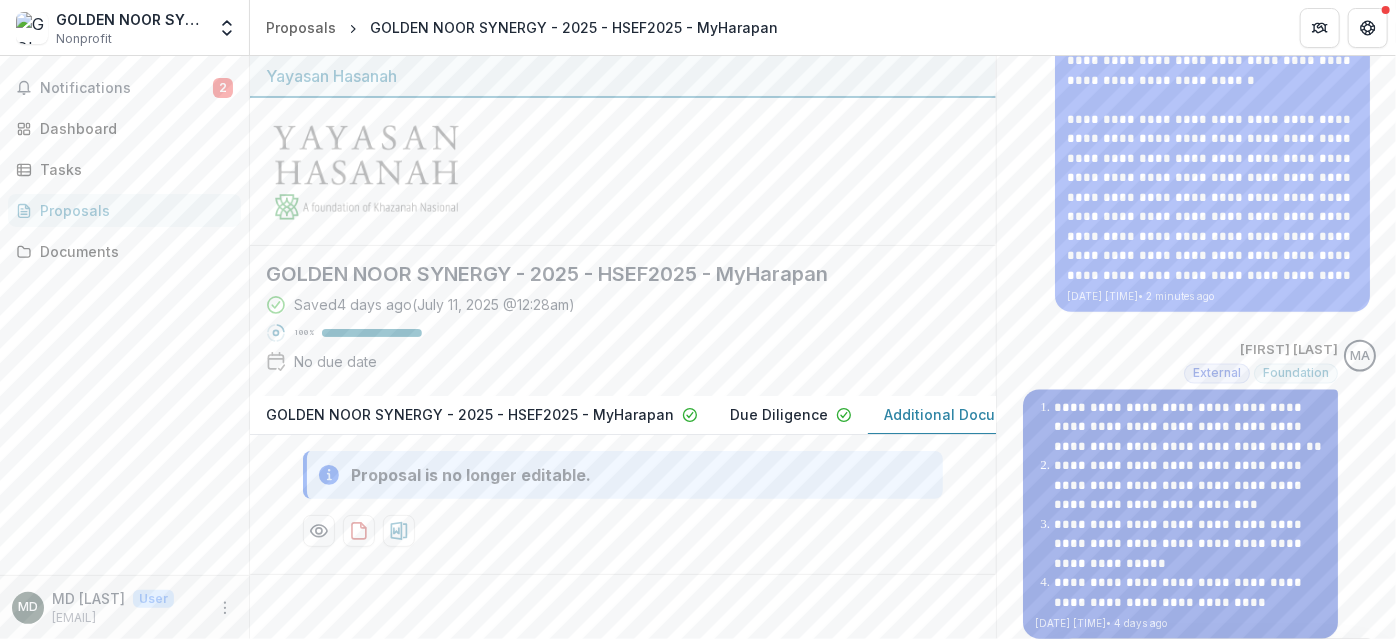 scroll, scrollTop: 1146, scrollLeft: 0, axis: vertical 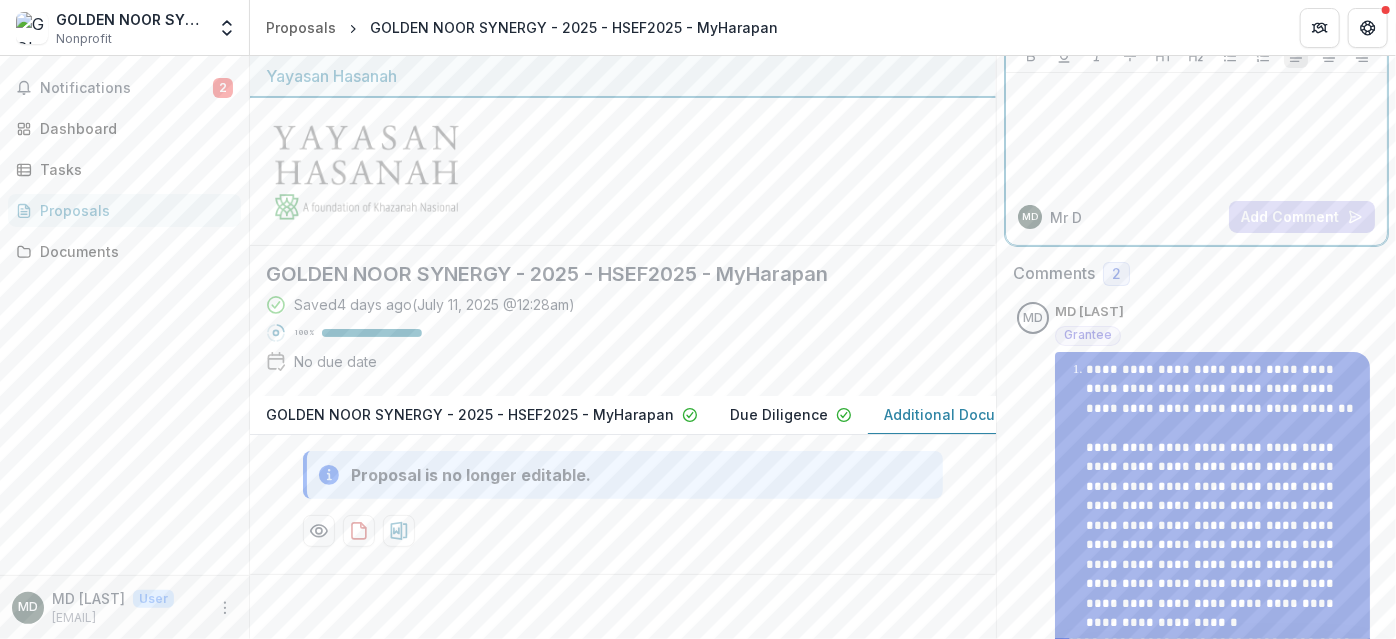 drag, startPoint x: 1175, startPoint y: 268, endPoint x: 1063, endPoint y: 362, distance: 146.21901 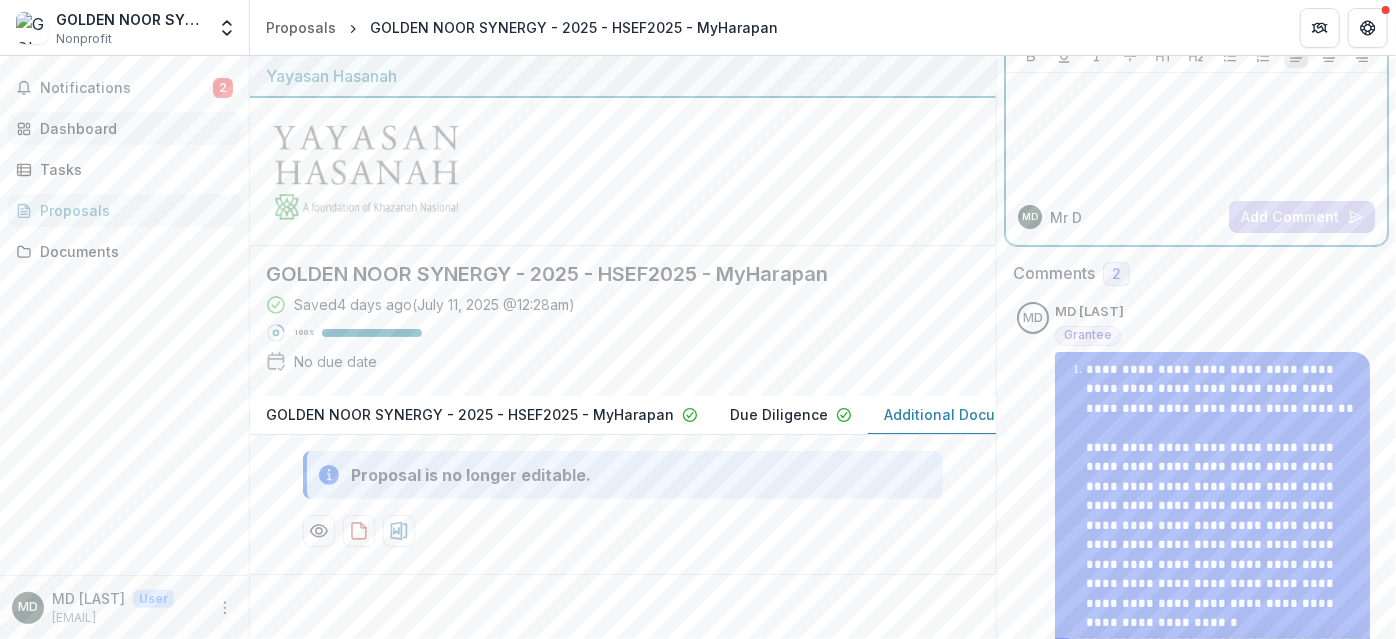 scroll, scrollTop: 0, scrollLeft: 0, axis: both 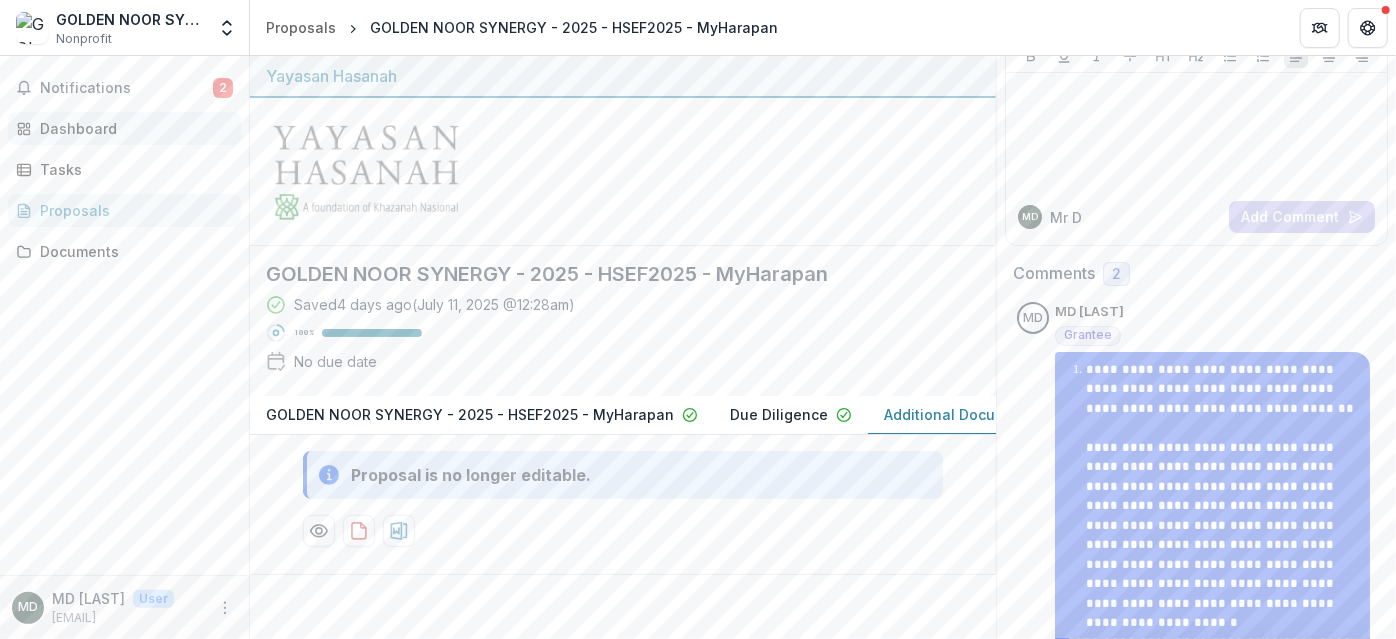 click on "Dashboard" at bounding box center (132, 128) 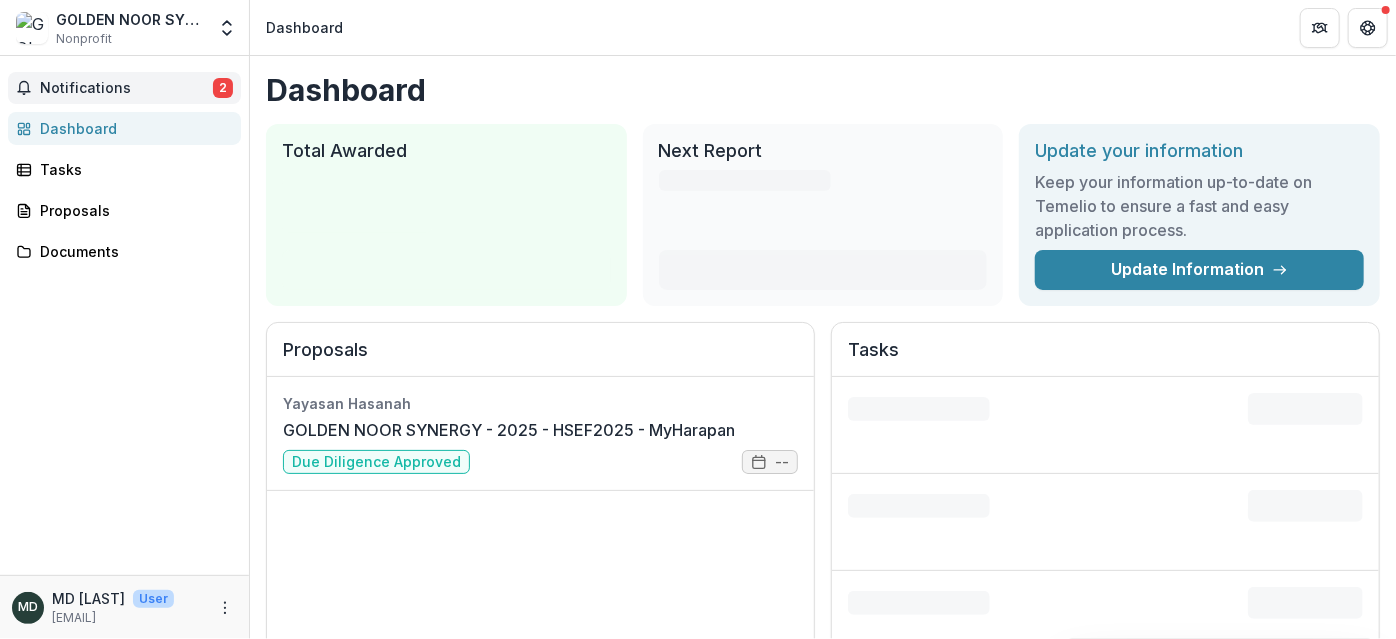 click on "Notifications" at bounding box center (126, 88) 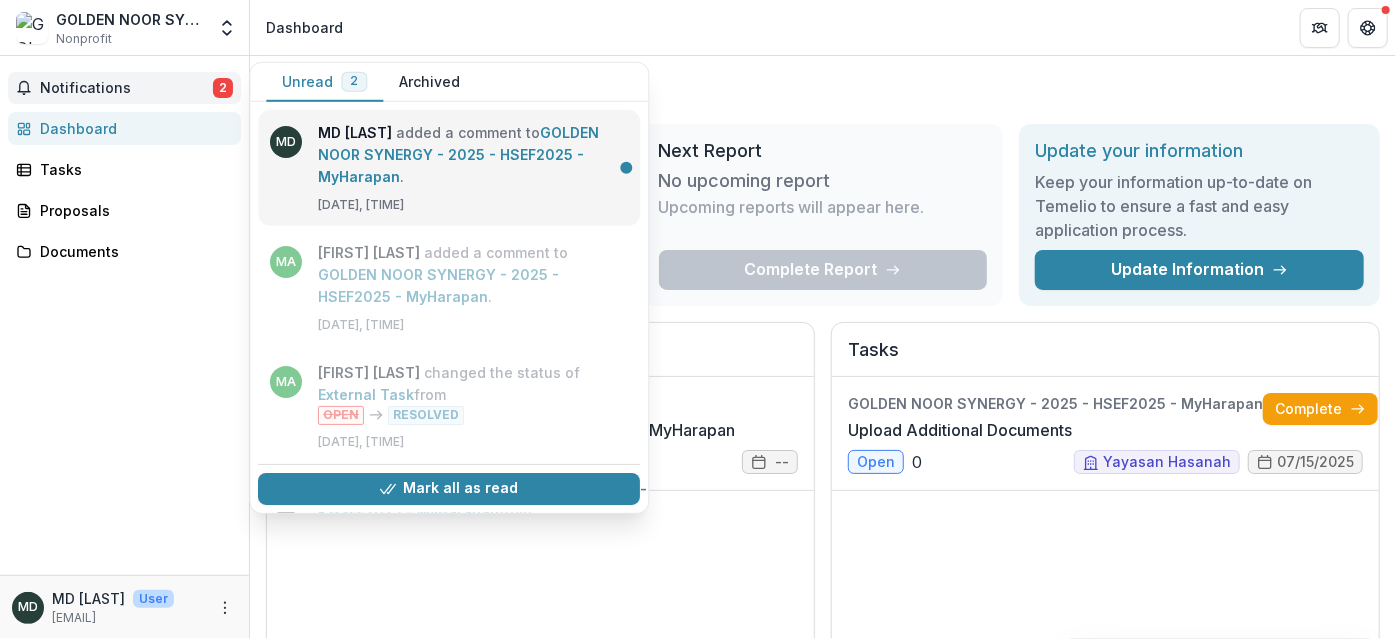 click on "GOLDEN NOOR SYNERGY - 2025 - HSEF2025 - MyHarapan" at bounding box center (458, 154) 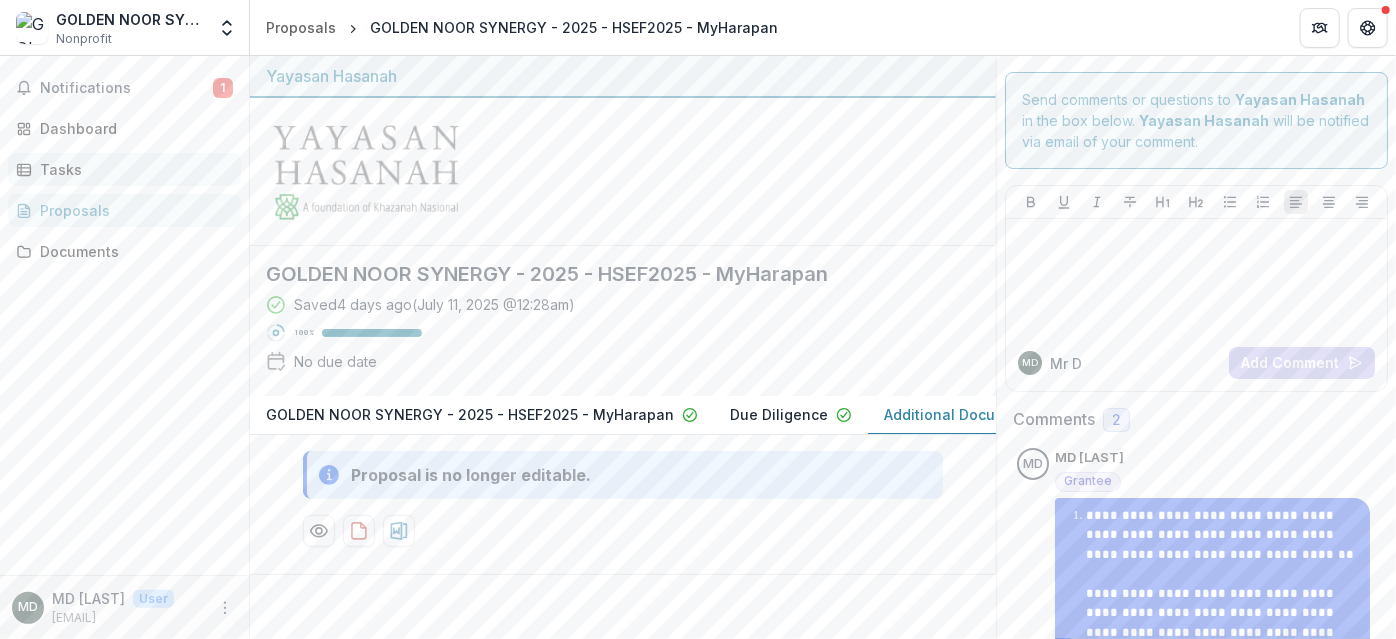 click on "Tasks" at bounding box center (132, 169) 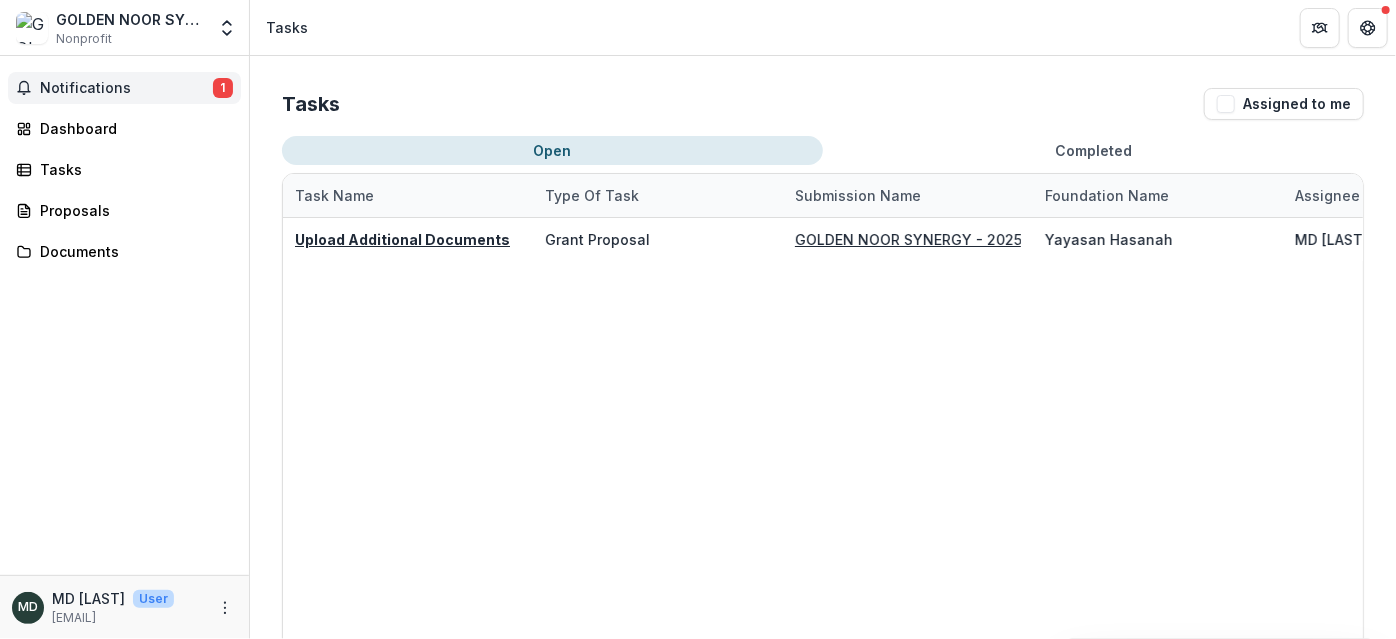 click on "1" at bounding box center [223, 88] 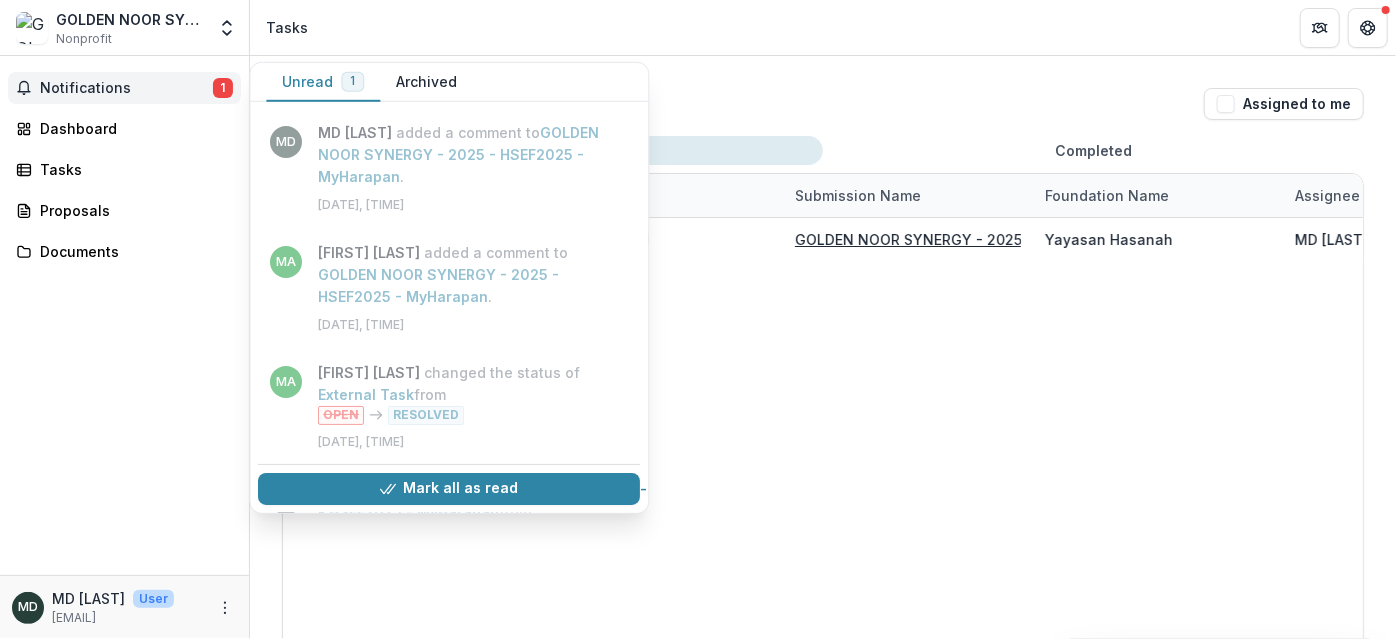 click on "Unread   1" at bounding box center (323, 82) 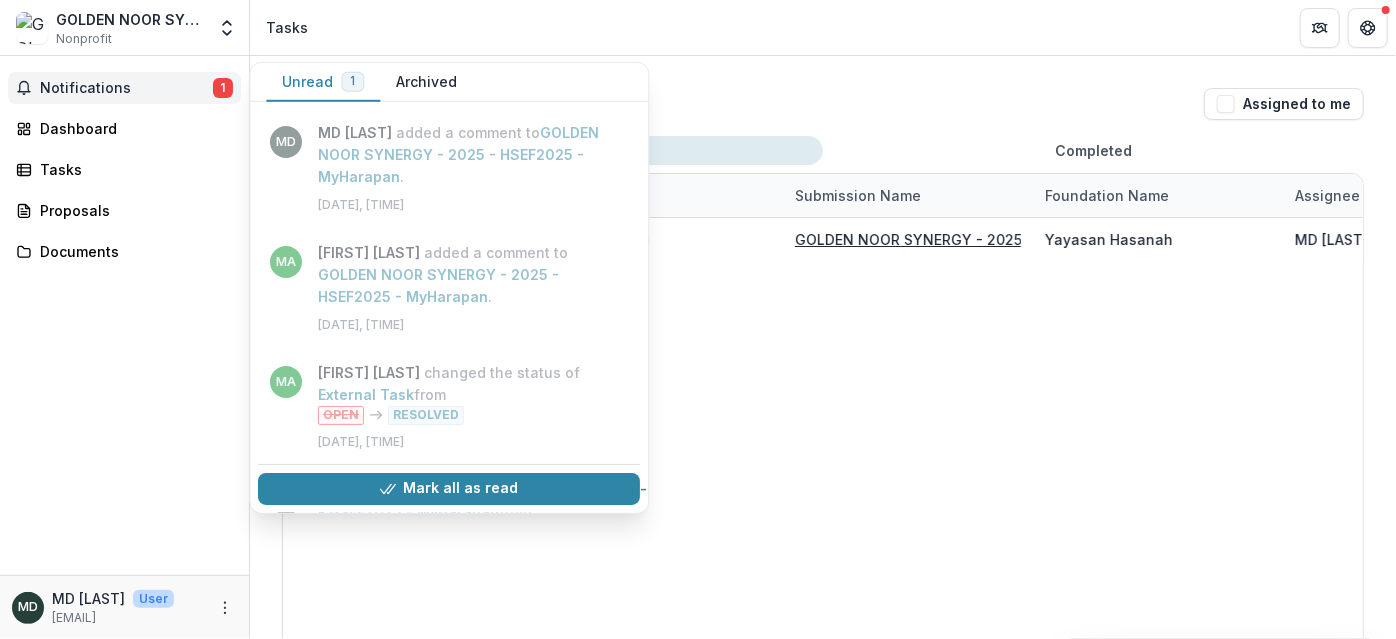 click on "Unread   1" at bounding box center (323, 82) 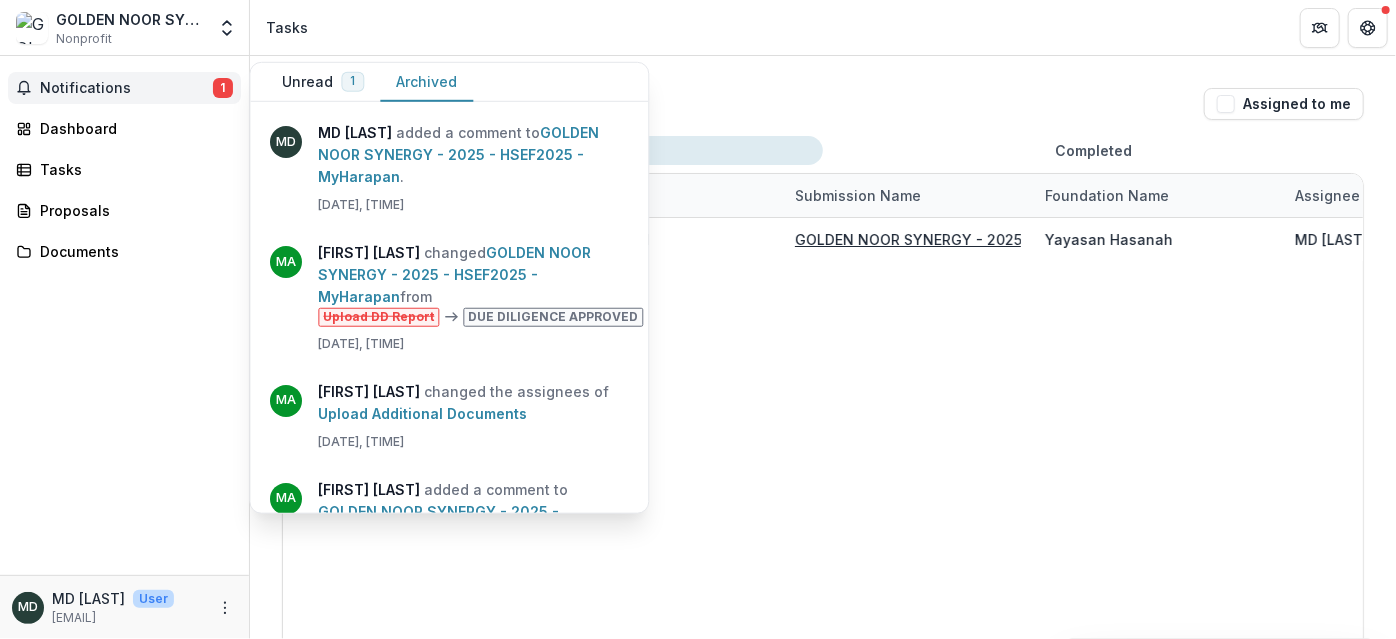 click on "Archived" at bounding box center [426, 82] 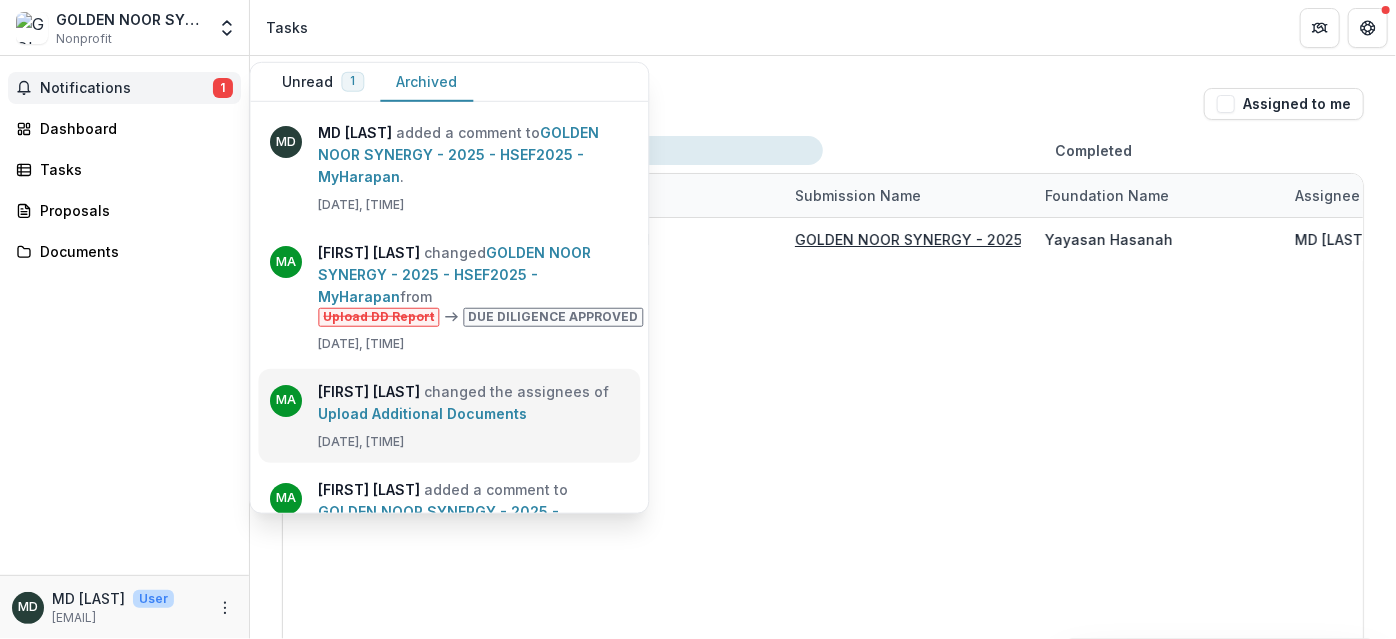 scroll, scrollTop: 90, scrollLeft: 0, axis: vertical 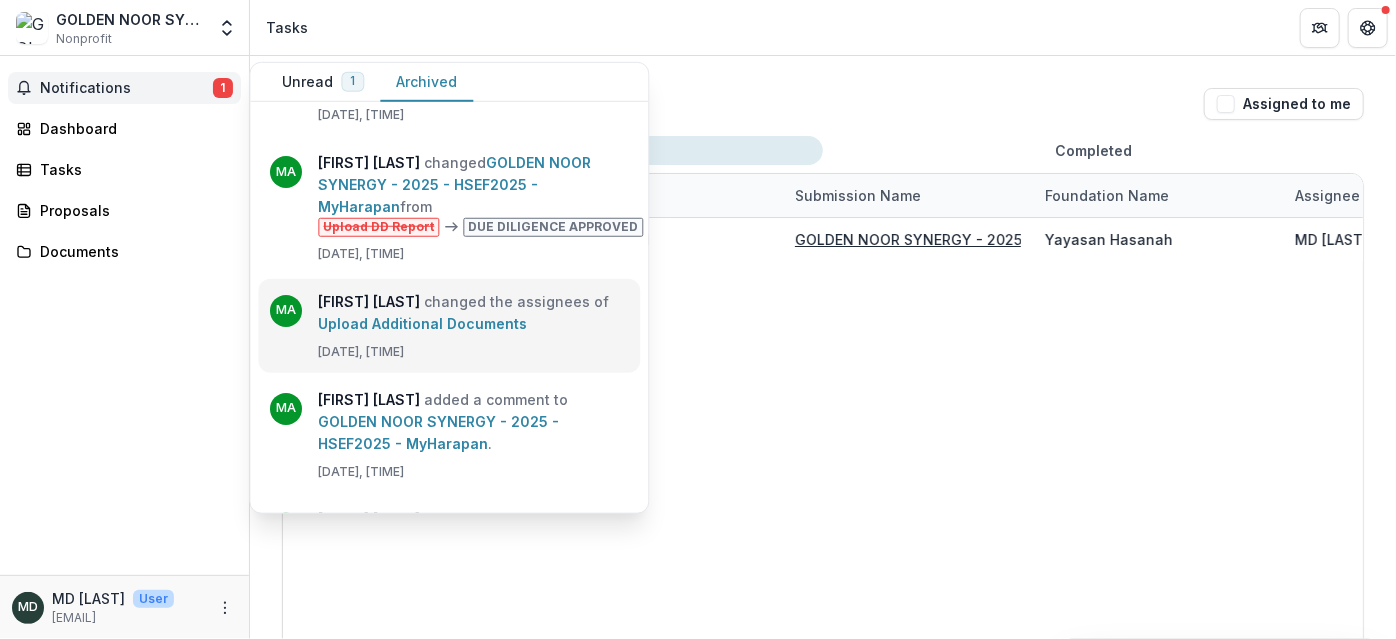 click on "Upload Additional Documents" at bounding box center (422, 323) 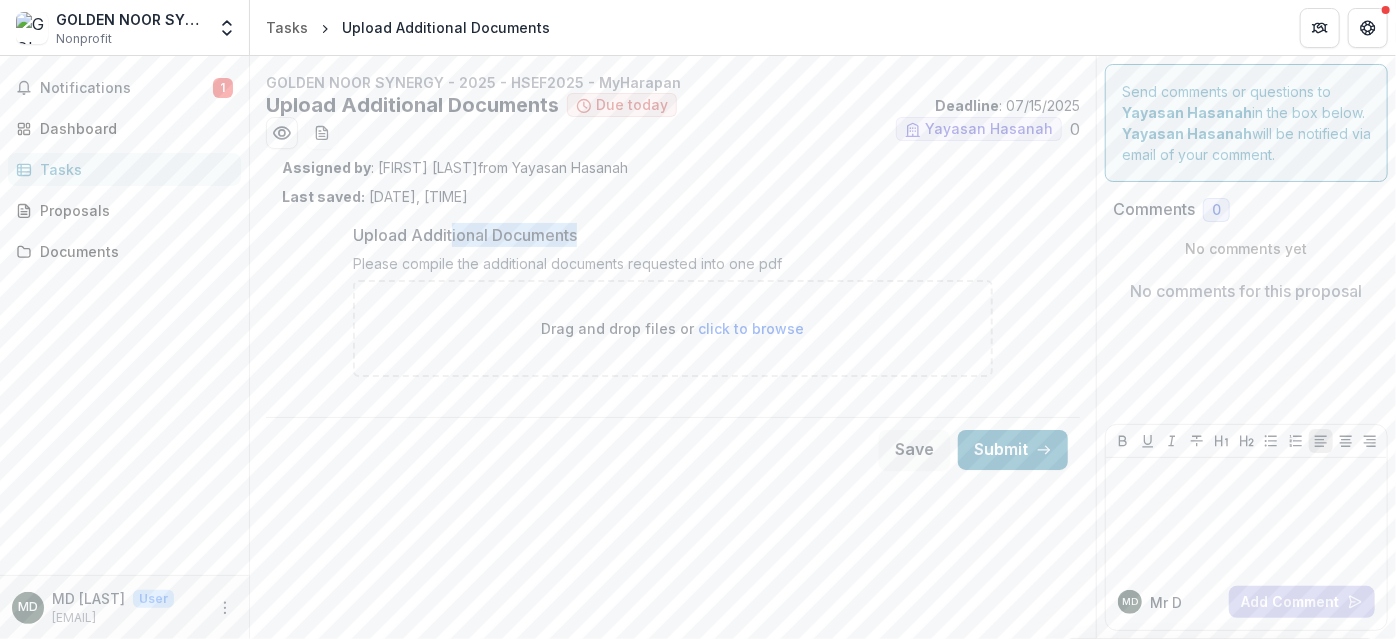 drag, startPoint x: 453, startPoint y: 216, endPoint x: 578, endPoint y: 216, distance: 125 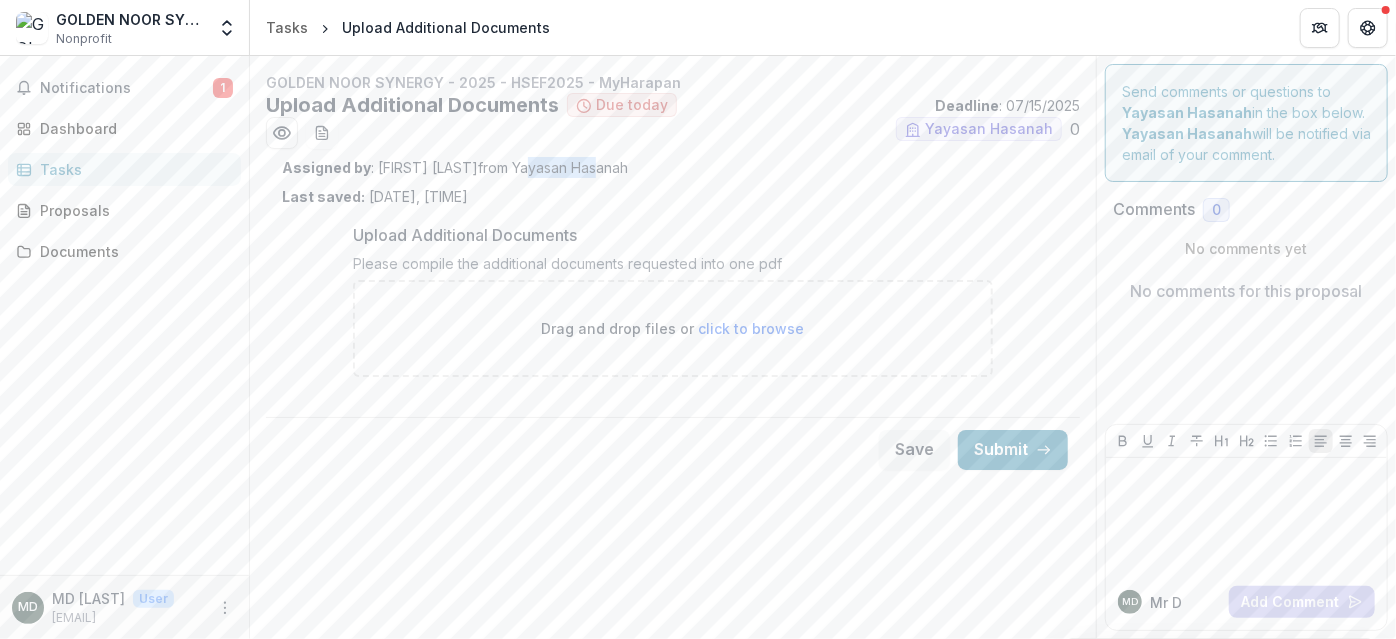 drag, startPoint x: 506, startPoint y: 171, endPoint x: 579, endPoint y: 175, distance: 73.109505 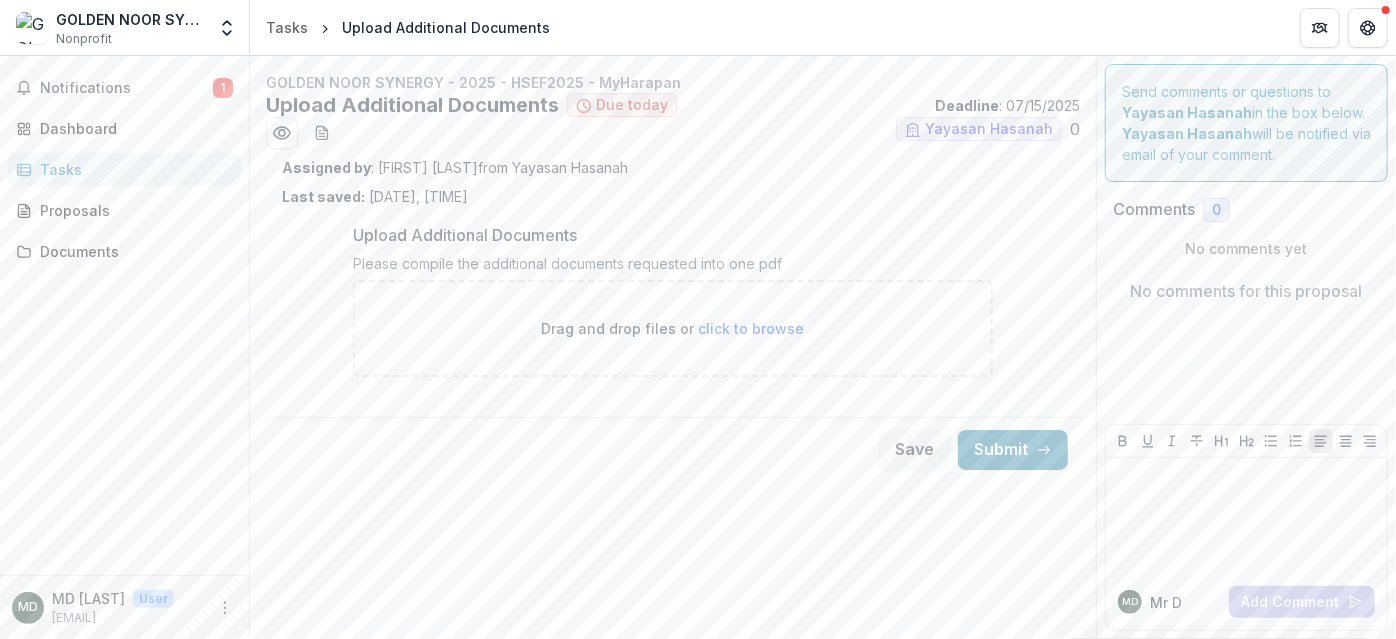 click on "Upload Additional Documents" at bounding box center [667, 235] 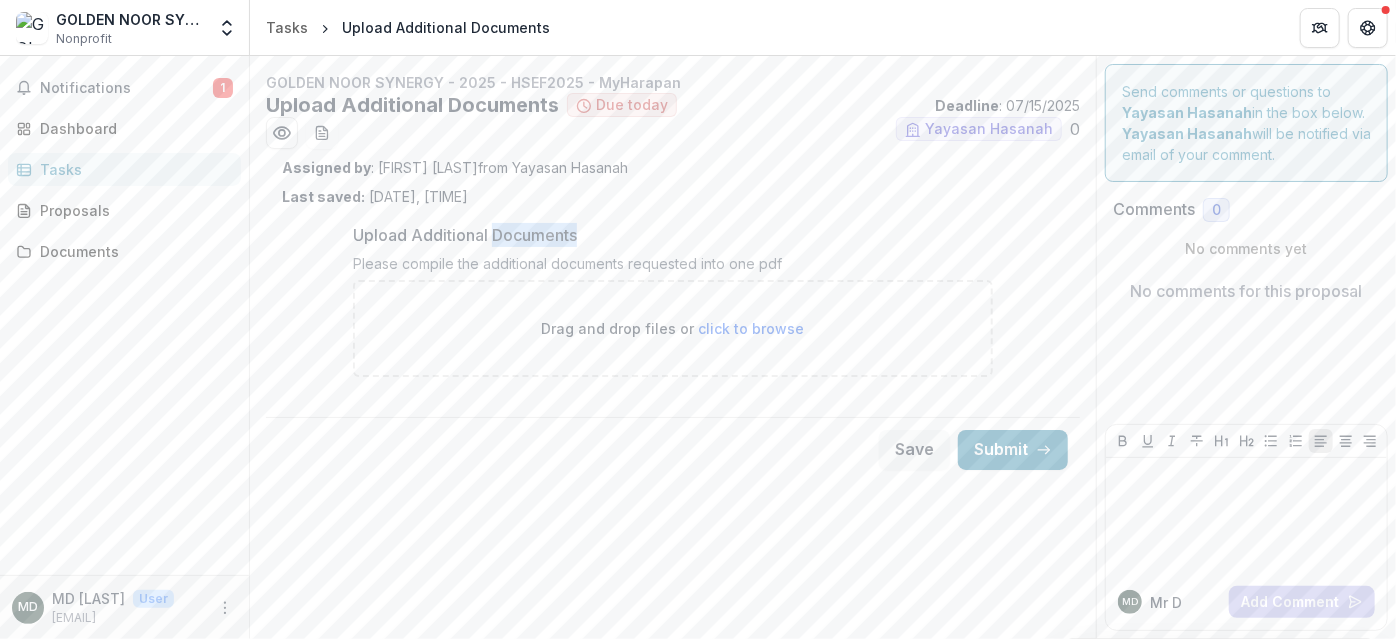 click on "Upload Additional Documents" at bounding box center [667, 235] 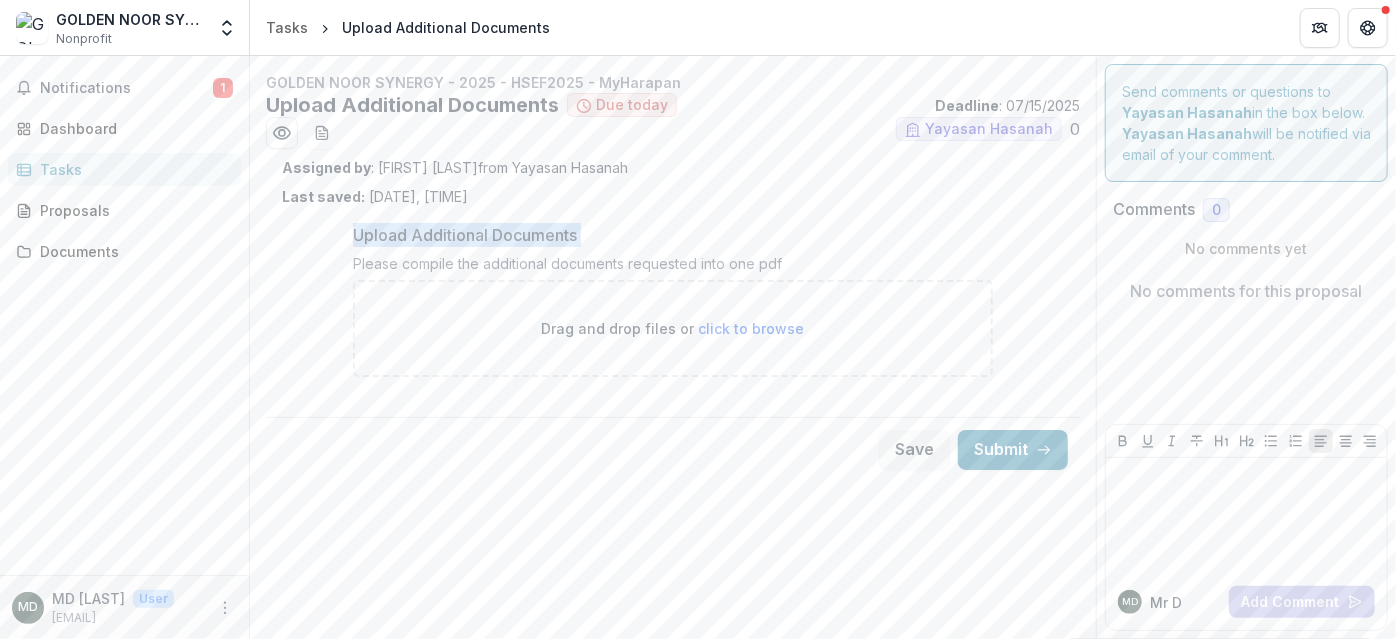 click on "Upload Additional Documents" at bounding box center (667, 235) 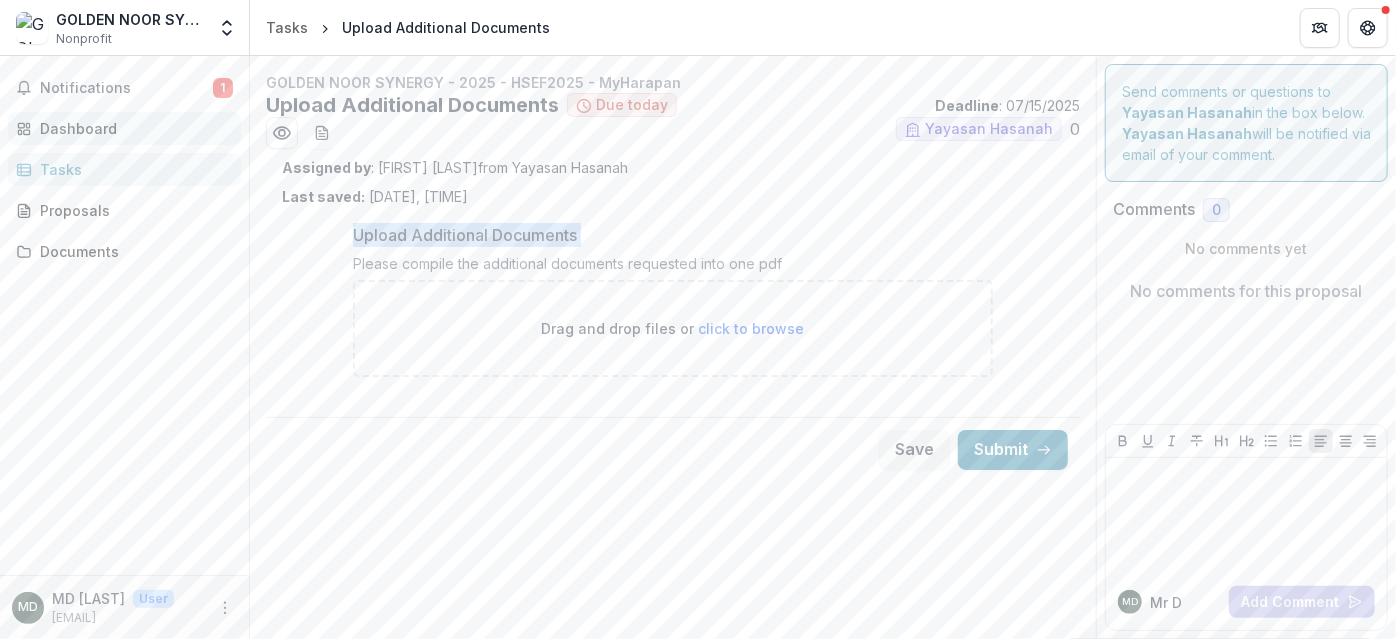 click on "Dashboard" at bounding box center [132, 128] 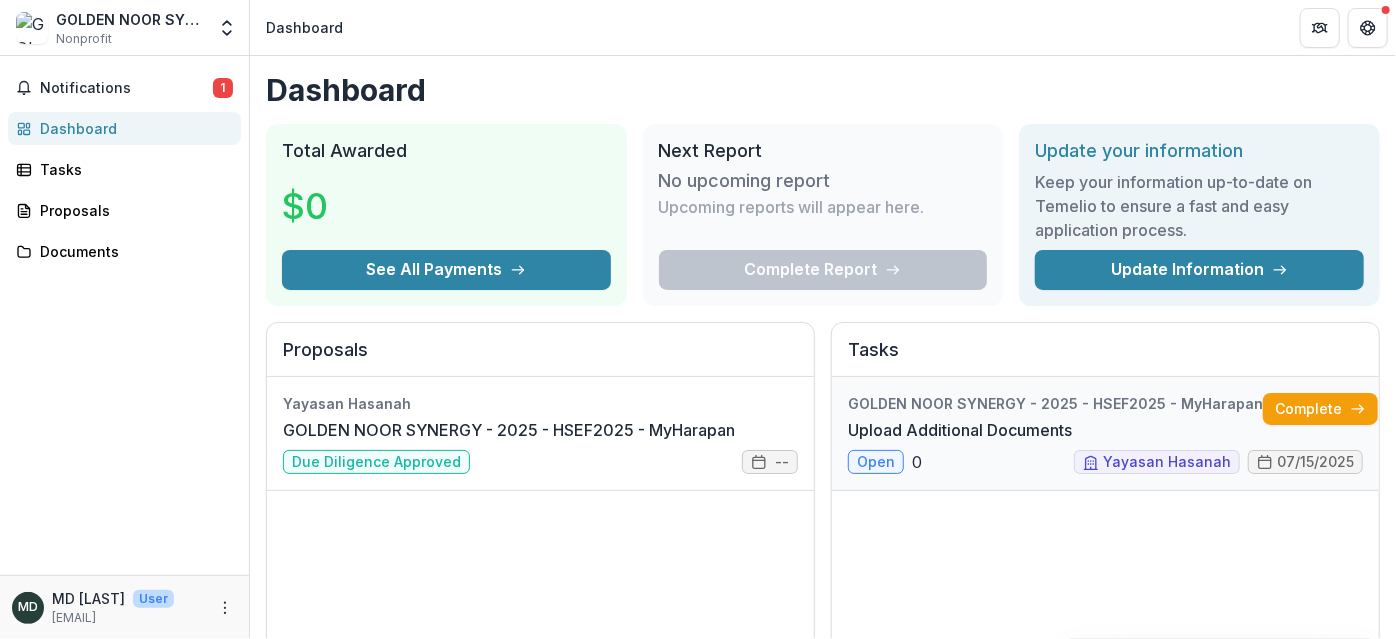 click on "Upload Additional Documents" at bounding box center [960, 430] 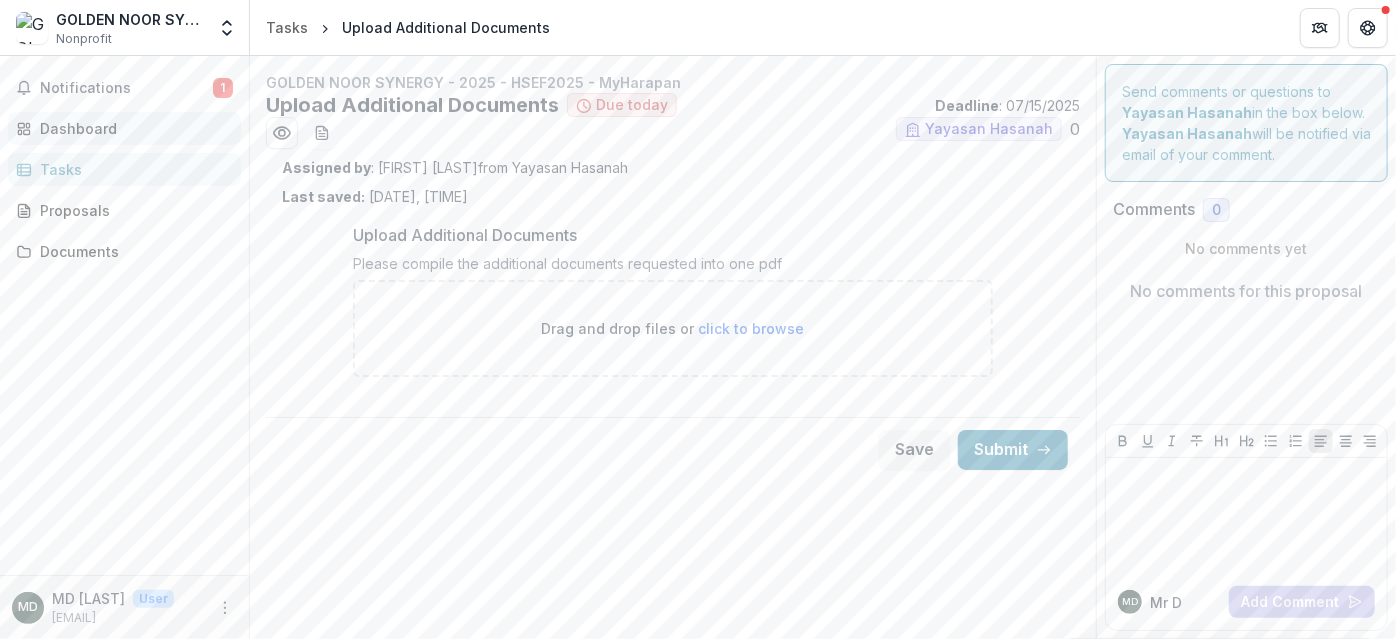 click on "Dashboard" at bounding box center [132, 128] 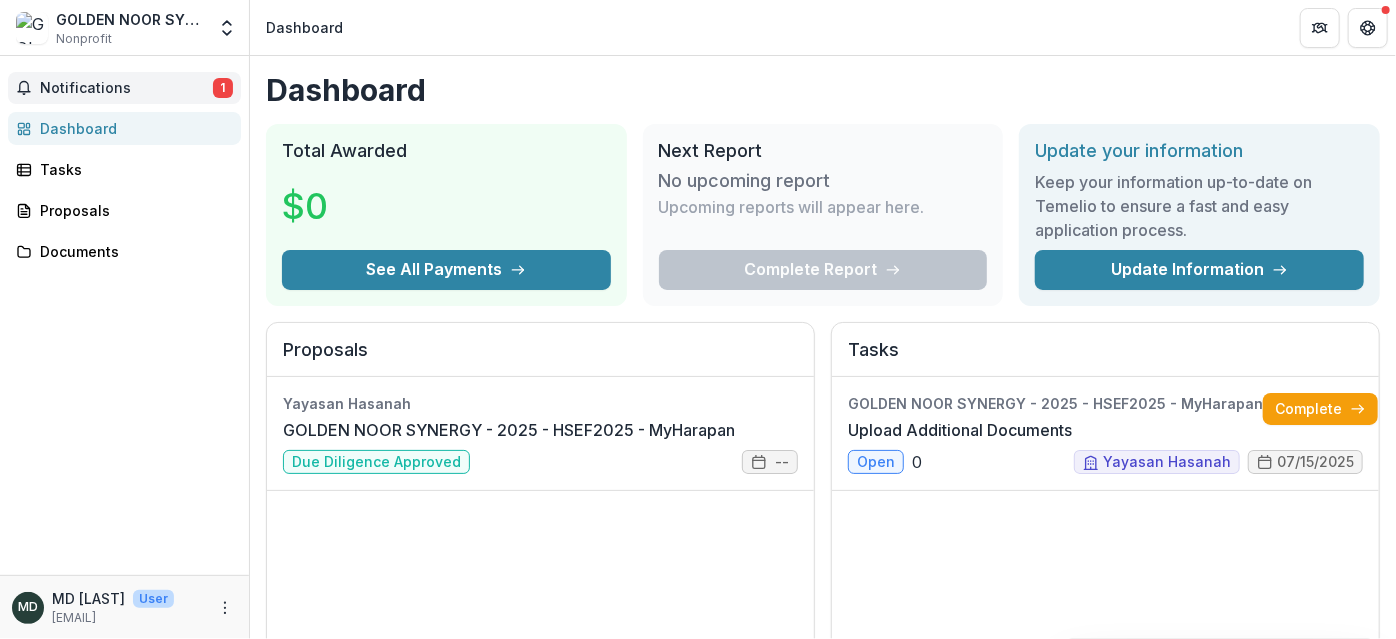 click on "1" at bounding box center (223, 88) 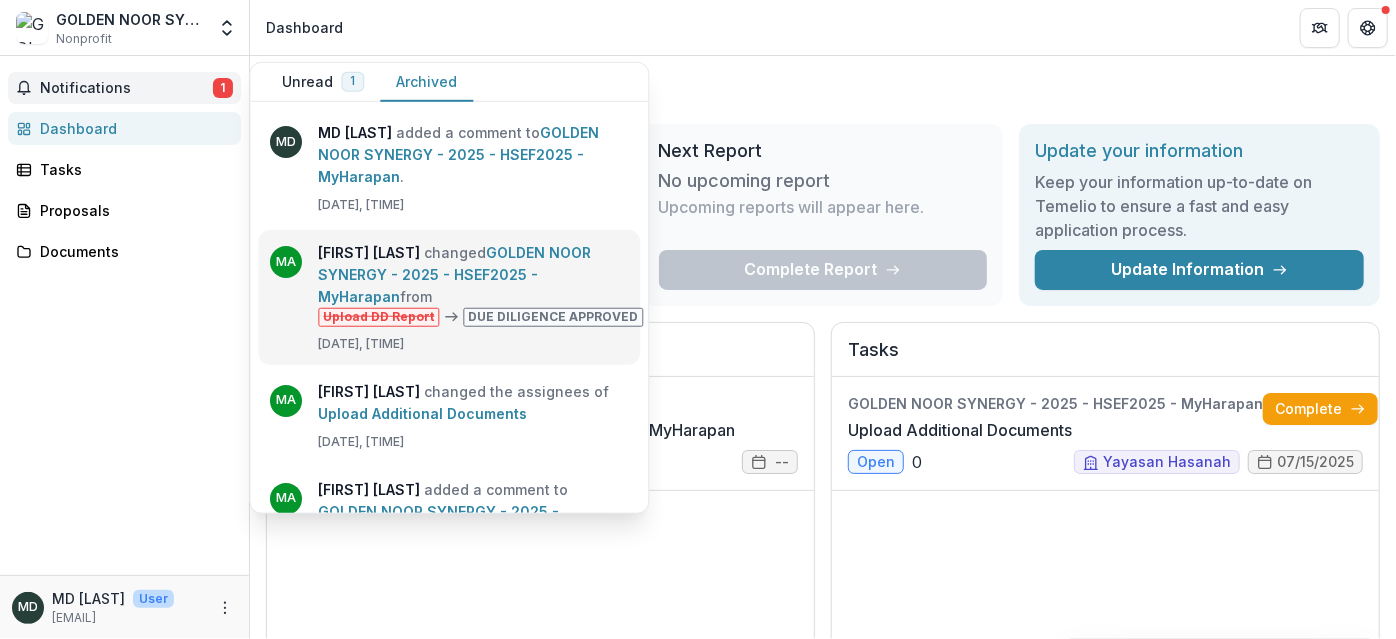 click on "GOLDEN NOOR SYNERGY - 2025 - HSEF2025 - MyHarapan" at bounding box center (454, 274) 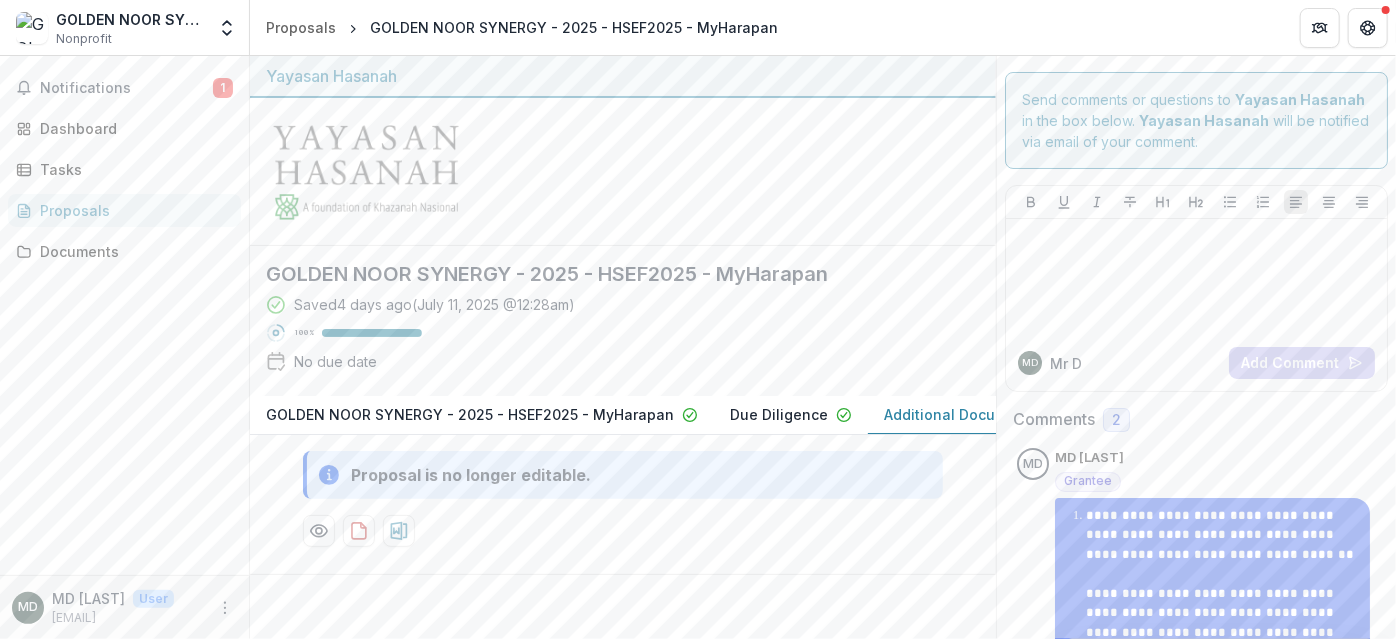 scroll, scrollTop: 0, scrollLeft: 0, axis: both 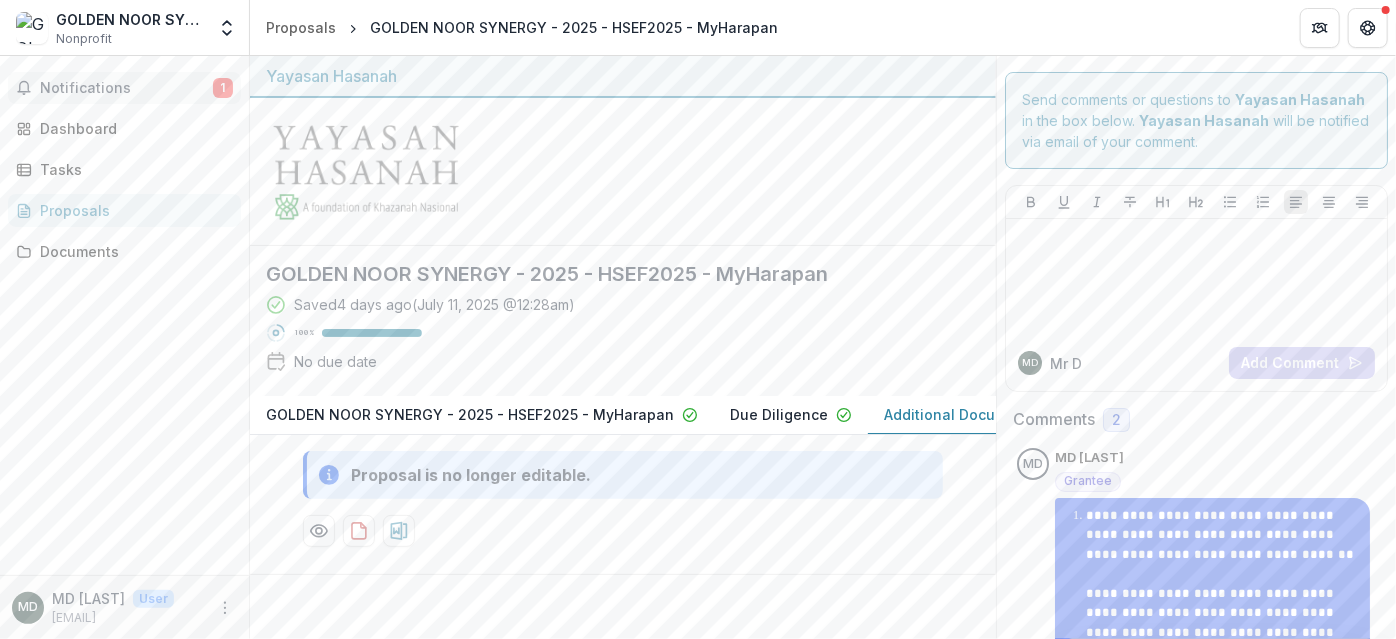 click on "Notifications 1" at bounding box center [124, 88] 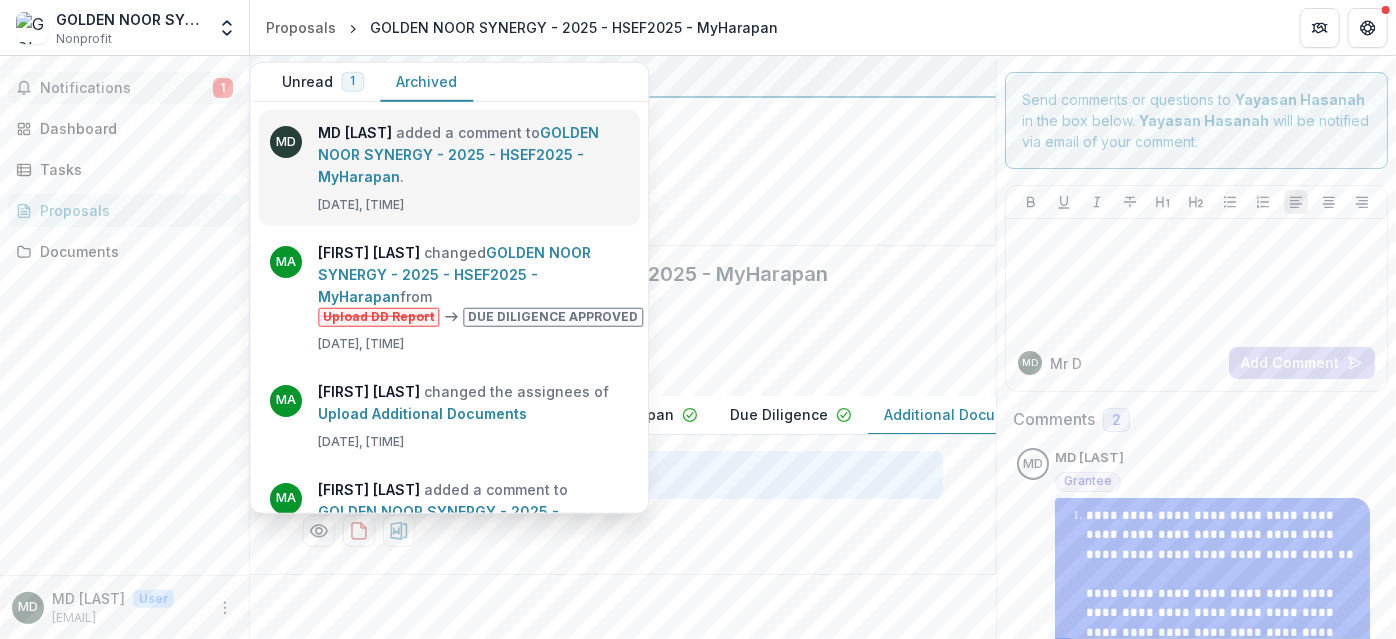 click on "GOLDEN NOOR SYNERGY - 2025 - HSEF2025 - MyHarapan" at bounding box center [458, 154] 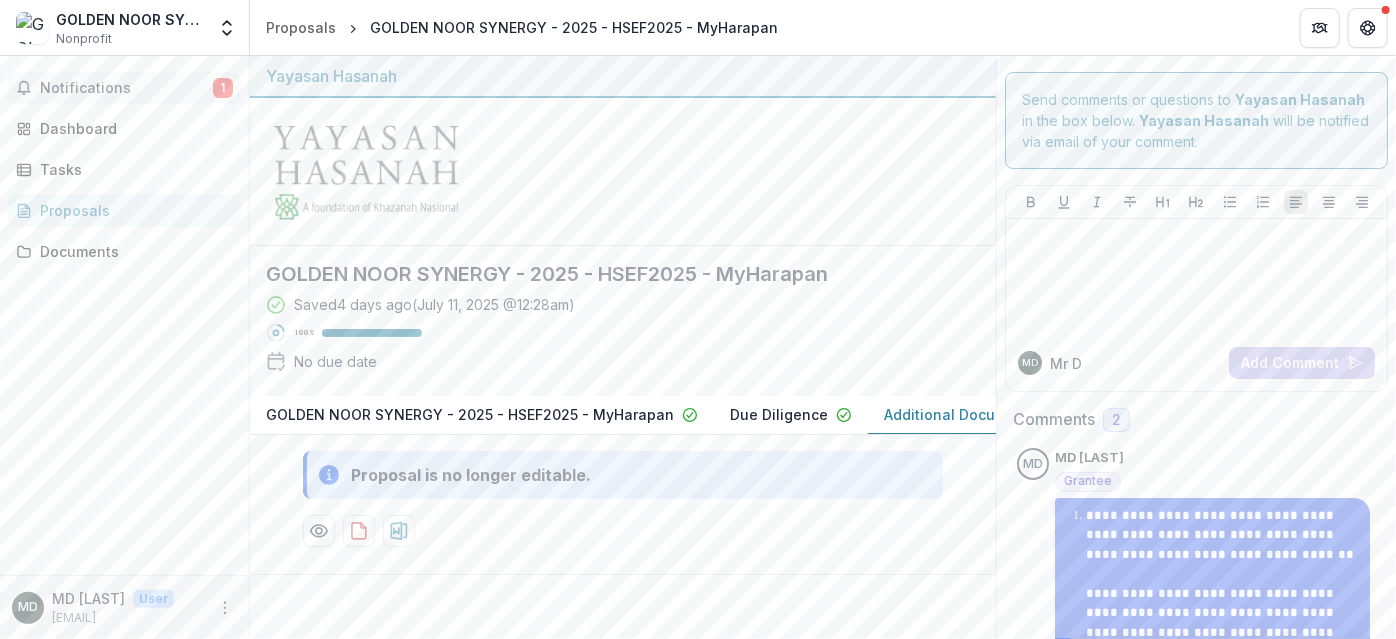 click on "Notifications" at bounding box center [126, 88] 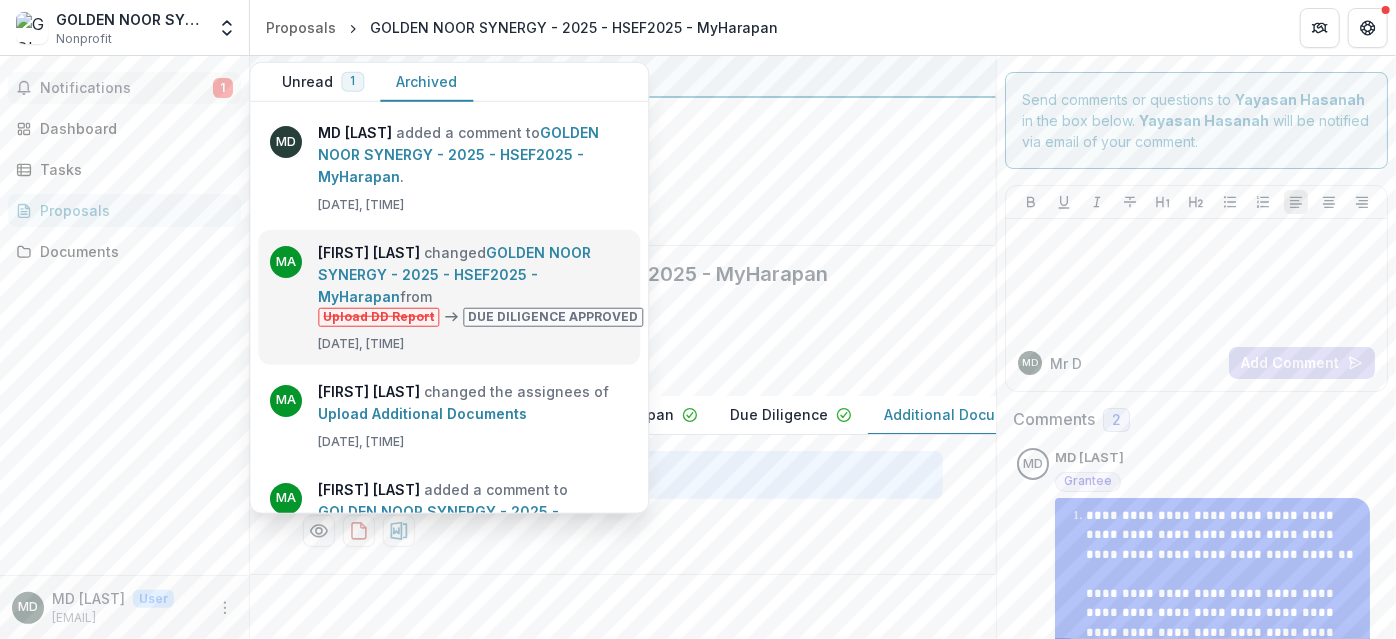 click on "GOLDEN NOOR SYNERGY - 2025 - HSEF2025 - MyHarapan" at bounding box center (454, 274) 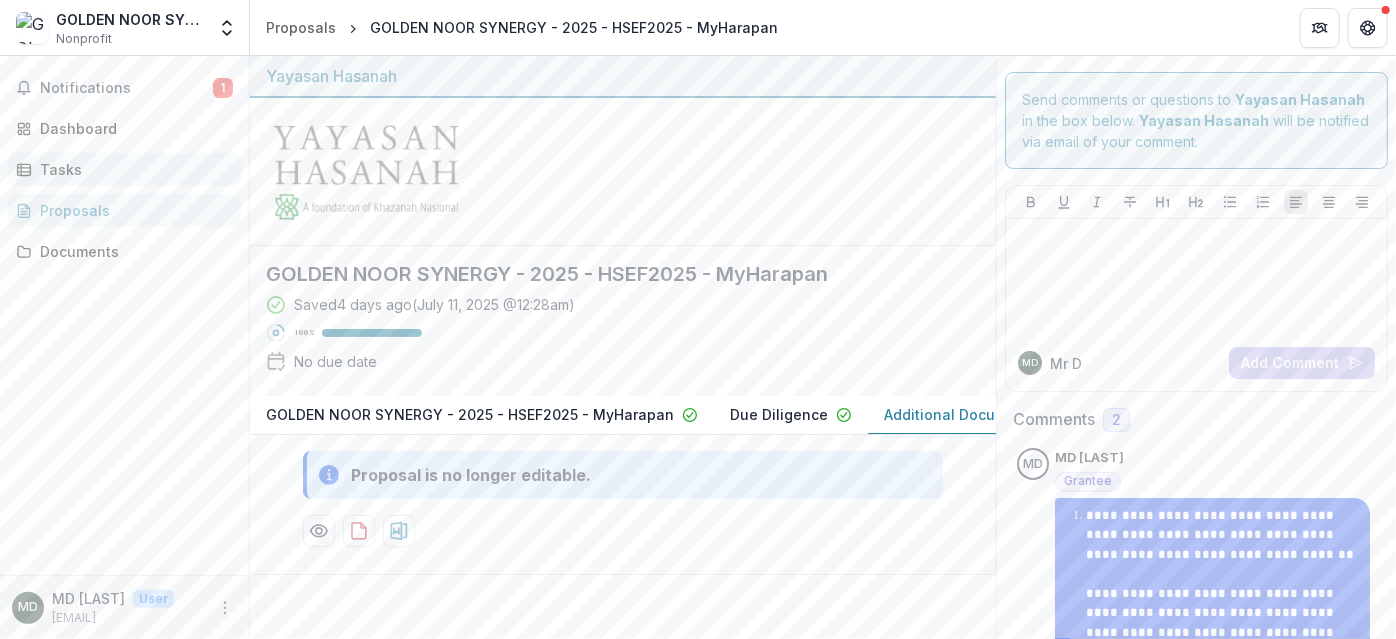 click on "Tasks" at bounding box center [132, 169] 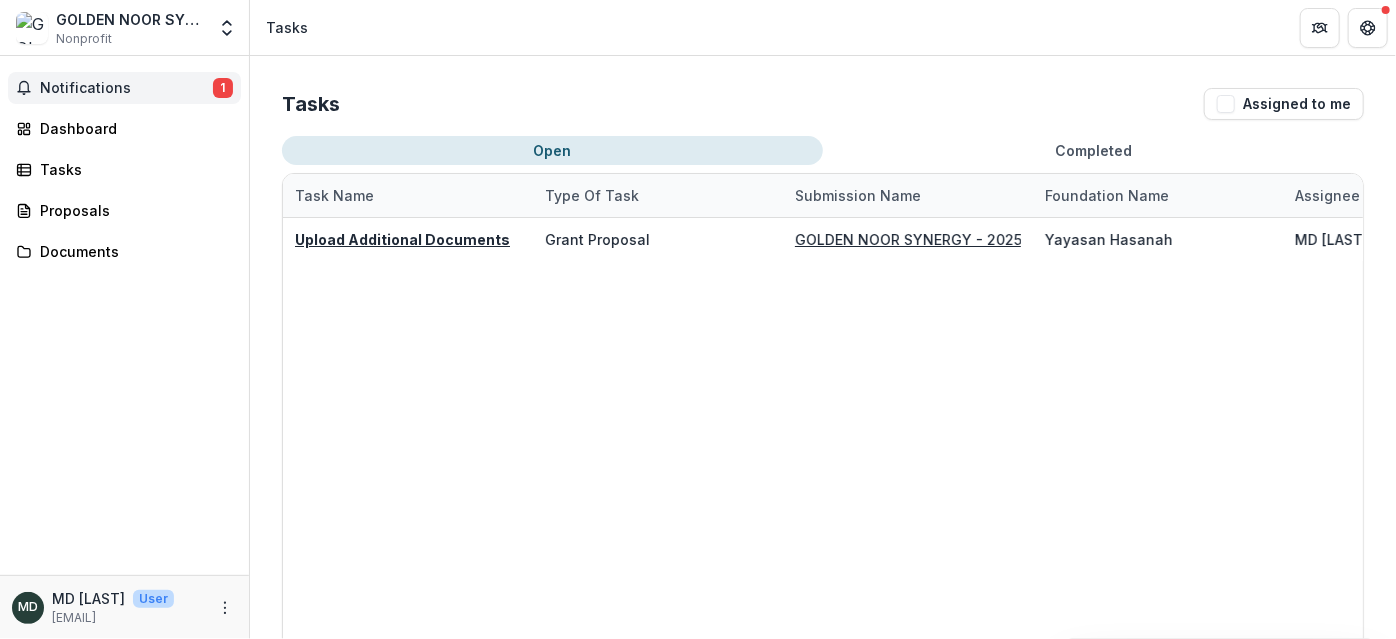click on "Notifications" at bounding box center (126, 88) 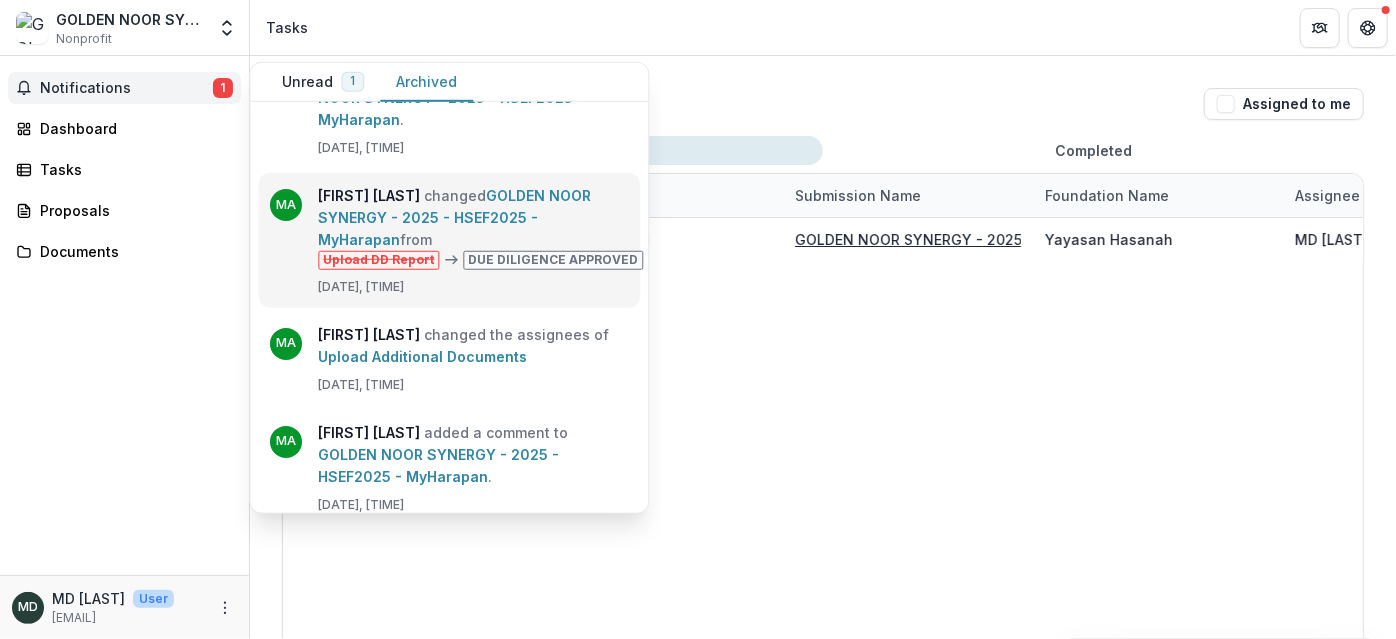 scroll, scrollTop: 0, scrollLeft: 0, axis: both 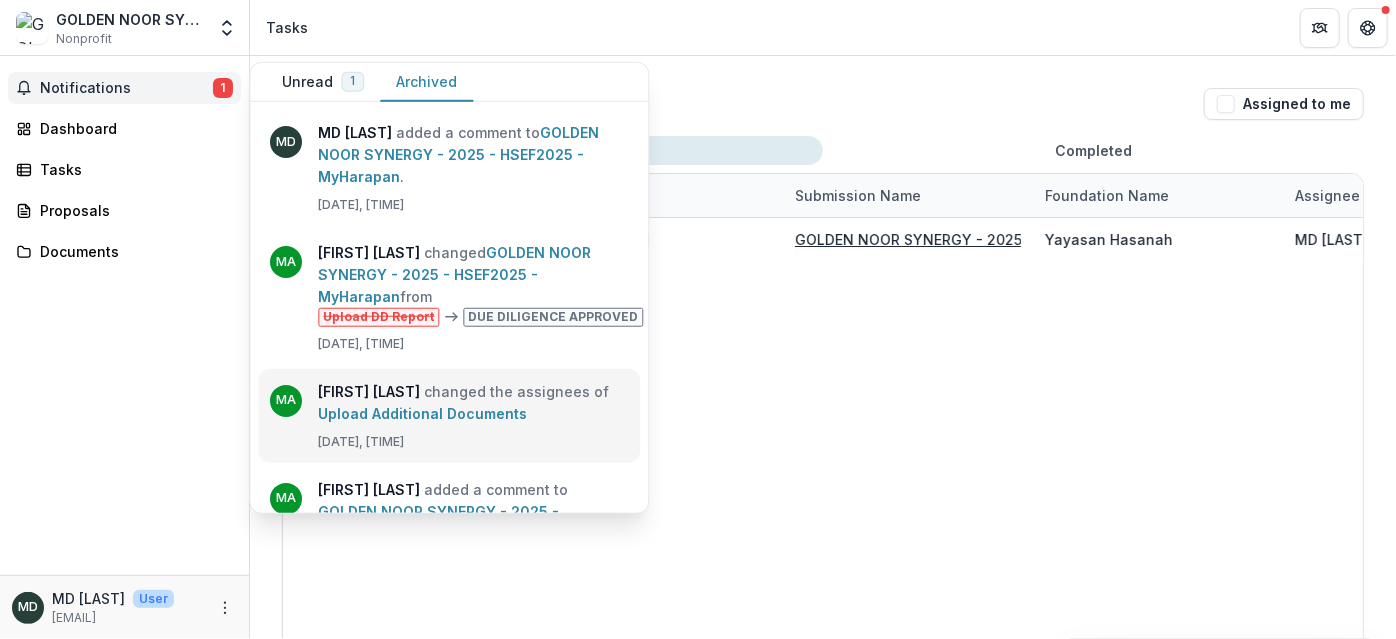 click on "Upload Additional Documents" at bounding box center (422, 413) 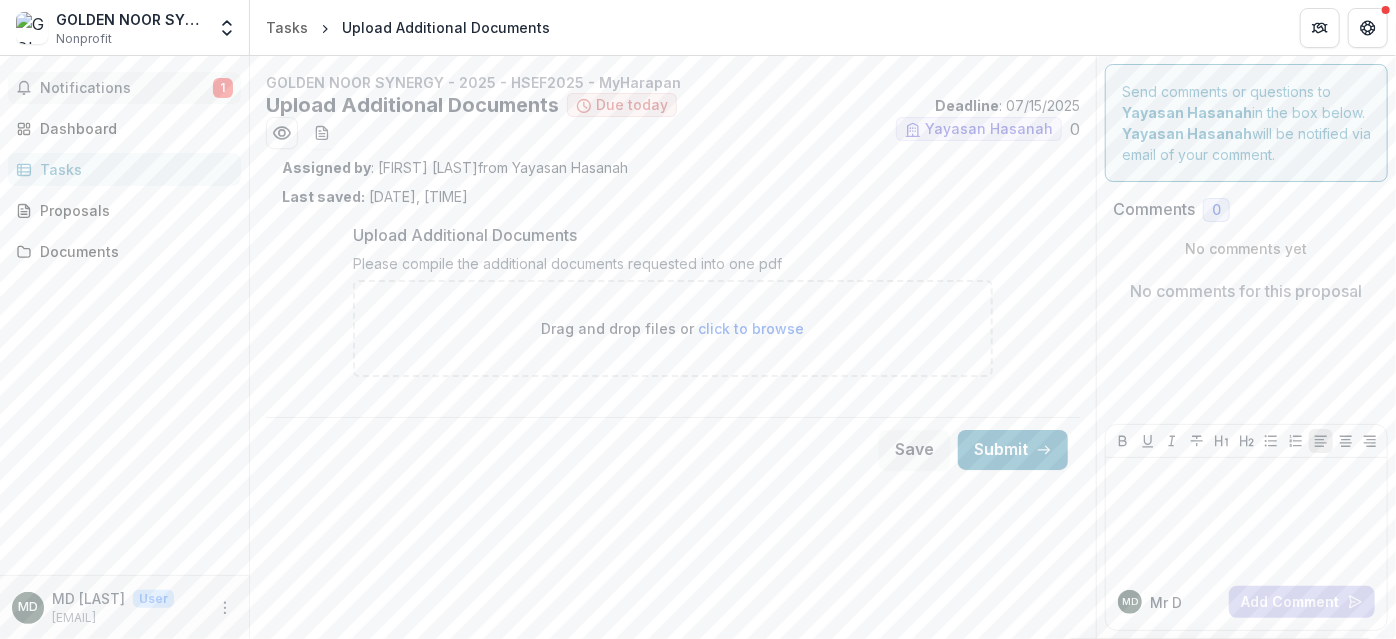 click on "Notifications" at bounding box center [126, 88] 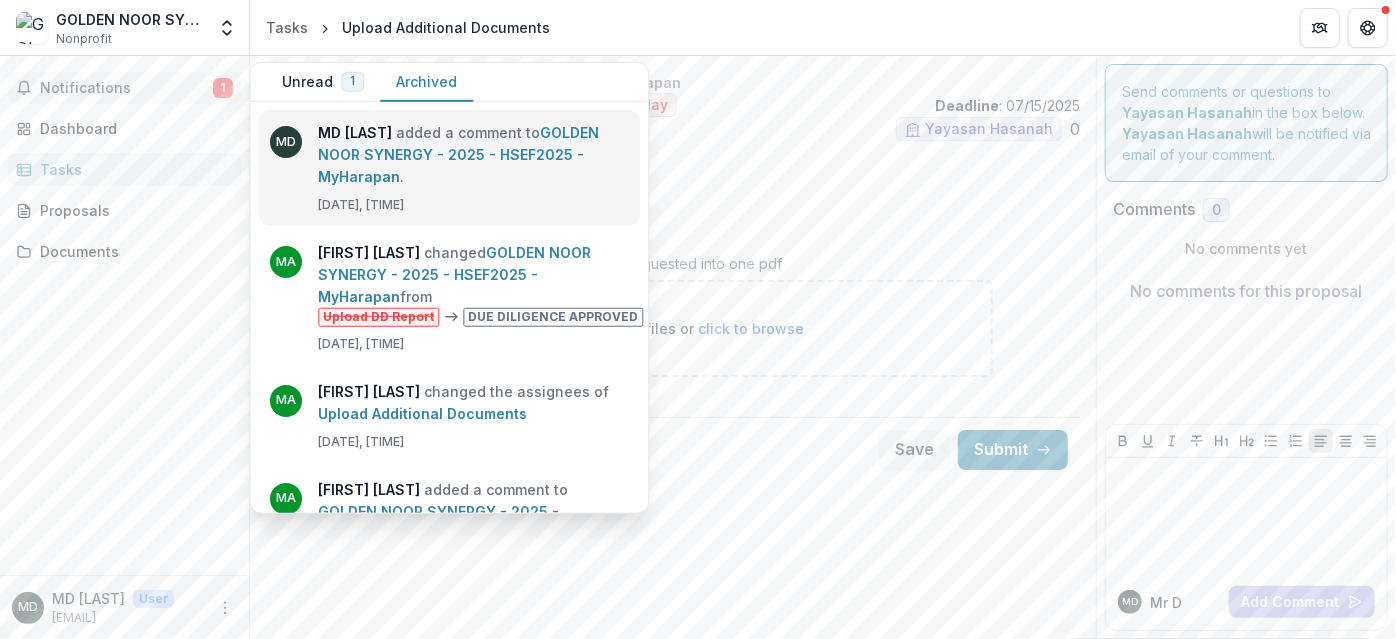 click on "GOLDEN NOOR SYNERGY - 2025 - HSEF2025 - MyHarapan" at bounding box center [458, 154] 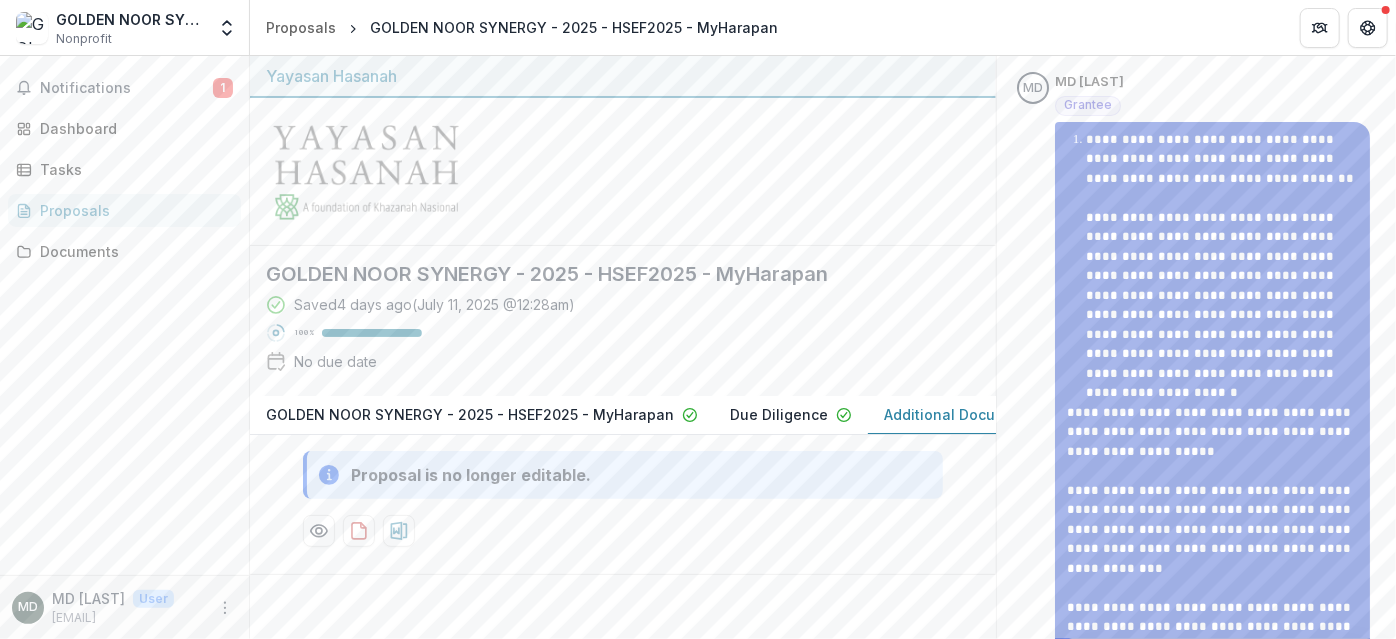 scroll, scrollTop: 454, scrollLeft: 0, axis: vertical 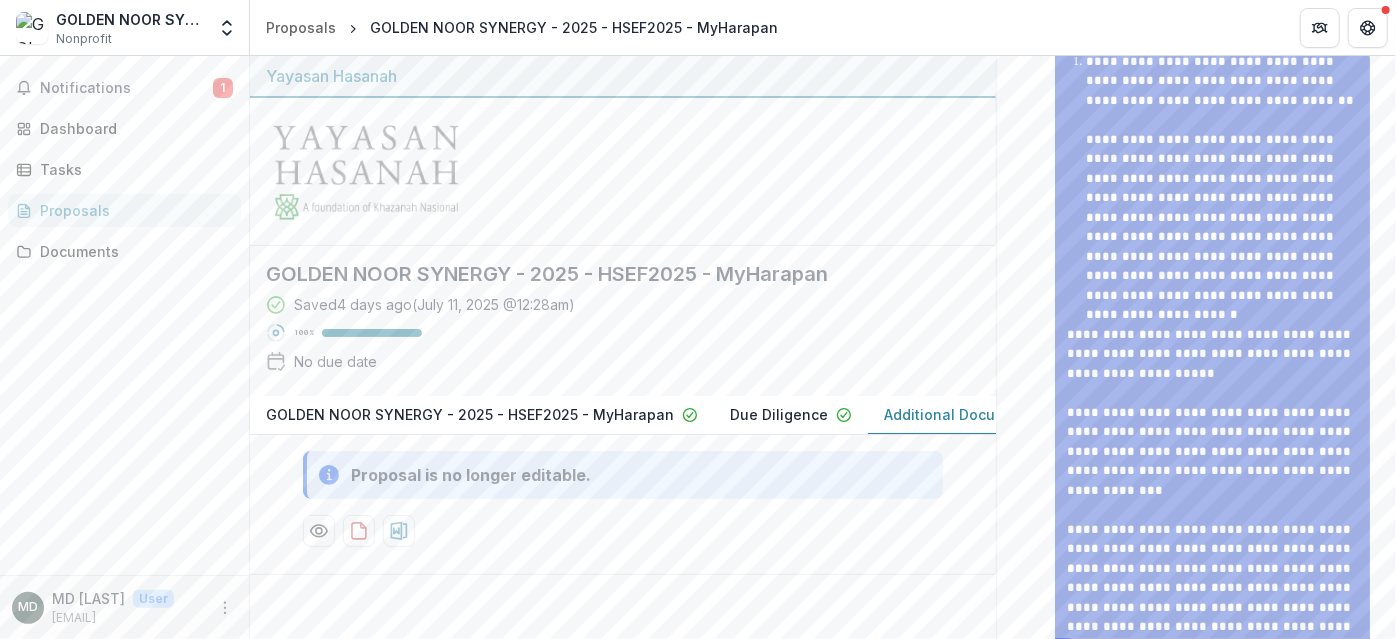 click on "**********" at bounding box center [1223, 179] 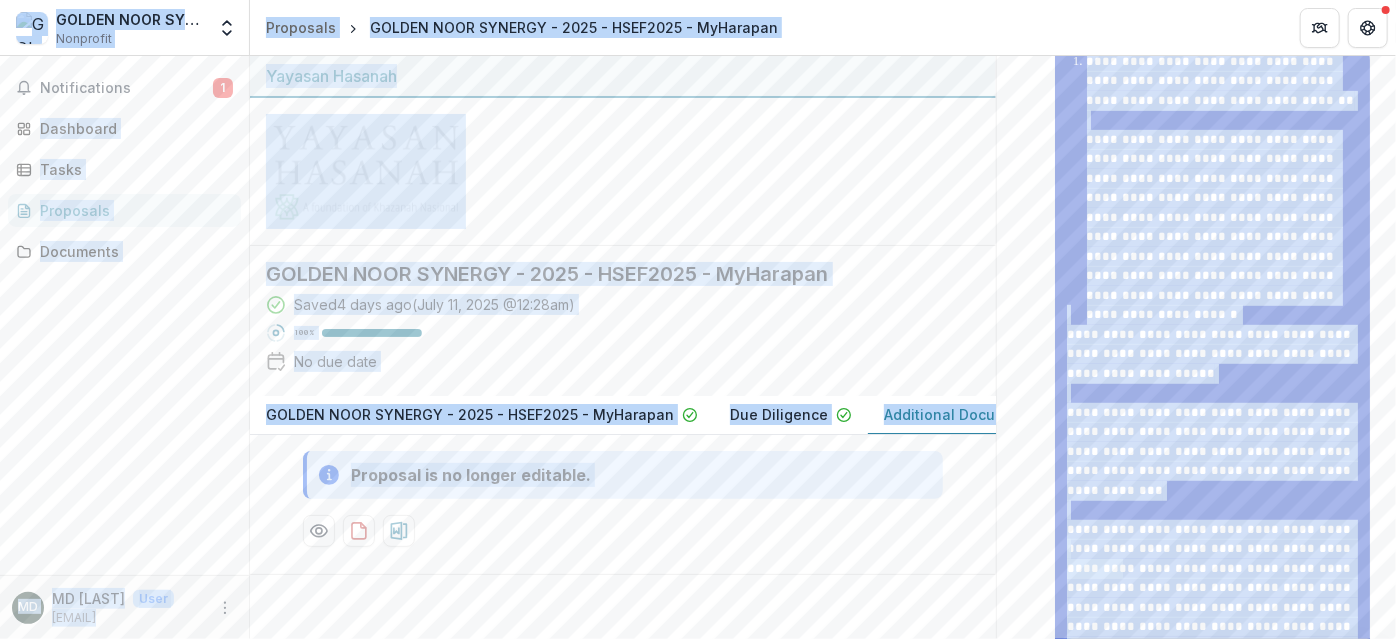 click on "**********" at bounding box center [1223, 179] 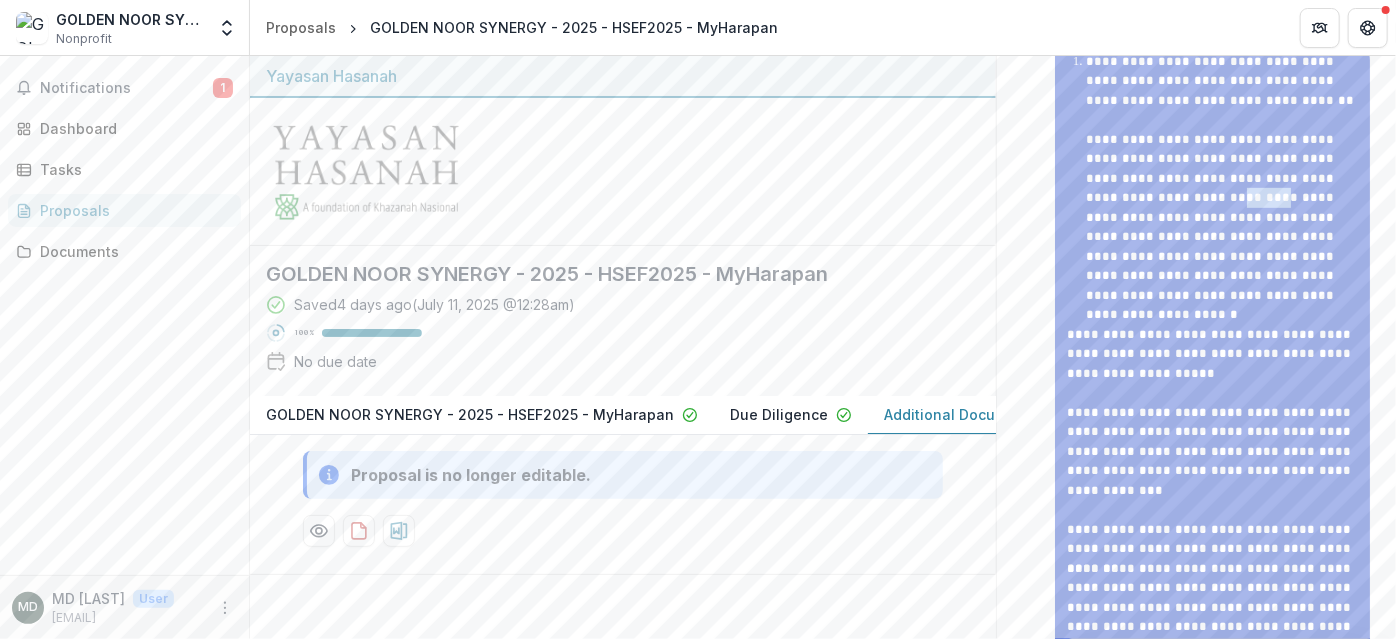 click on "**********" at bounding box center (1223, 179) 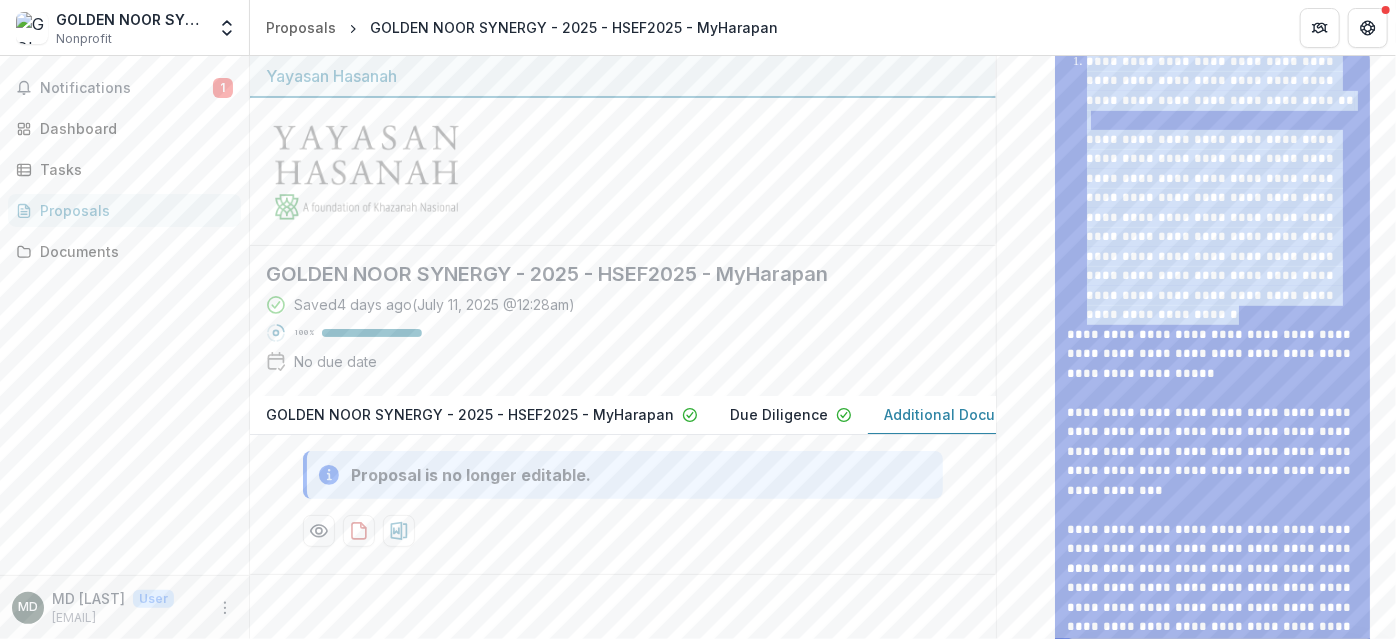 click on "**********" at bounding box center [1223, 179] 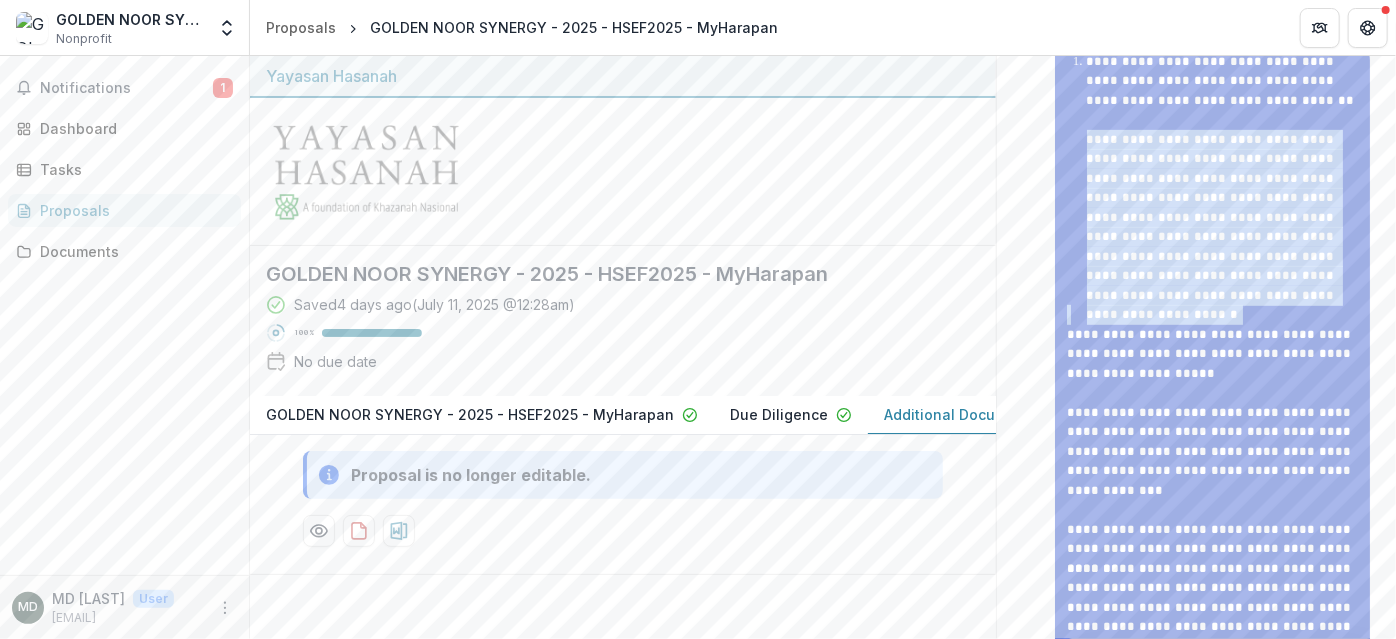 click on "**********" at bounding box center (1223, 179) 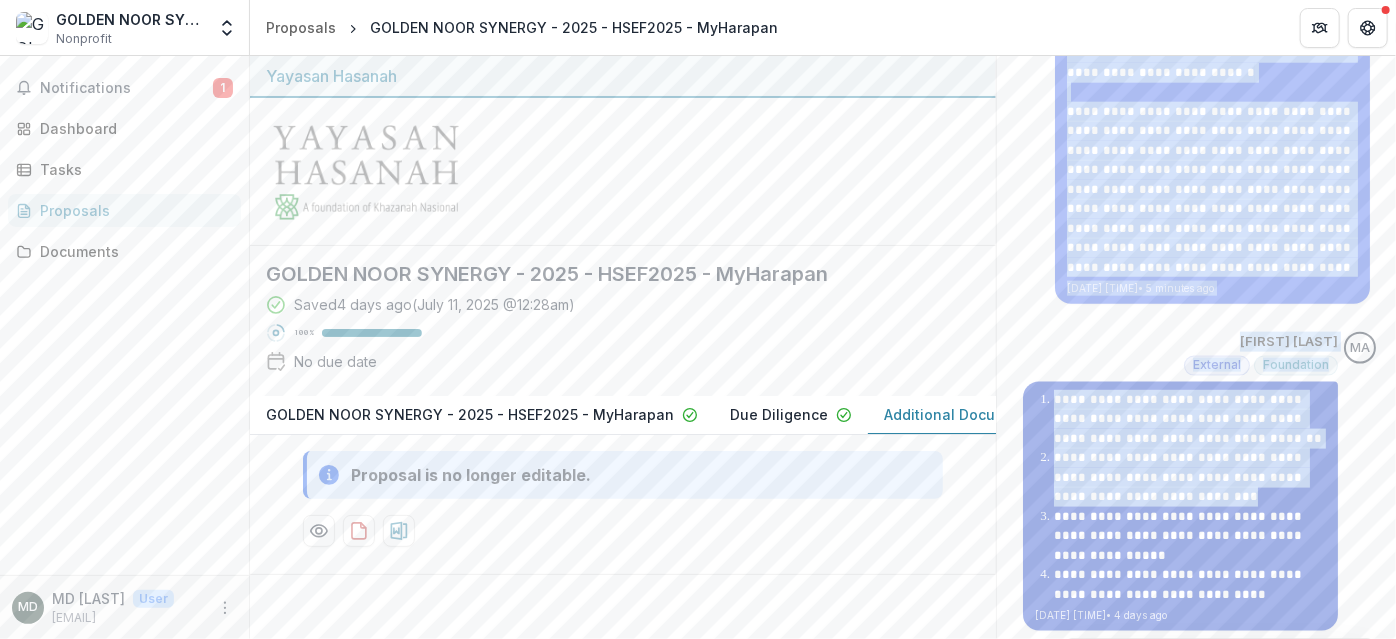 scroll, scrollTop: 1146, scrollLeft: 0, axis: vertical 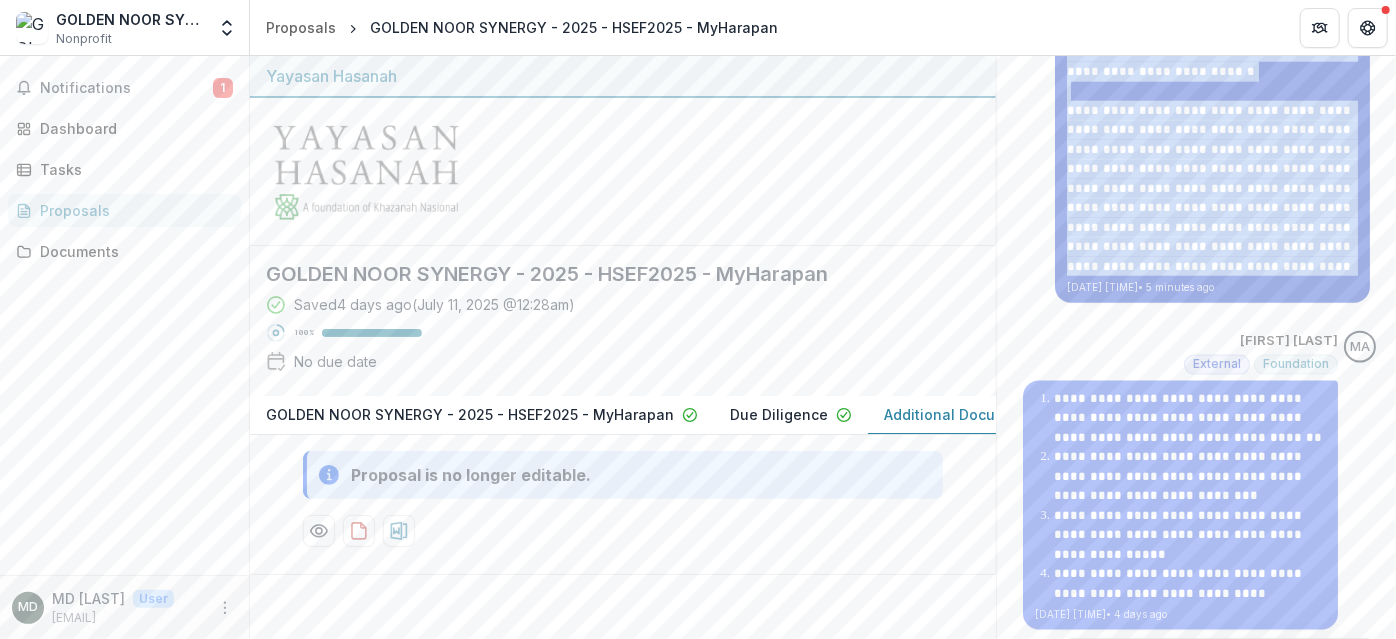 drag, startPoint x: 1070, startPoint y: 420, endPoint x: 1158, endPoint y: 259, distance: 183.48024 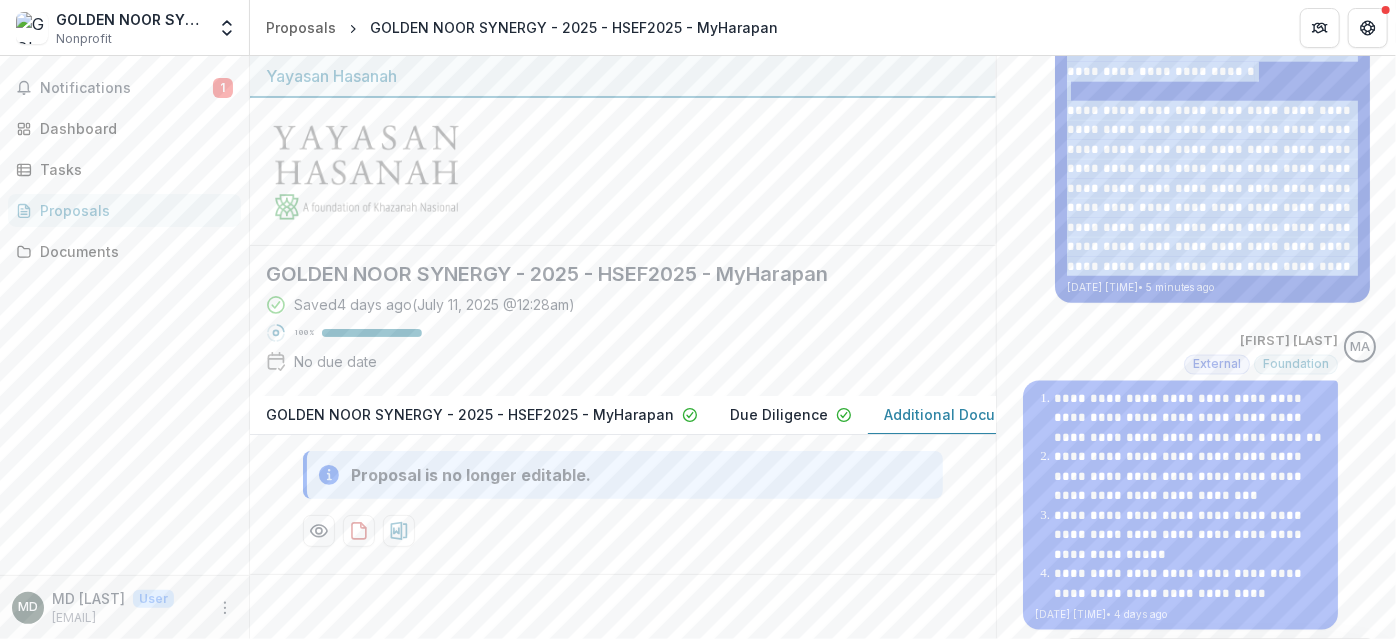click on "**********" at bounding box center (1212, -182) 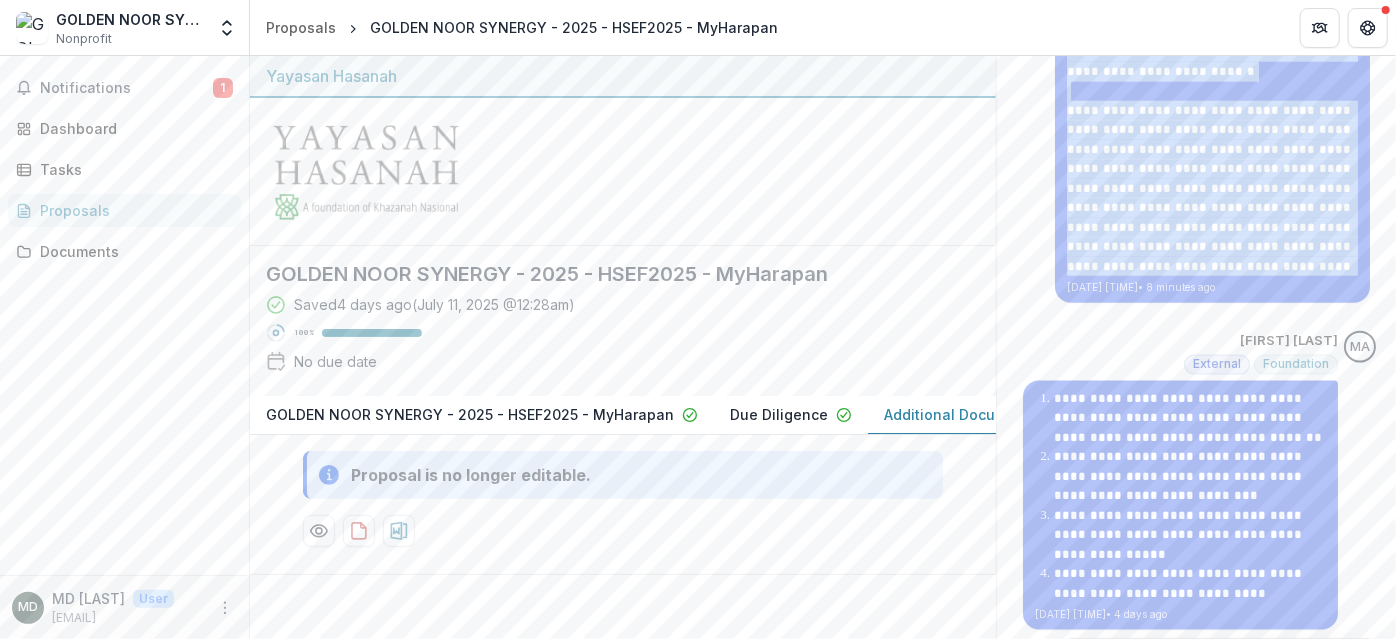 scroll, scrollTop: 0, scrollLeft: 0, axis: both 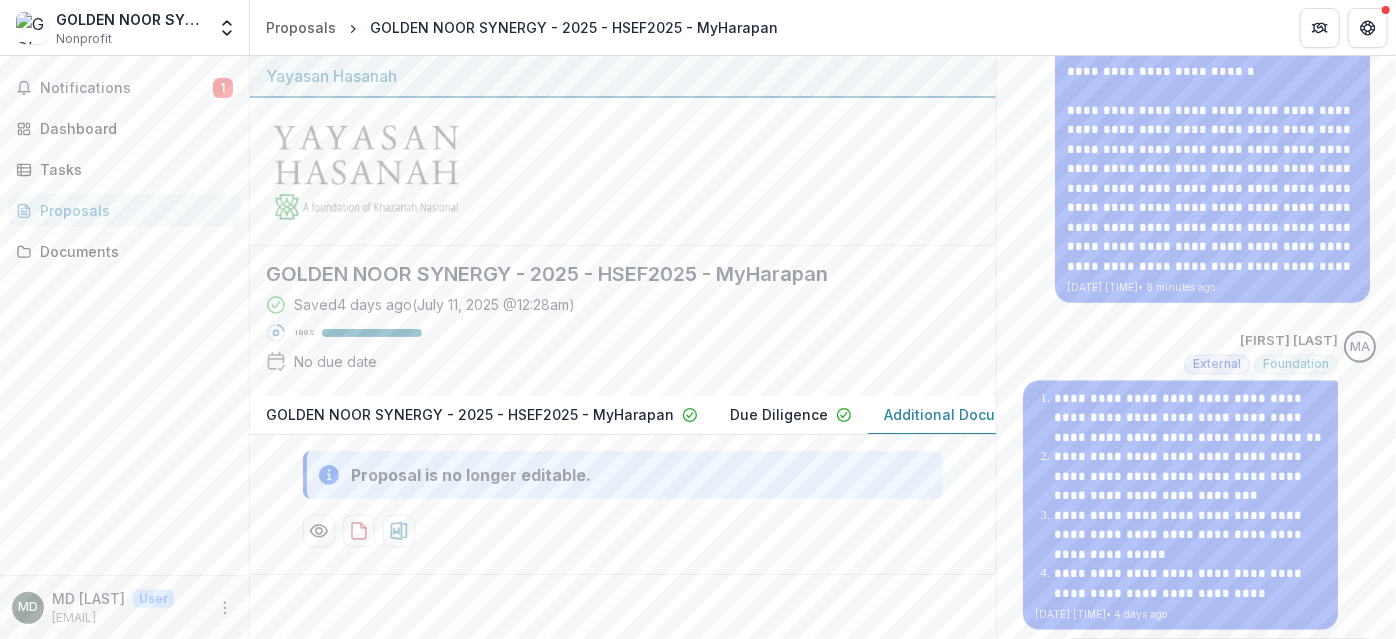 click on "Saved  4 days ago  ( [DATE]   @  [TIME] ) 100 % No due date" at bounding box center [607, 337] 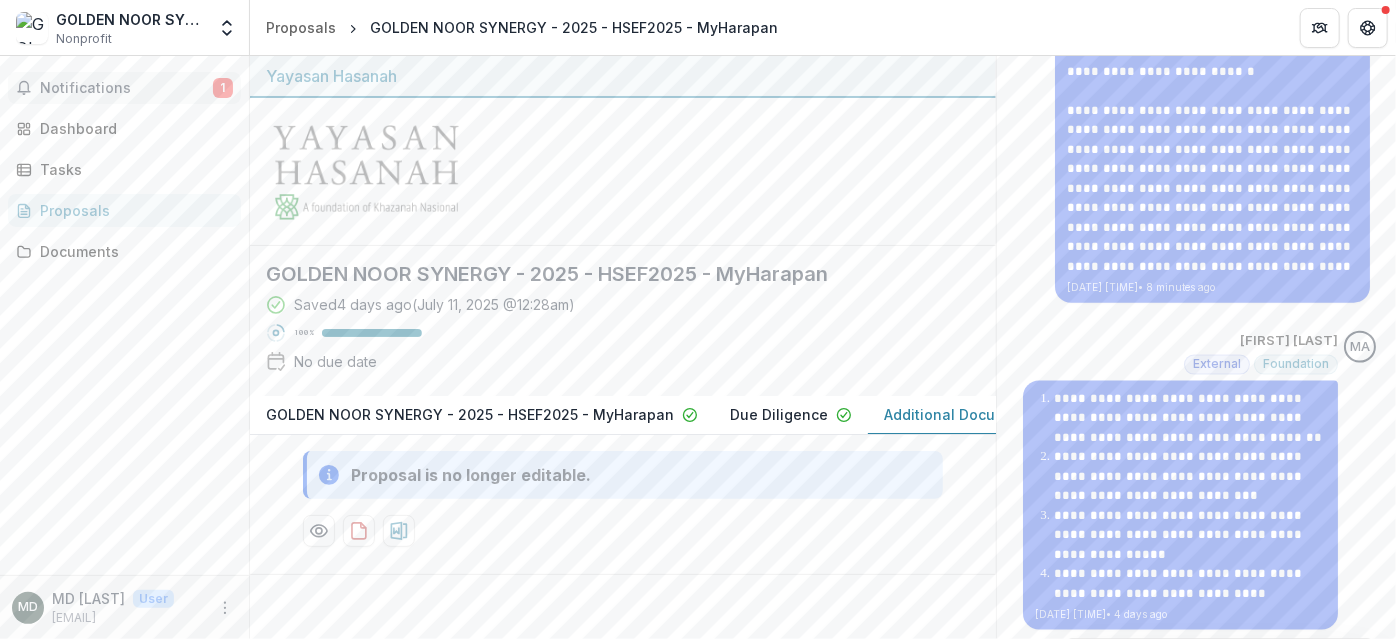 click on "Notifications" at bounding box center (126, 88) 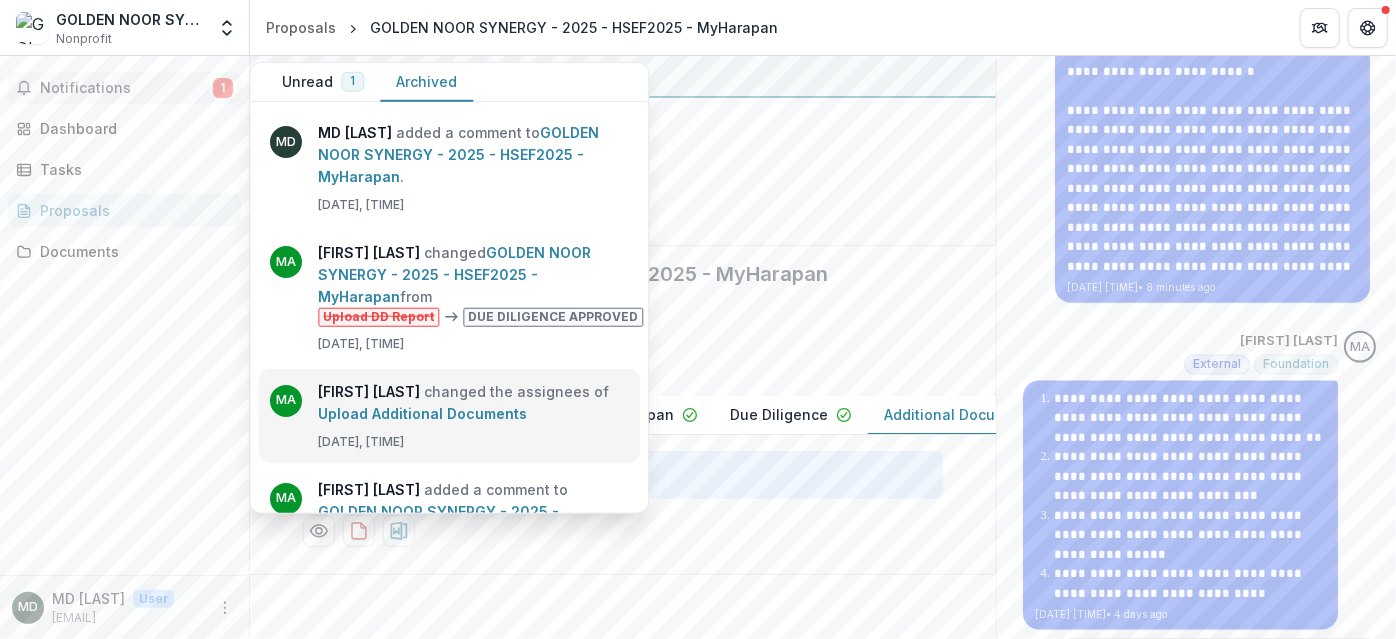 click on "Upload Additional Documents" at bounding box center (422, 413) 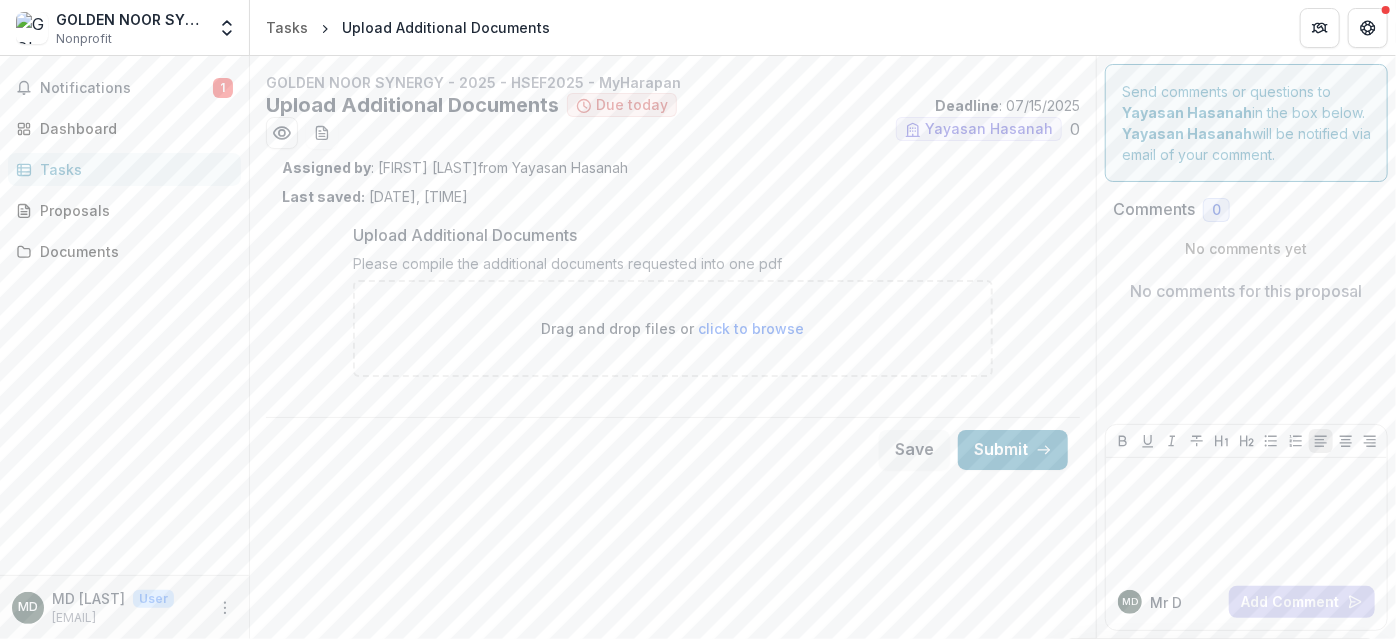 click on "click to browse" at bounding box center [752, 328] 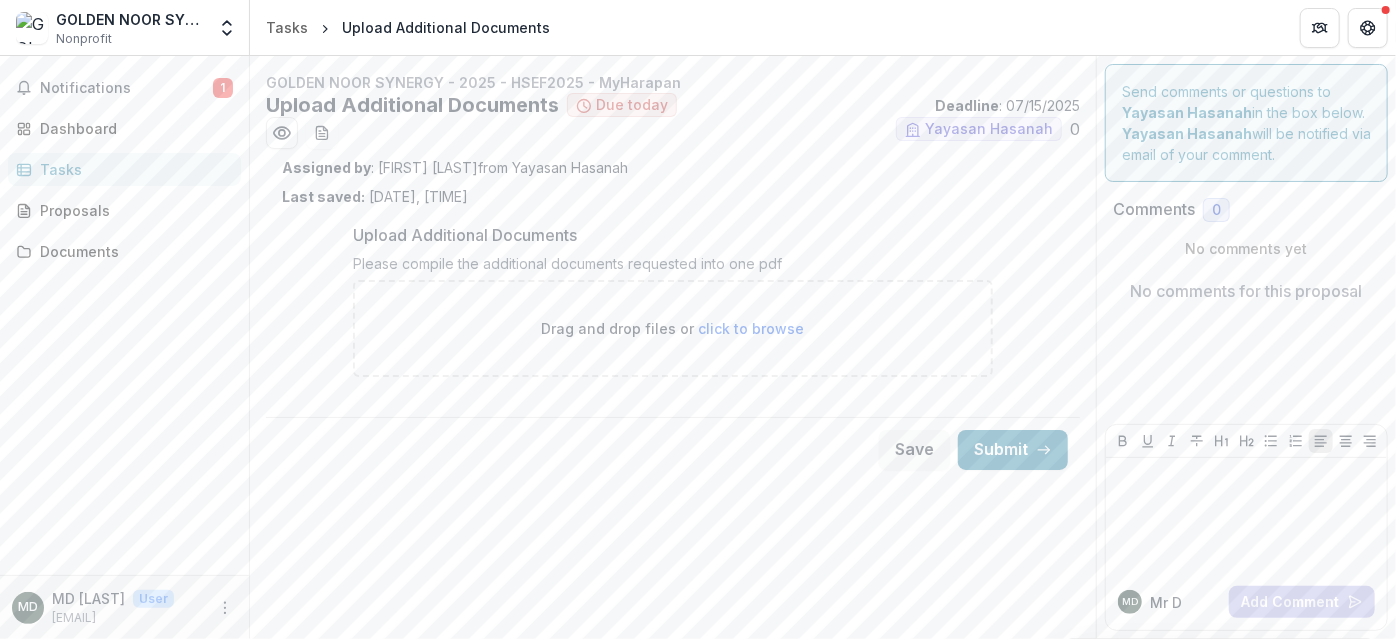 type on "**********" 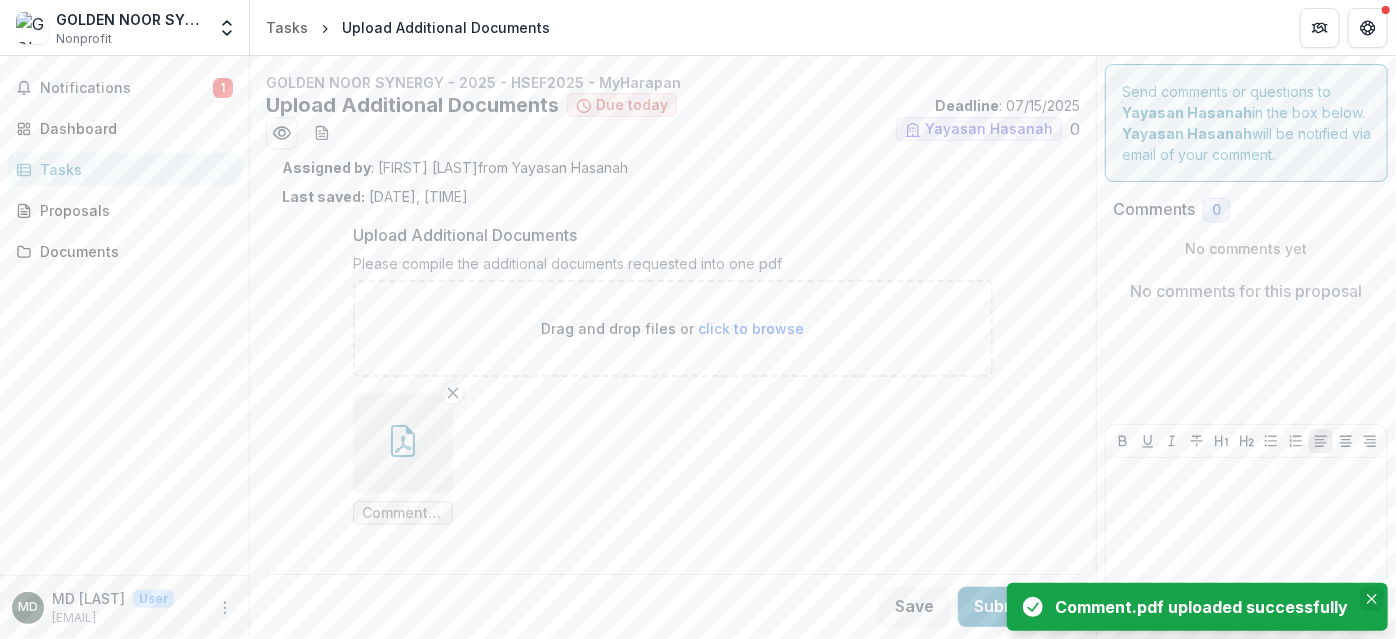 click 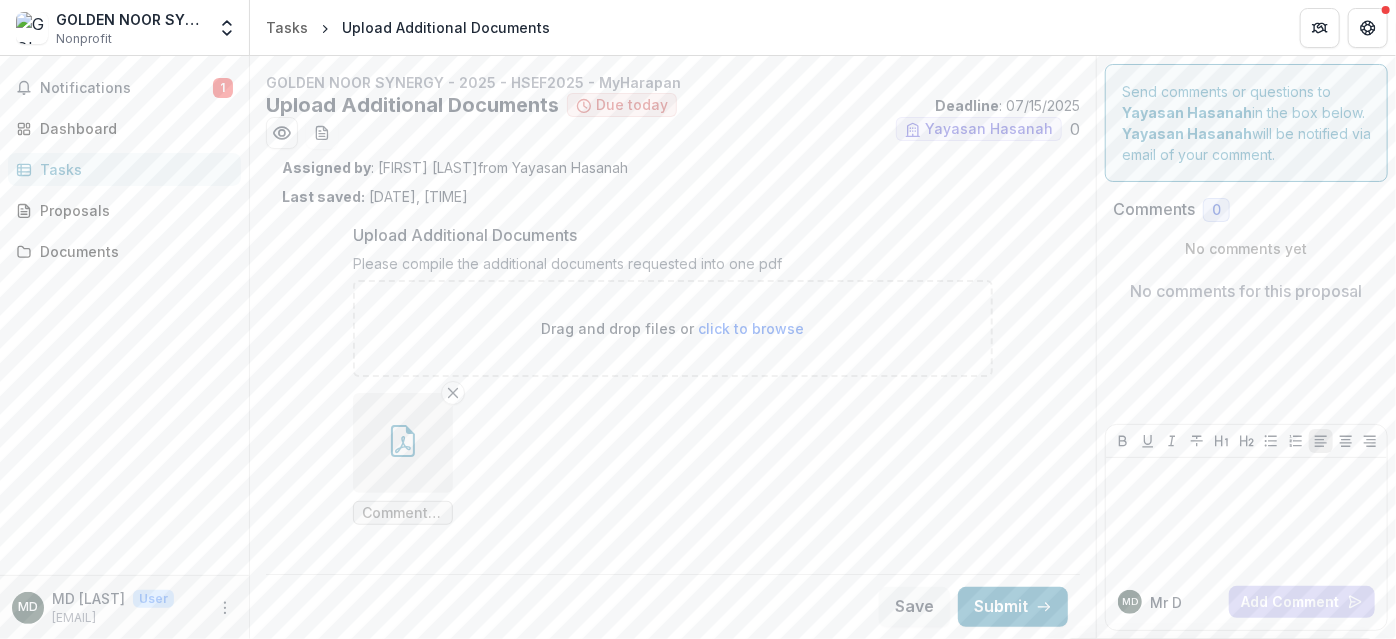 scroll, scrollTop: 5, scrollLeft: 0, axis: vertical 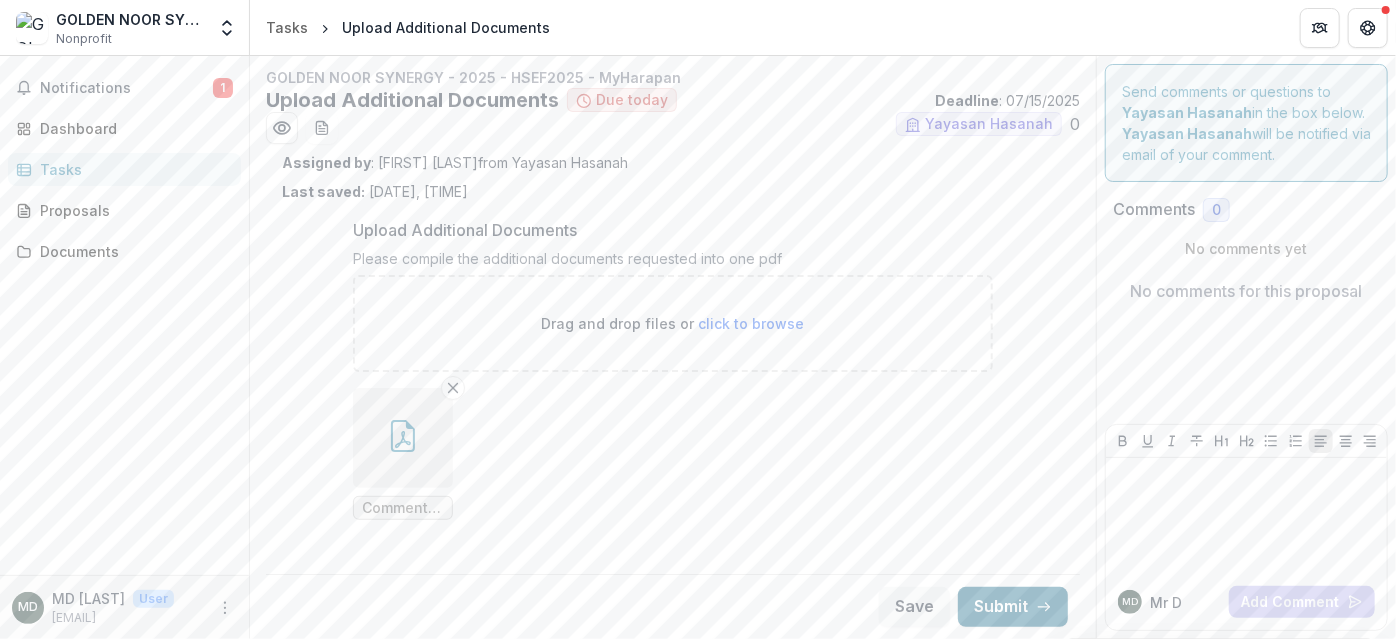click on "Submit" at bounding box center (1013, 607) 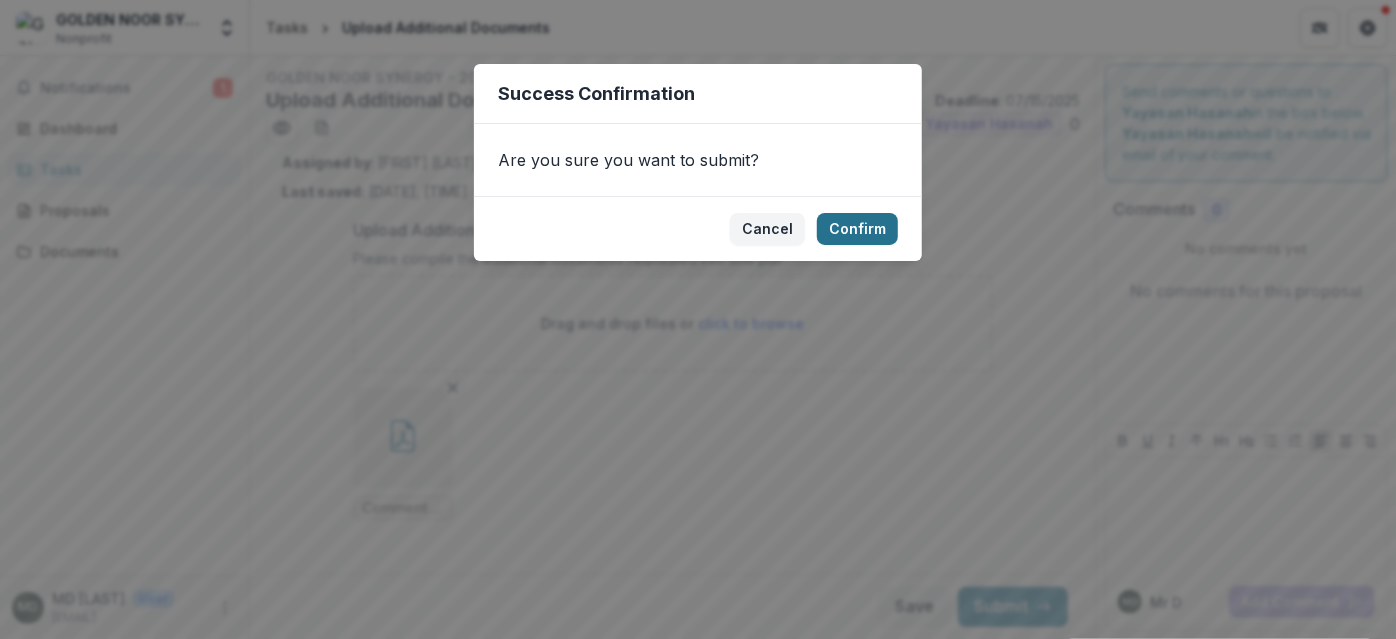 click on "Confirm" at bounding box center (857, 229) 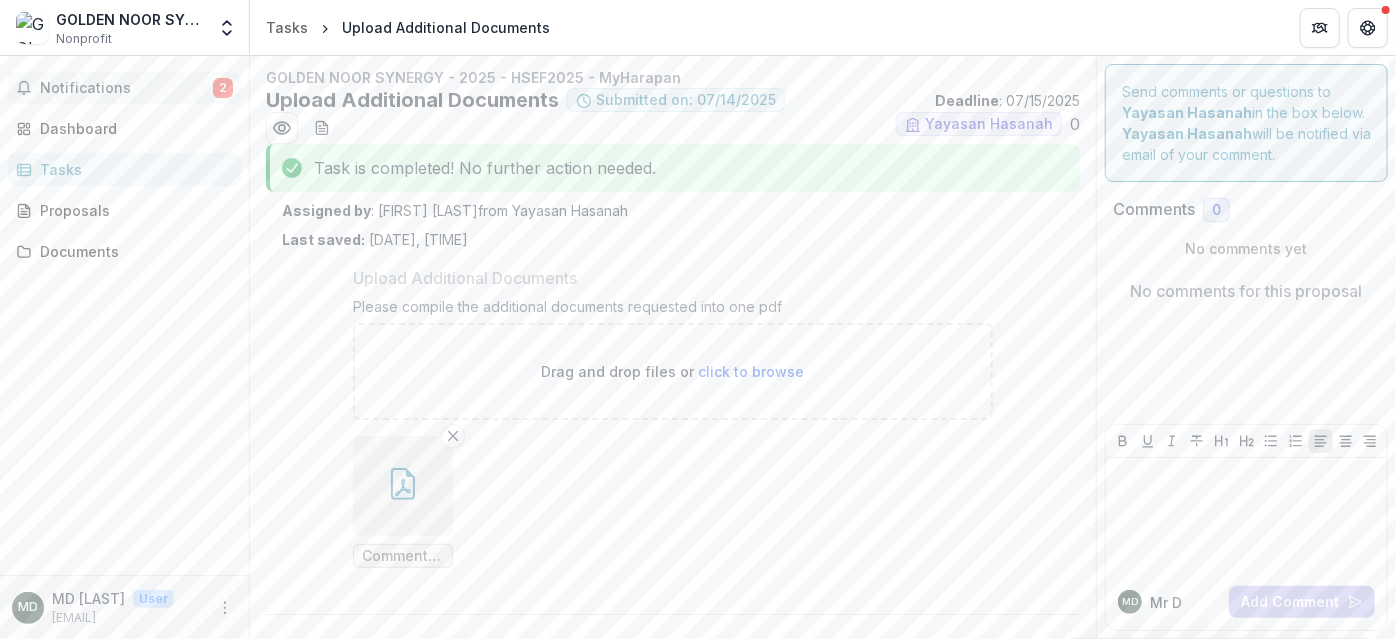 click on "Notifications" at bounding box center (126, 88) 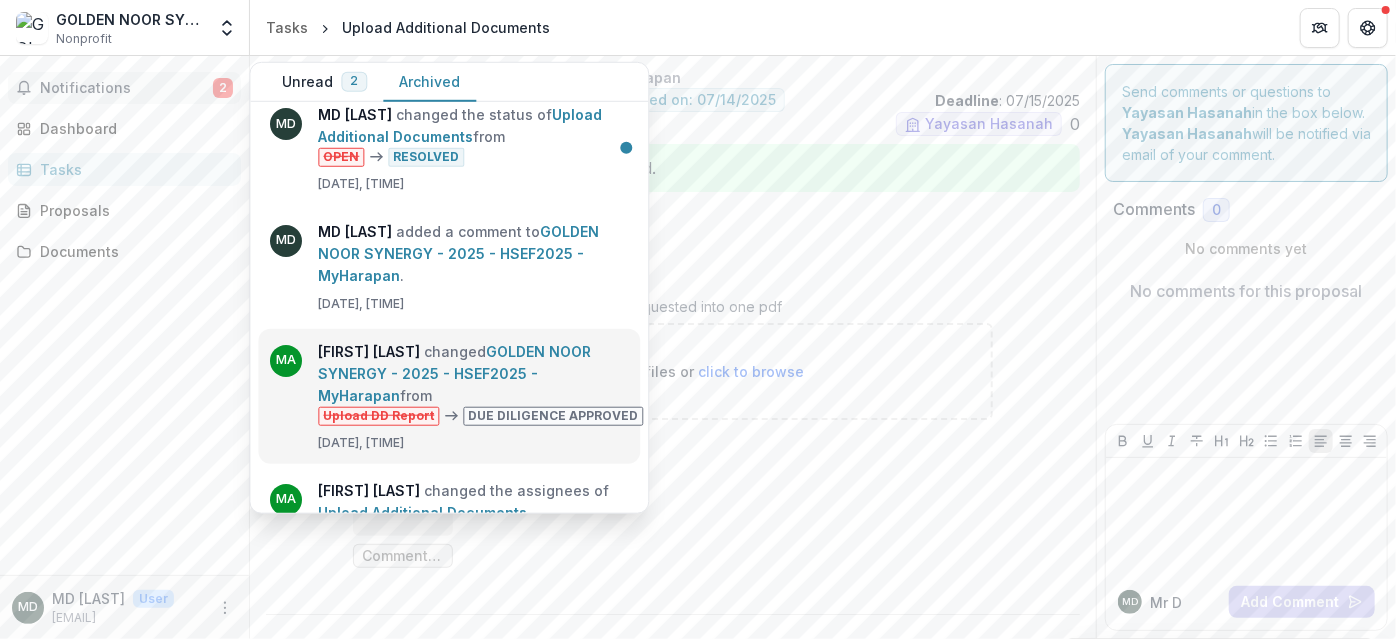 scroll, scrollTop: 0, scrollLeft: 0, axis: both 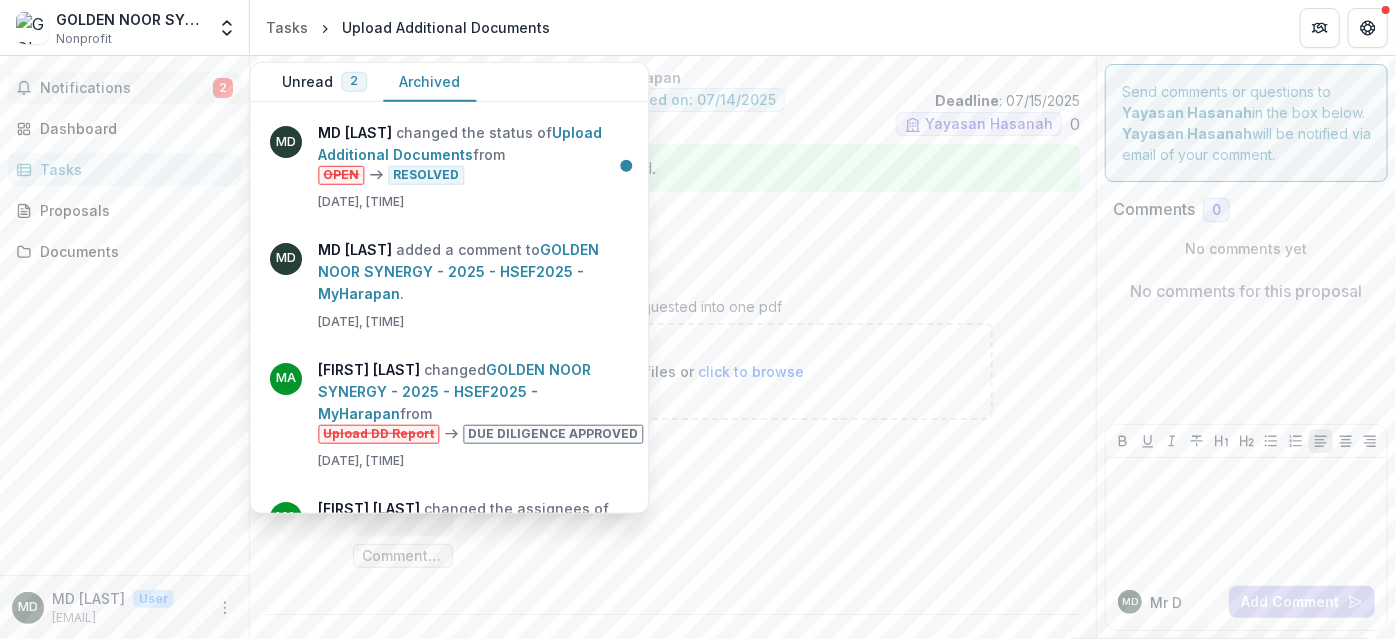 type 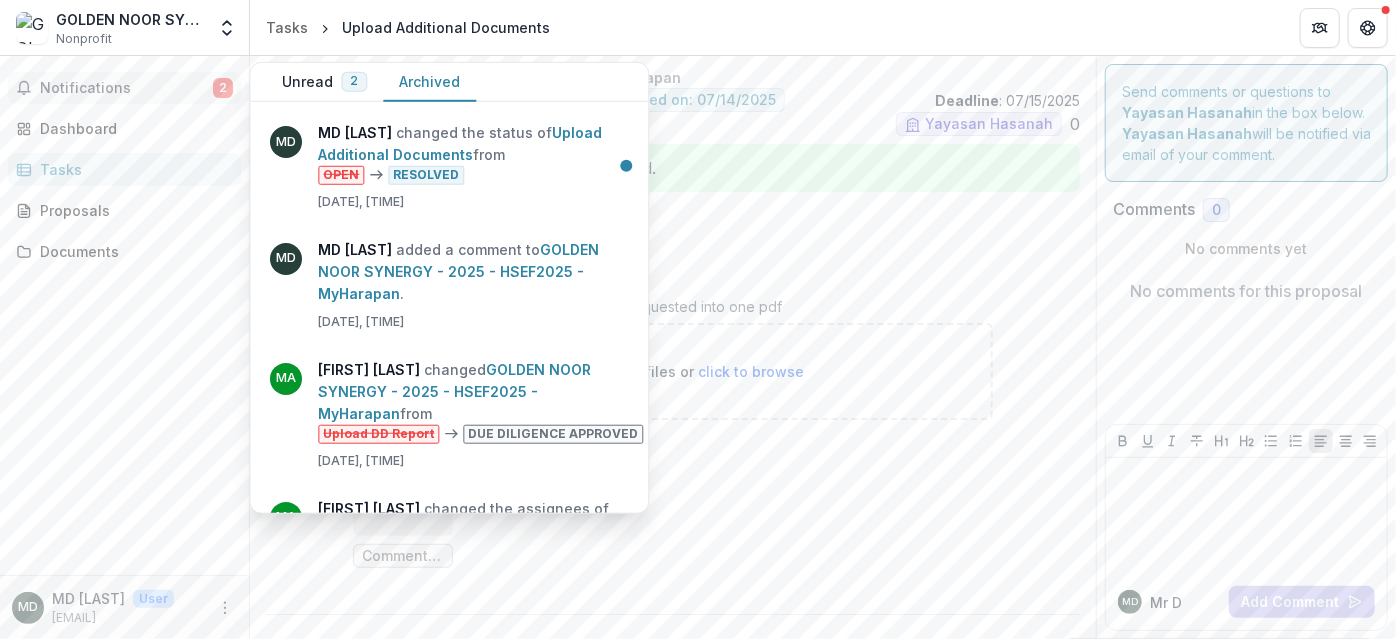 click on "Tasks Upload Additional Documents" at bounding box center [823, 27] 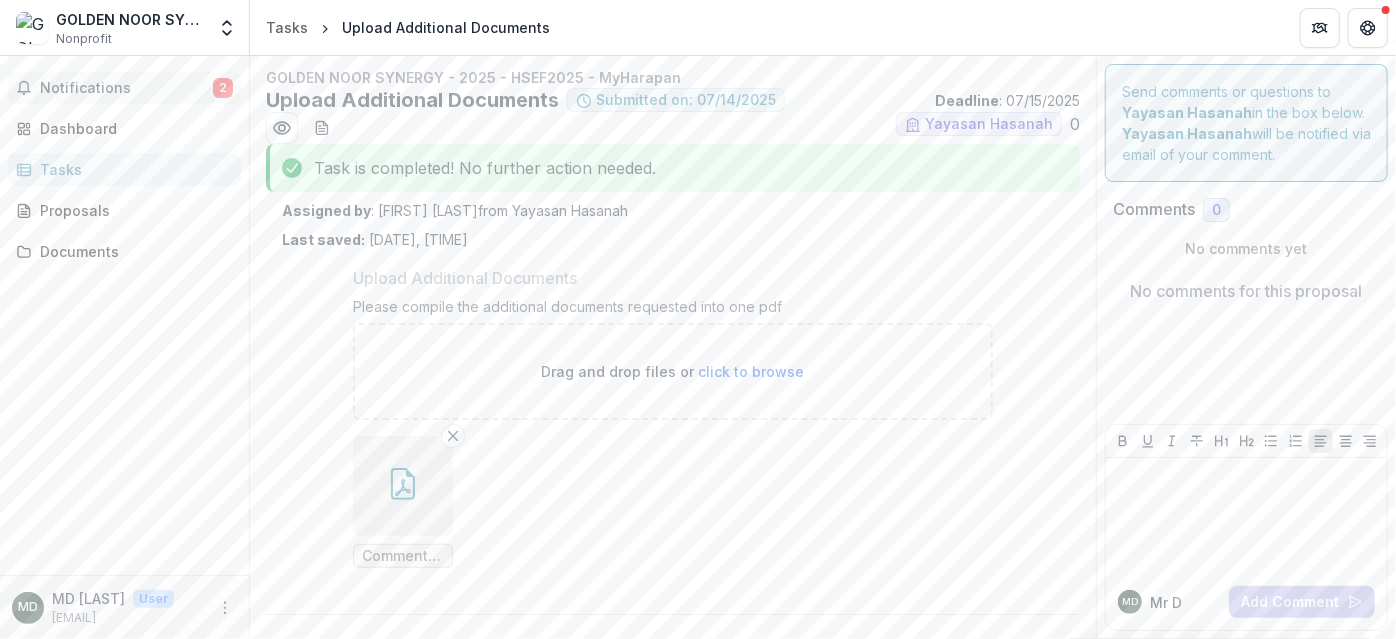 click on "Notifications" at bounding box center [126, 88] 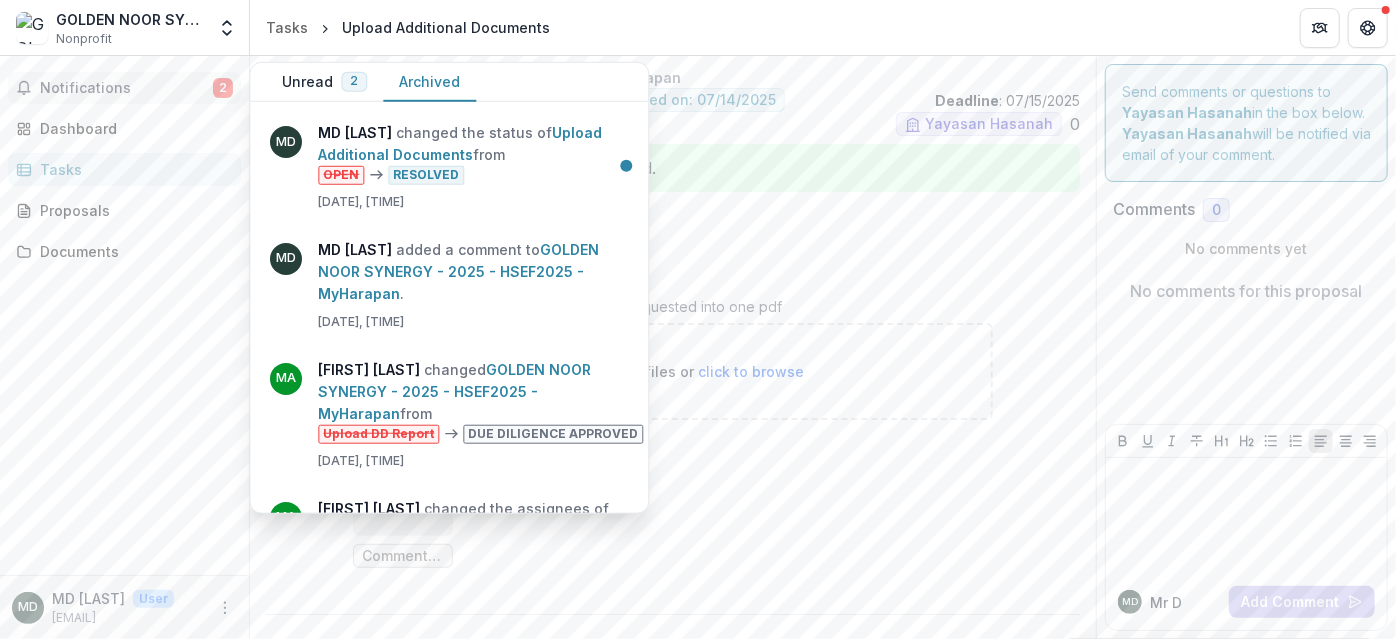 click on "Upload Additional Documents Please compile the additional documents requested into one pdf Drag and drop files or   click to browse Comment.pdf" at bounding box center [673, 433] 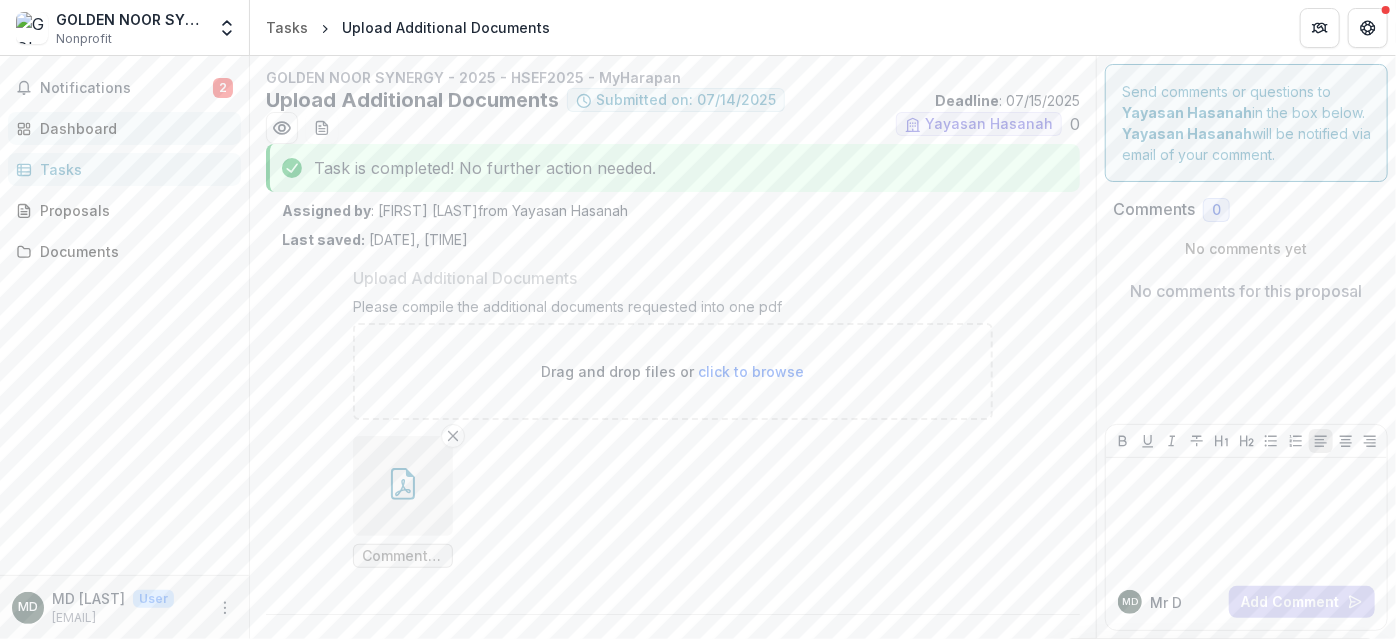 click on "Dashboard" at bounding box center [132, 128] 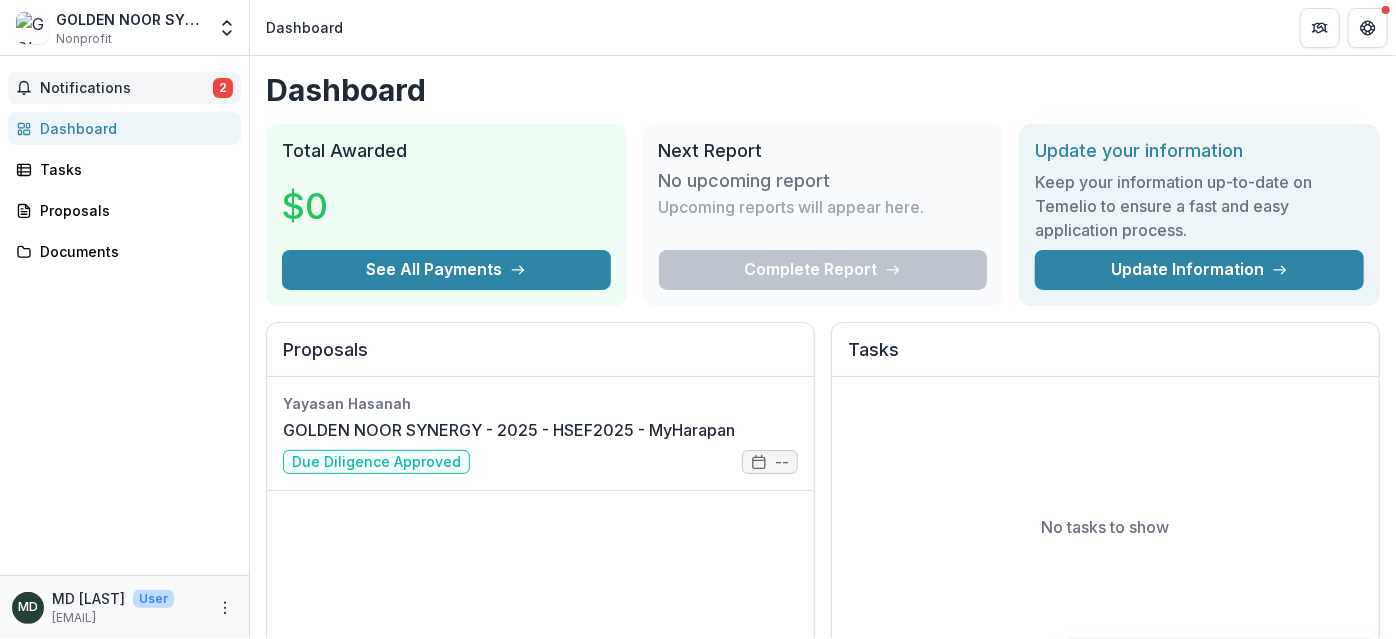 click on "Notifications" at bounding box center [126, 88] 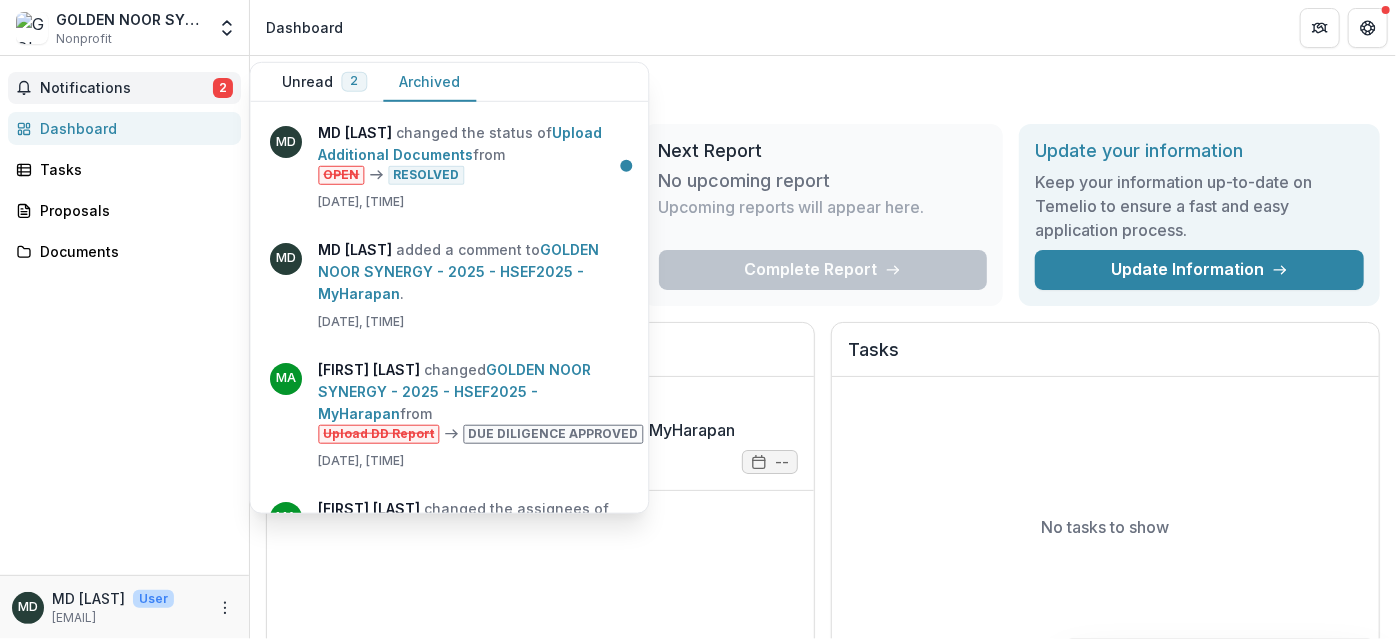 click on "Notifications 2 Unread   2 Archived MD [LAST] changed the status of  Upload Additional Documents  from  OPEN RESOLVED [DATE], [TIME] MD [LAST] changed  GOLDEN NOOR SYNERGY - 2025 - HSEF2025 - MyHarapan  from   Invited to Due Diligence Due Diligence Submitted [DATE], [TIME] Mark all as read MD [LAST] changed the status of  Upload Additional Documents  from  OPEN RESOLVED [DATE], [TIME] MD [LAST] added a comment to  GOLDEN NOOR SYNERGY - 2025 - HSEF2025 - MyHarapan . [DATE], [TIME] MA [LAST] changed  GOLDEN NOOR SYNERGY - 2025 - HSEF2025 - MyHarapan  from   Upload DD Report Due Diligence Approved [DATE], [TIME] MA [LAST] changed the assignees of  Upload Additional Documents [DATE], [TIME] MA [LAST] added a comment to  GOLDEN NOOR SYNERGY - 2025 - HSEF2025 - MyHarapan . [DATE], [TIME] MA [LAST] changed the status of  External Task  from  OPEN RESOLVED [DATE], [TIME] MD [LAST] changed   from   Invited to Due Diligence" at bounding box center (124, 315) 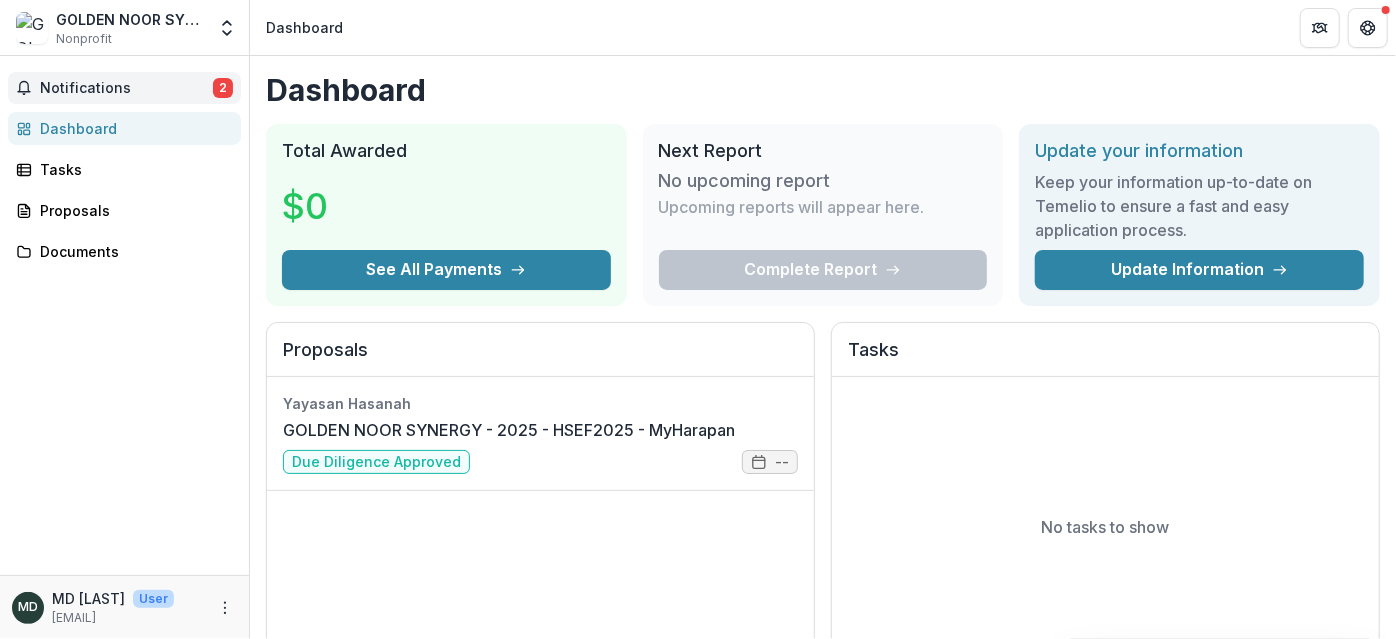 click on "Notifications" at bounding box center [126, 88] 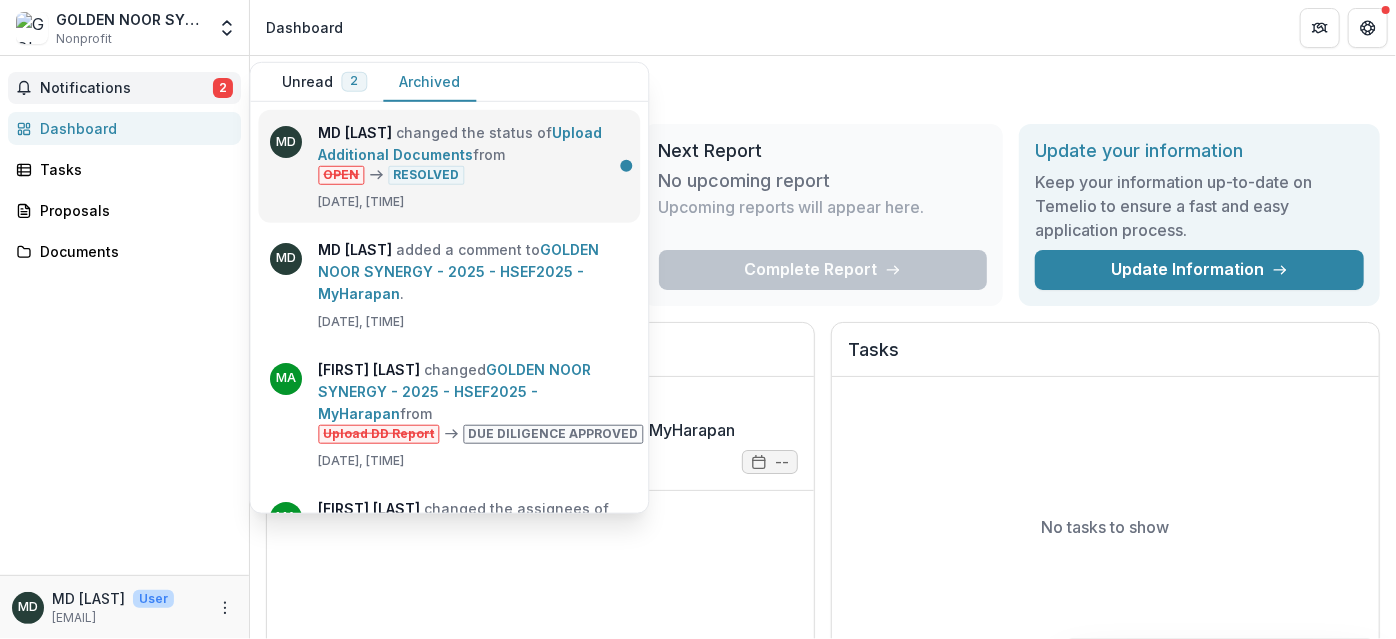 click on "Upload Additional Documents" at bounding box center [460, 143] 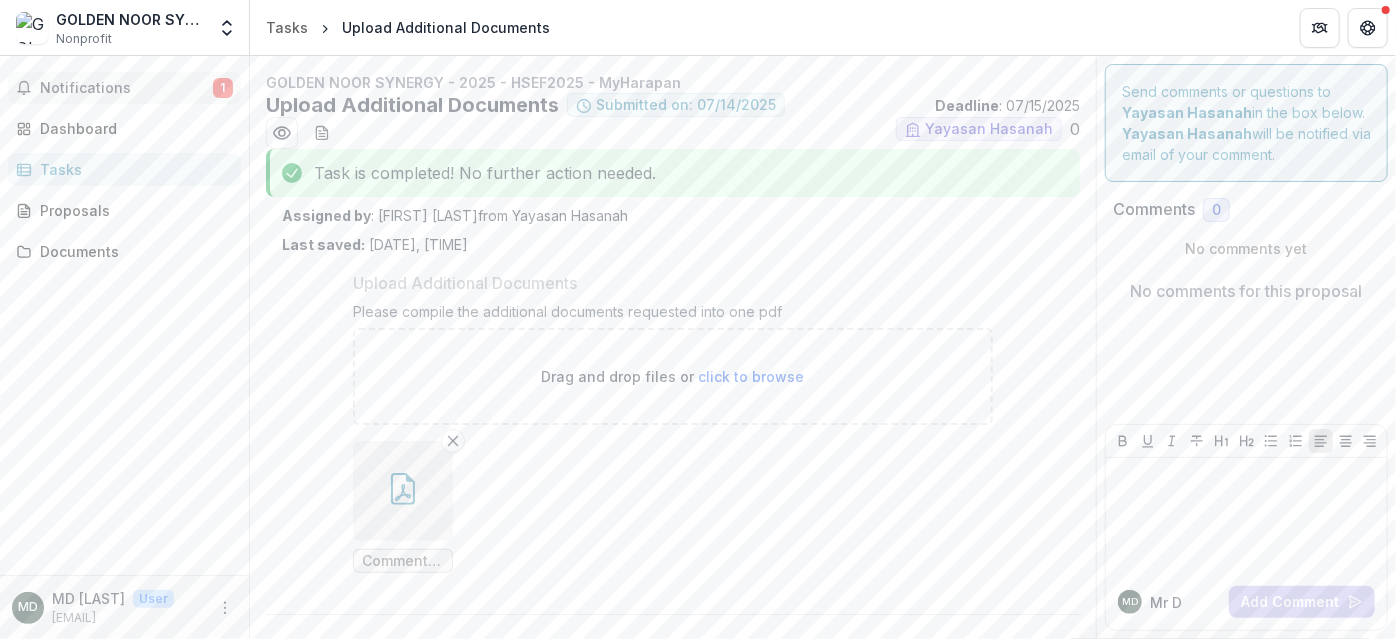 click on "Notifications" at bounding box center [126, 88] 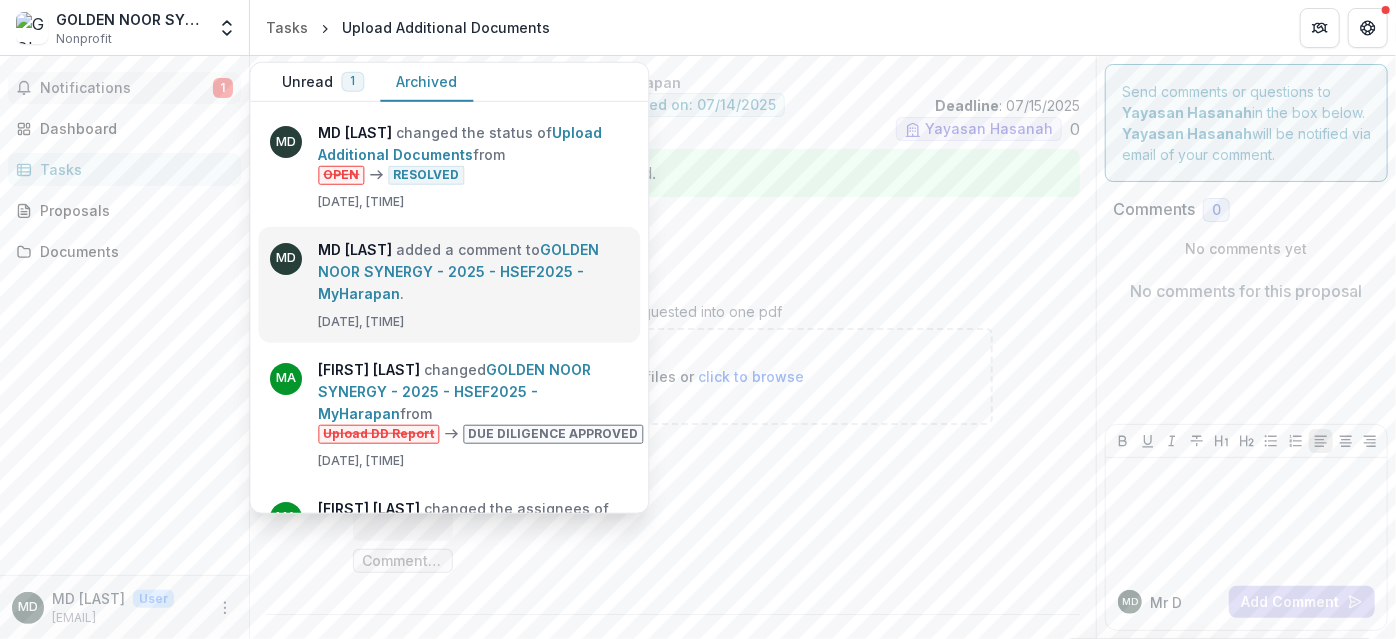 click on "GOLDEN NOOR SYNERGY - 2025 - HSEF2025 - MyHarapan" at bounding box center (458, 271) 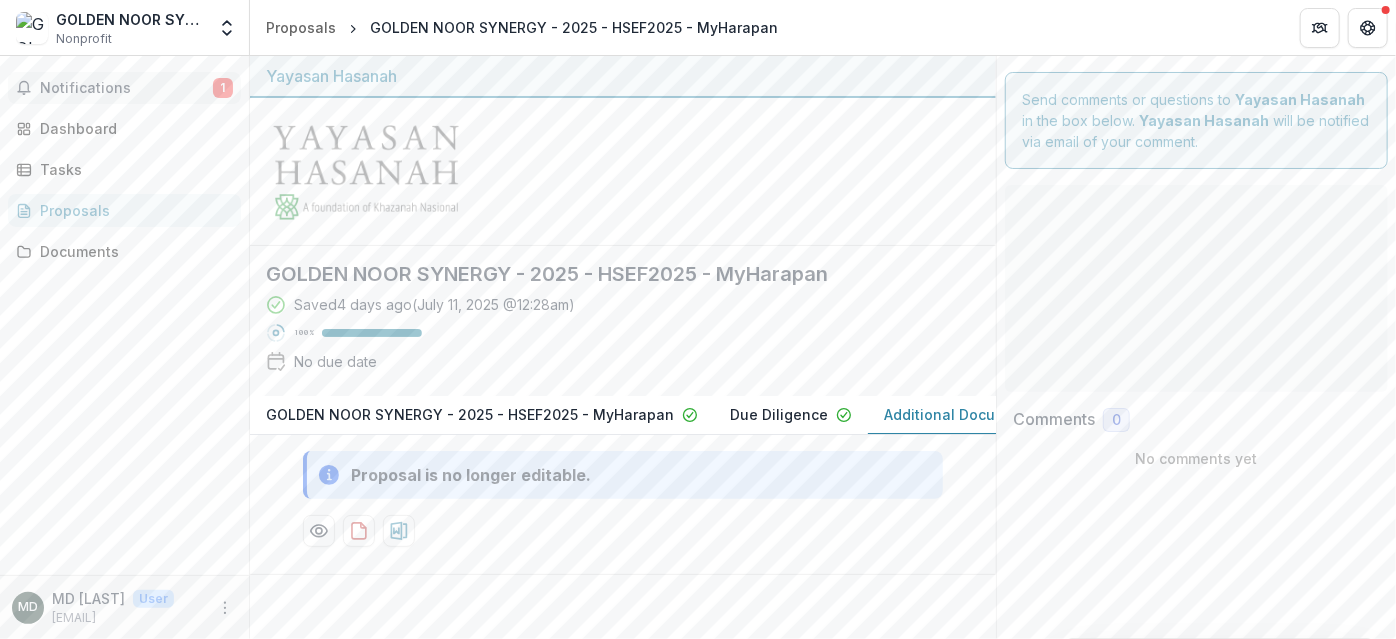 click on "Notifications" at bounding box center (126, 88) 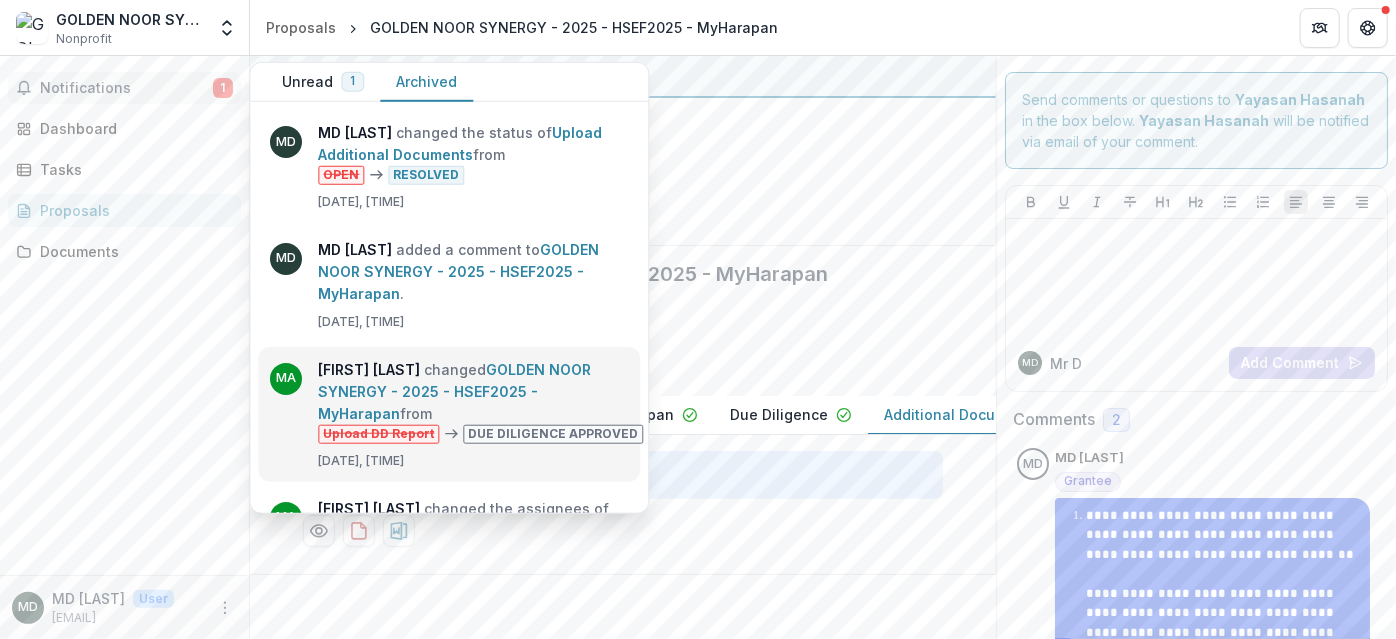 click on "GOLDEN NOOR SYNERGY - 2025 - HSEF2025 - MyHarapan" at bounding box center (454, 391) 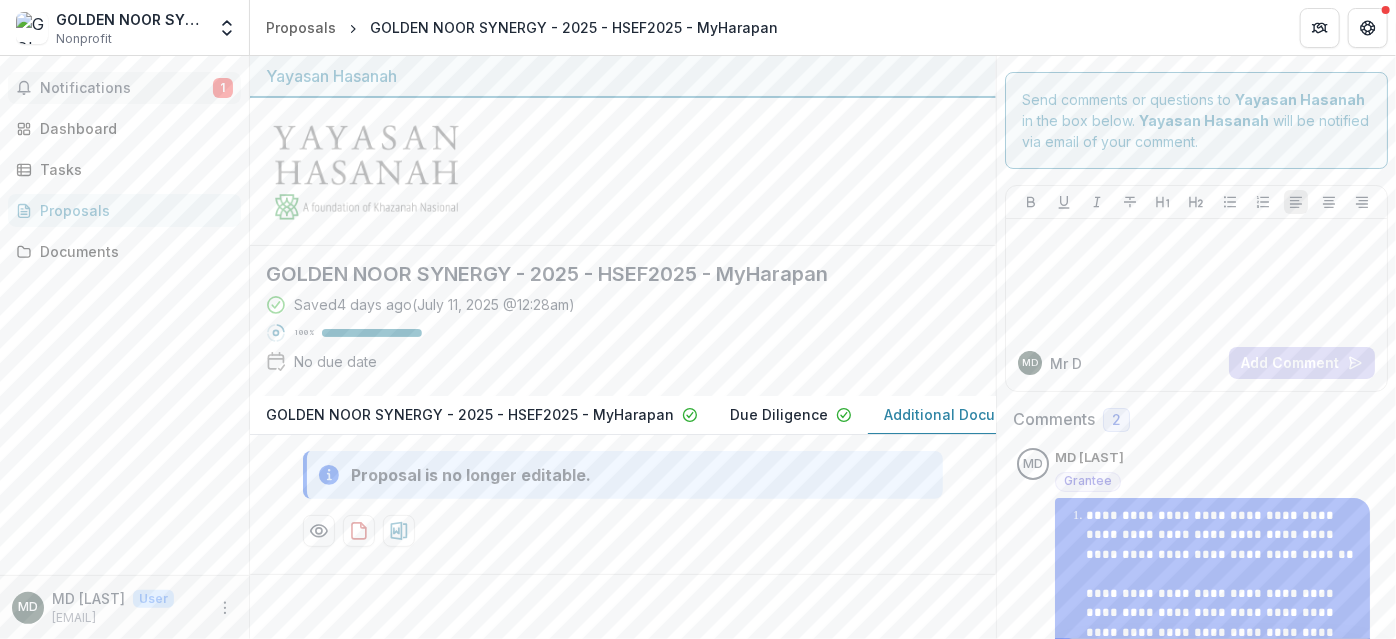 click on "Notifications" at bounding box center [126, 88] 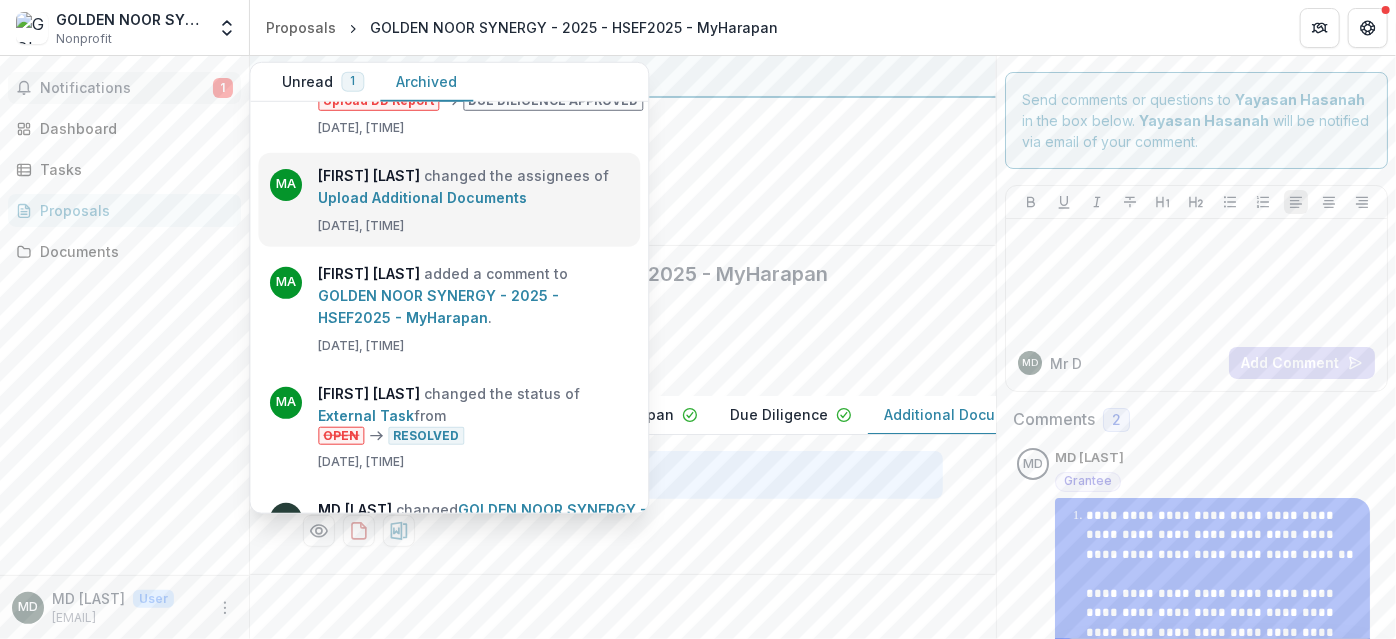 scroll, scrollTop: 363, scrollLeft: 0, axis: vertical 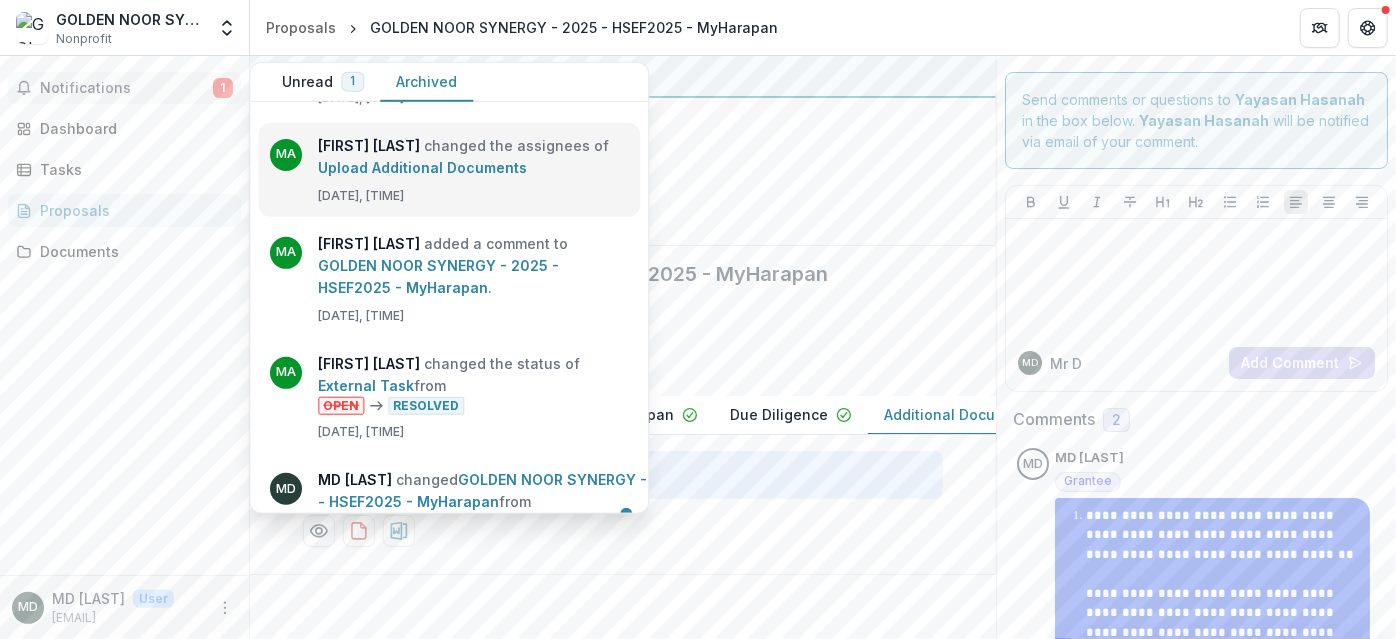 click on "Upload Additional Documents" at bounding box center (422, 166) 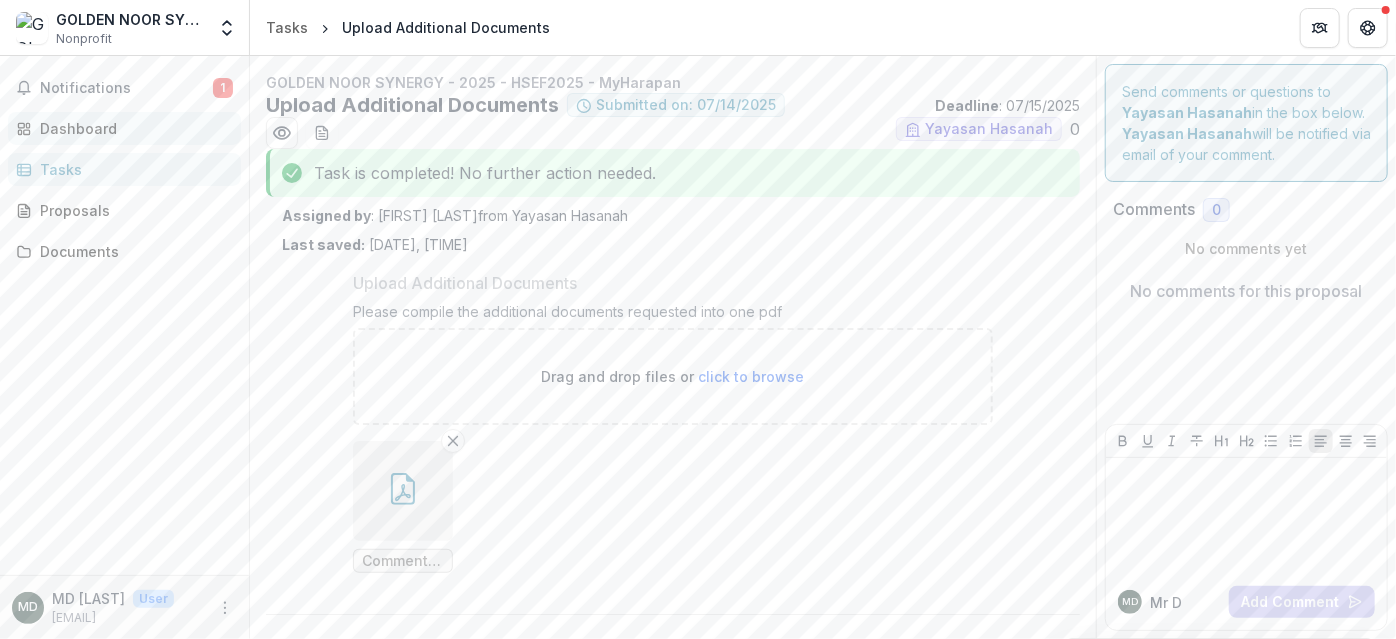click on "Dashboard" at bounding box center (132, 128) 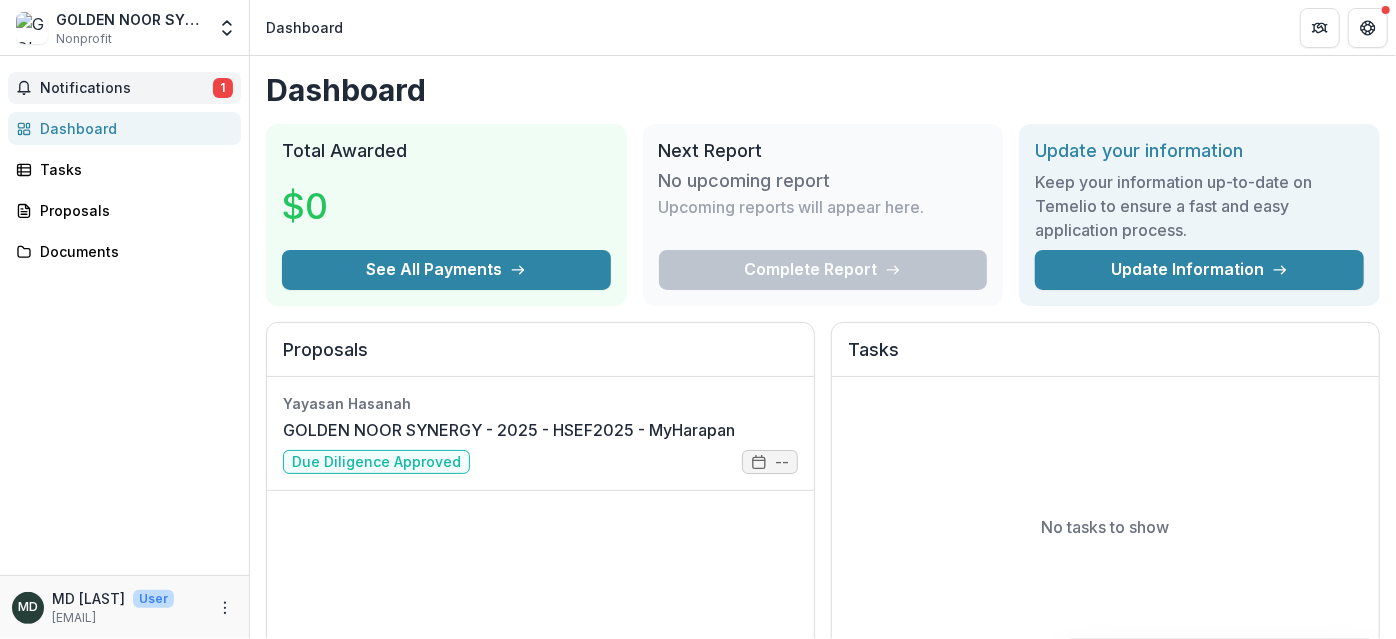 click on "Notifications" at bounding box center (126, 88) 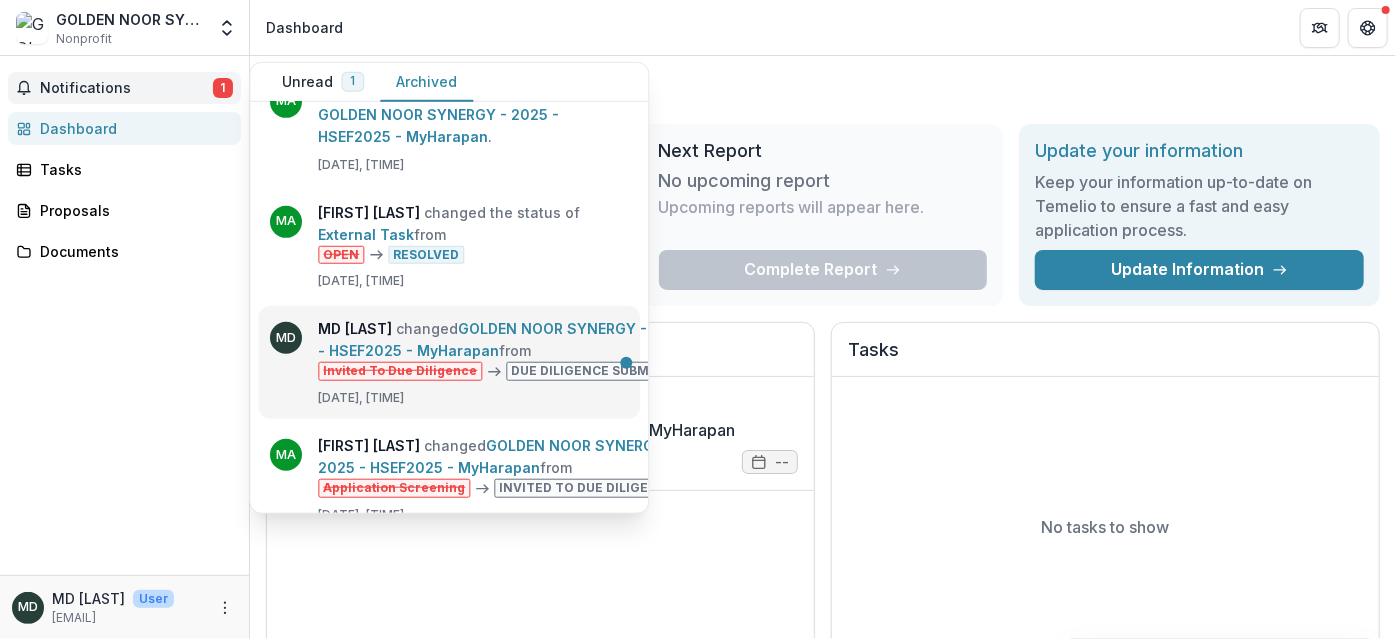 scroll, scrollTop: 0, scrollLeft: 0, axis: both 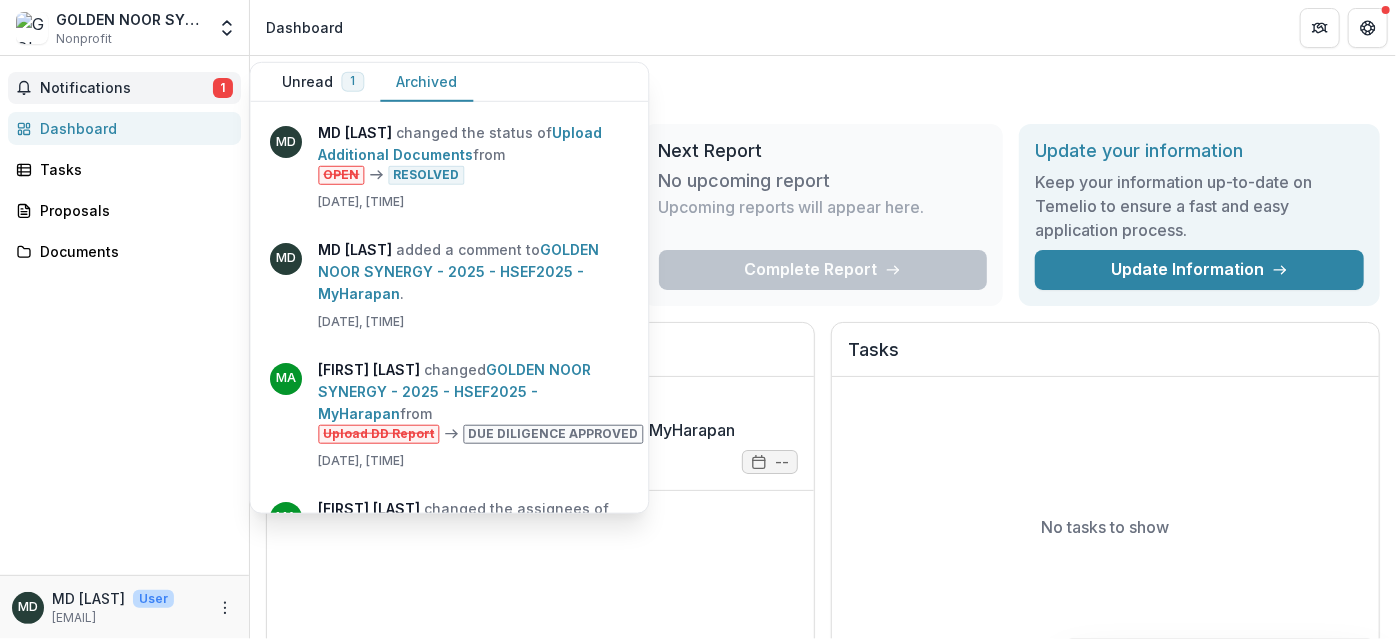 click on "Next Report" at bounding box center [823, 151] 